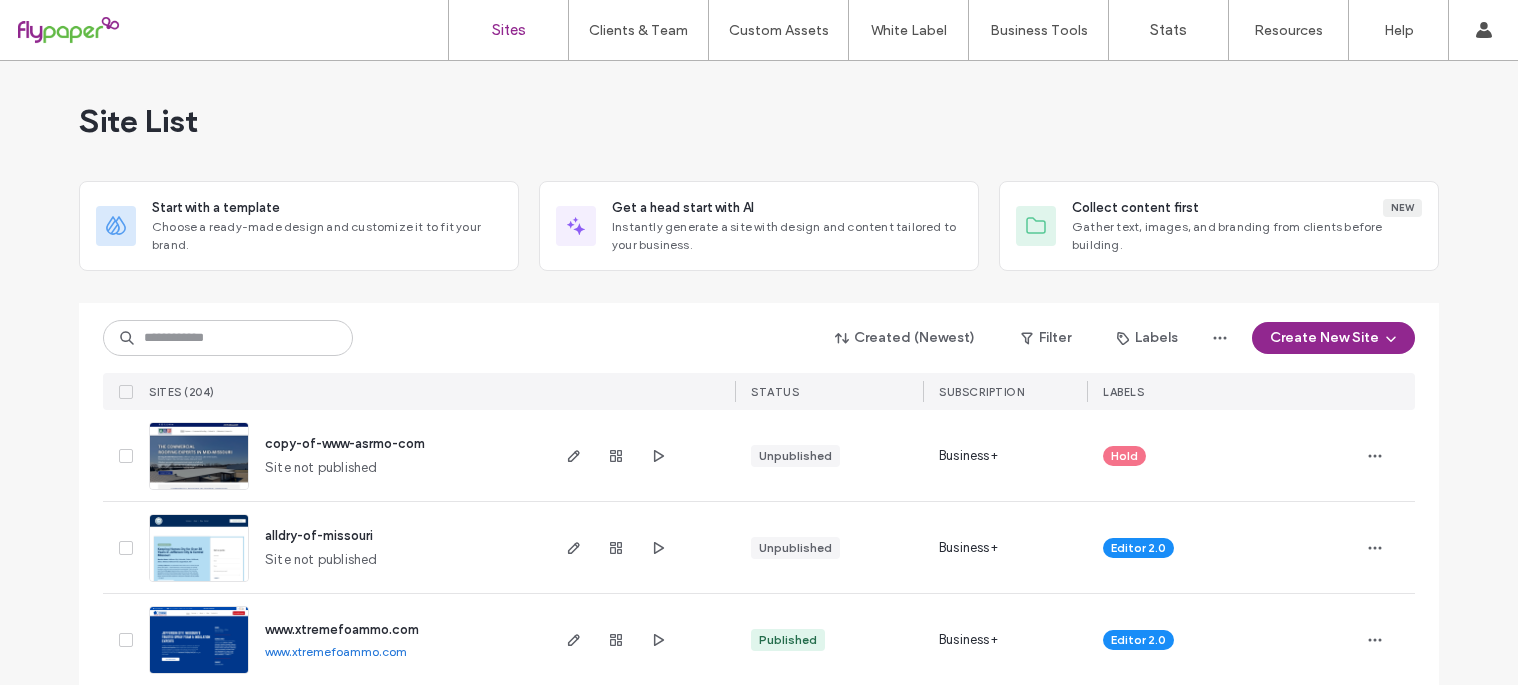 scroll, scrollTop: 0, scrollLeft: 0, axis: both 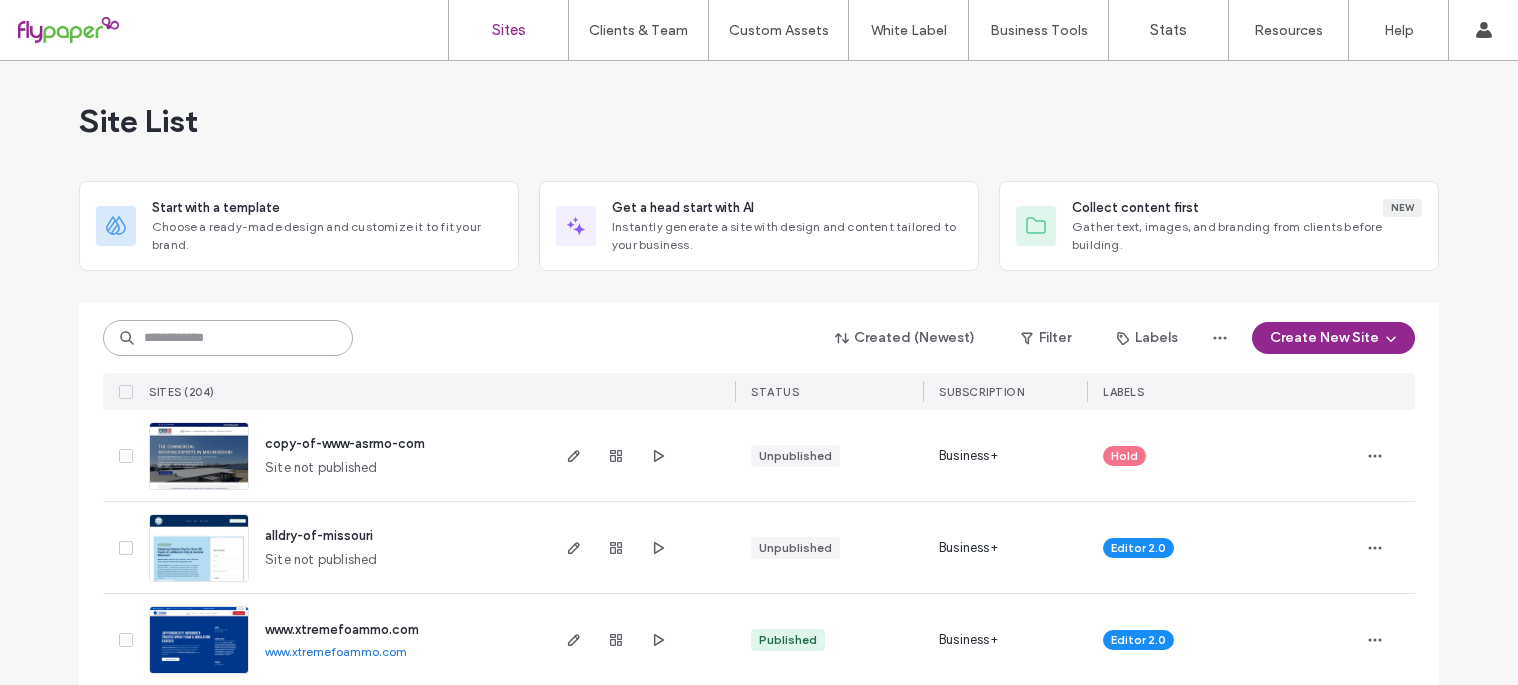 click at bounding box center [228, 338] 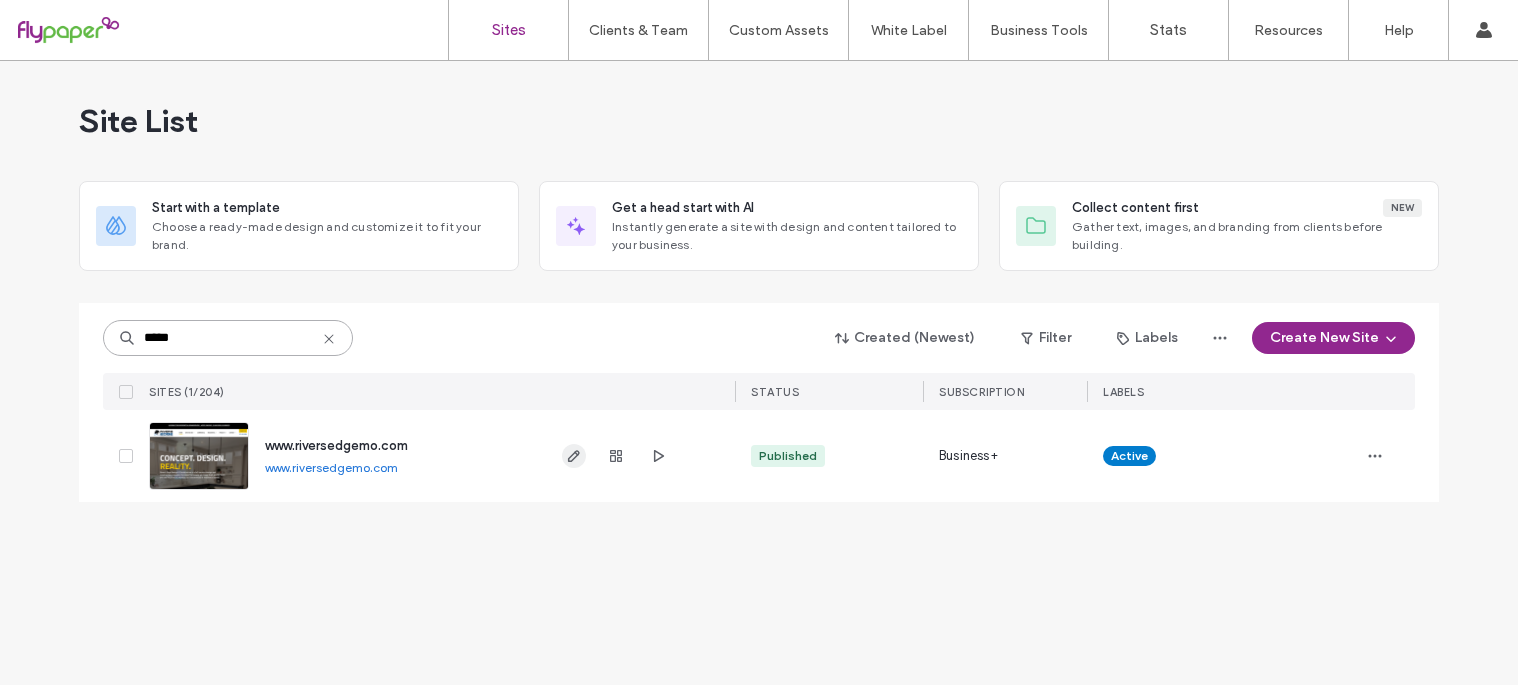 type on "*****" 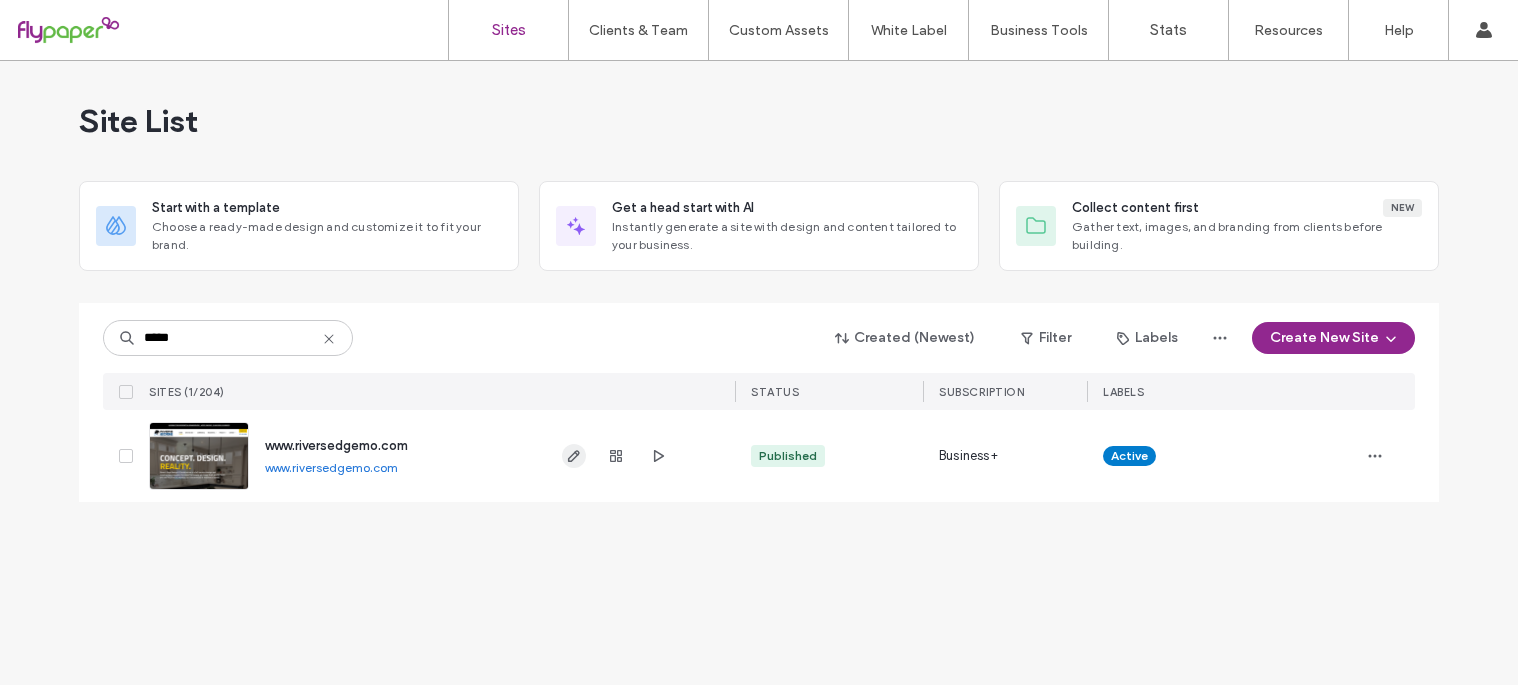 click 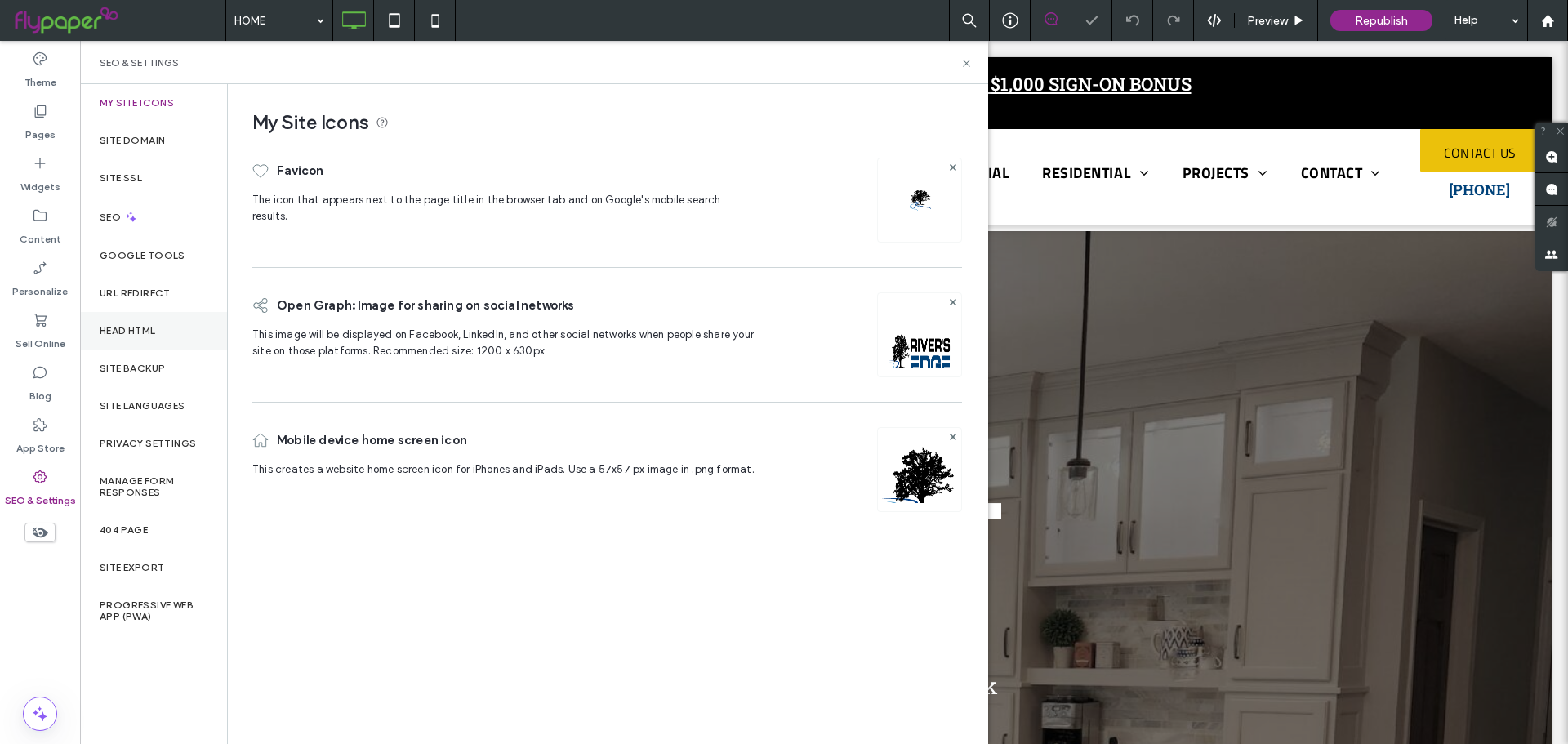 scroll, scrollTop: 0, scrollLeft: 0, axis: both 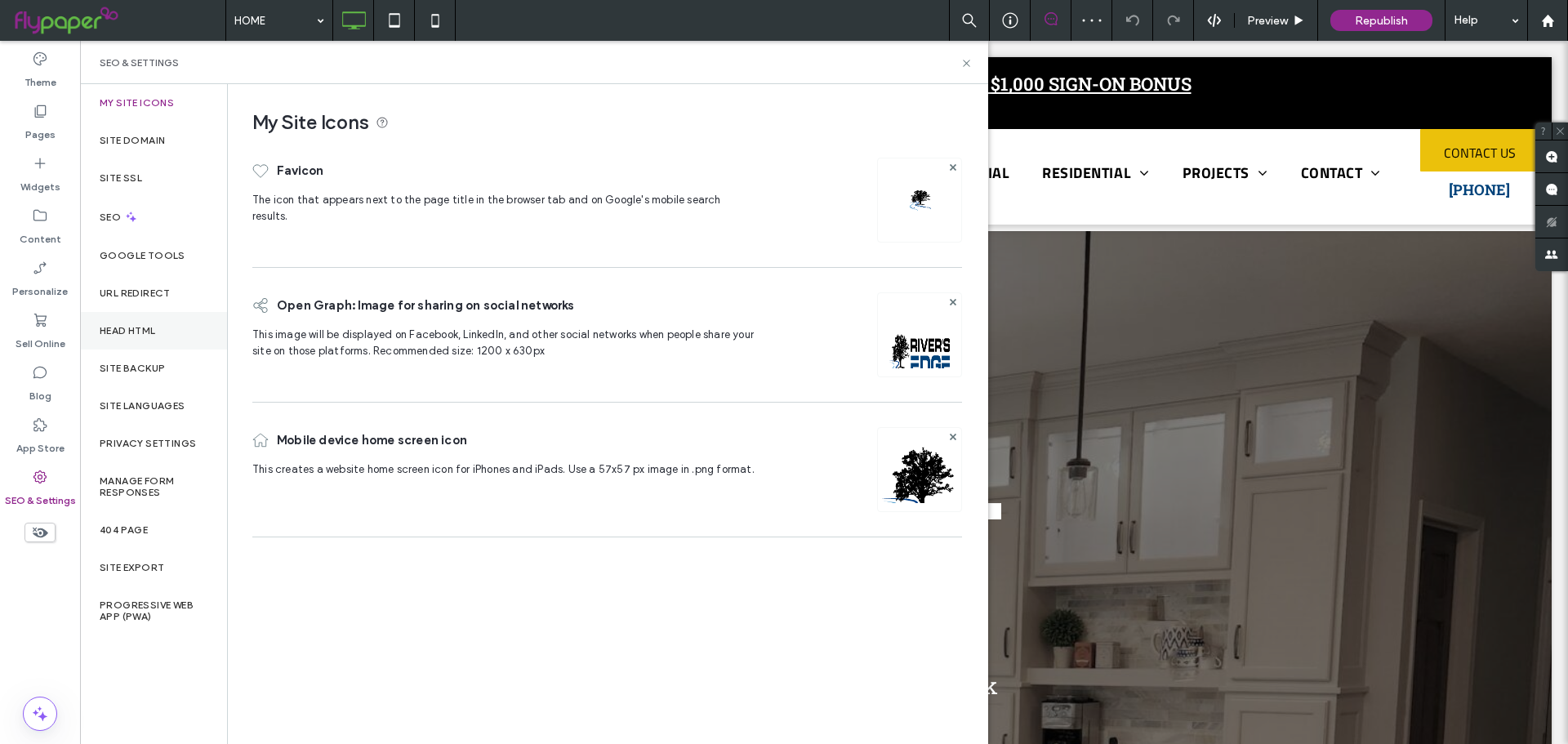 click on "Head HTML" at bounding box center (127, 331) 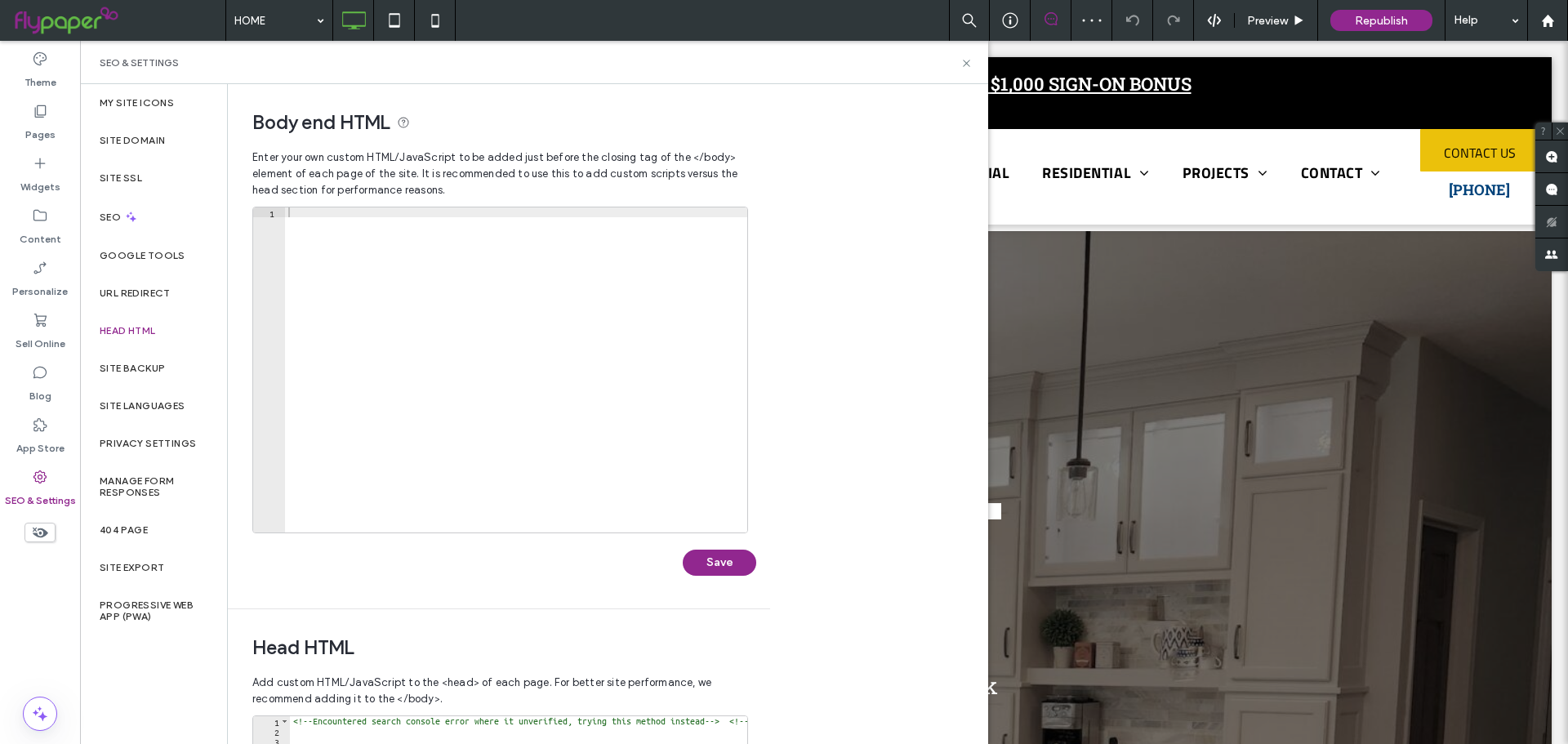 scroll, scrollTop: 375, scrollLeft: 0, axis: vertical 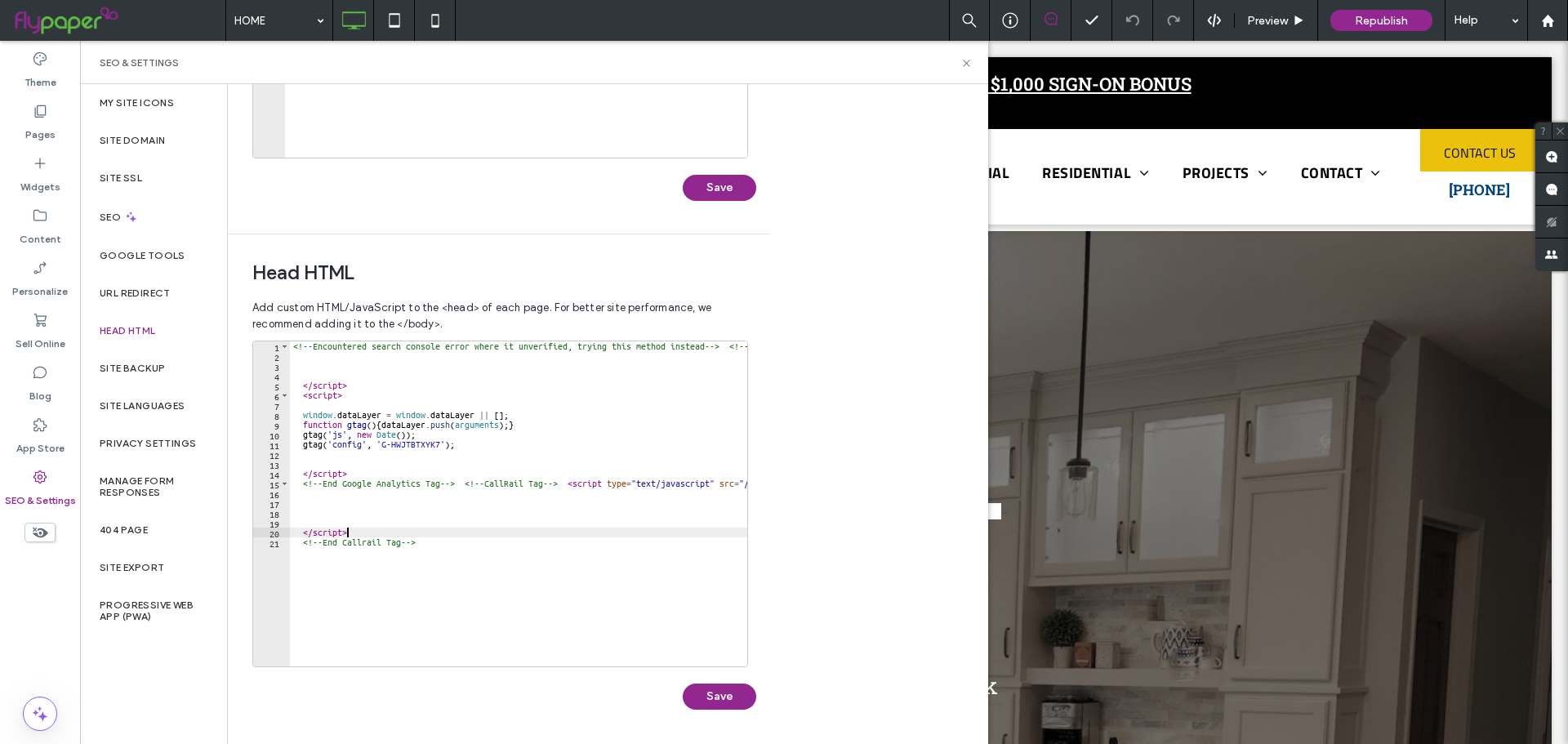 click on "<!--  Encountered search console error where it unverified, trying this method instead  -->    <!--  <meta name="google-site-verification" content="s0kPB66Gq3PRIpuUFZHkjx885Mc6f8ld64BMCKkgjoA"/>  -->    <!--  End Search Console Verification Tag  -->    <!--  Google tag (gtag.js)  -->    < script   async = ""   src = "https://www.googletagmanager.com/gtag/js?id=G-HWJTBTXYK7" >       </ script >    < script >    window . dataLayer   =   window . dataLayer   ||   [ ] ;    function   gtag ( ) { dataLayer . push ( arguments ) ; }    gtag ( 'js' ,   new   Date ( )) ;    gtag ( 'config' ,   'G-HWJTBTXYK7' ) ;       </ script >    <!--  End Google Analytics Tag  -->    <!--  CallRail Tag  -->    < script   type = "text/javascript"   src = "//cdn.callrail.com/companies/959518034/7e50a890370fd020759b/12/swap.js" >          </ script >    <!--  End Callrail Tag  -->" at bounding box center (1156, 507) 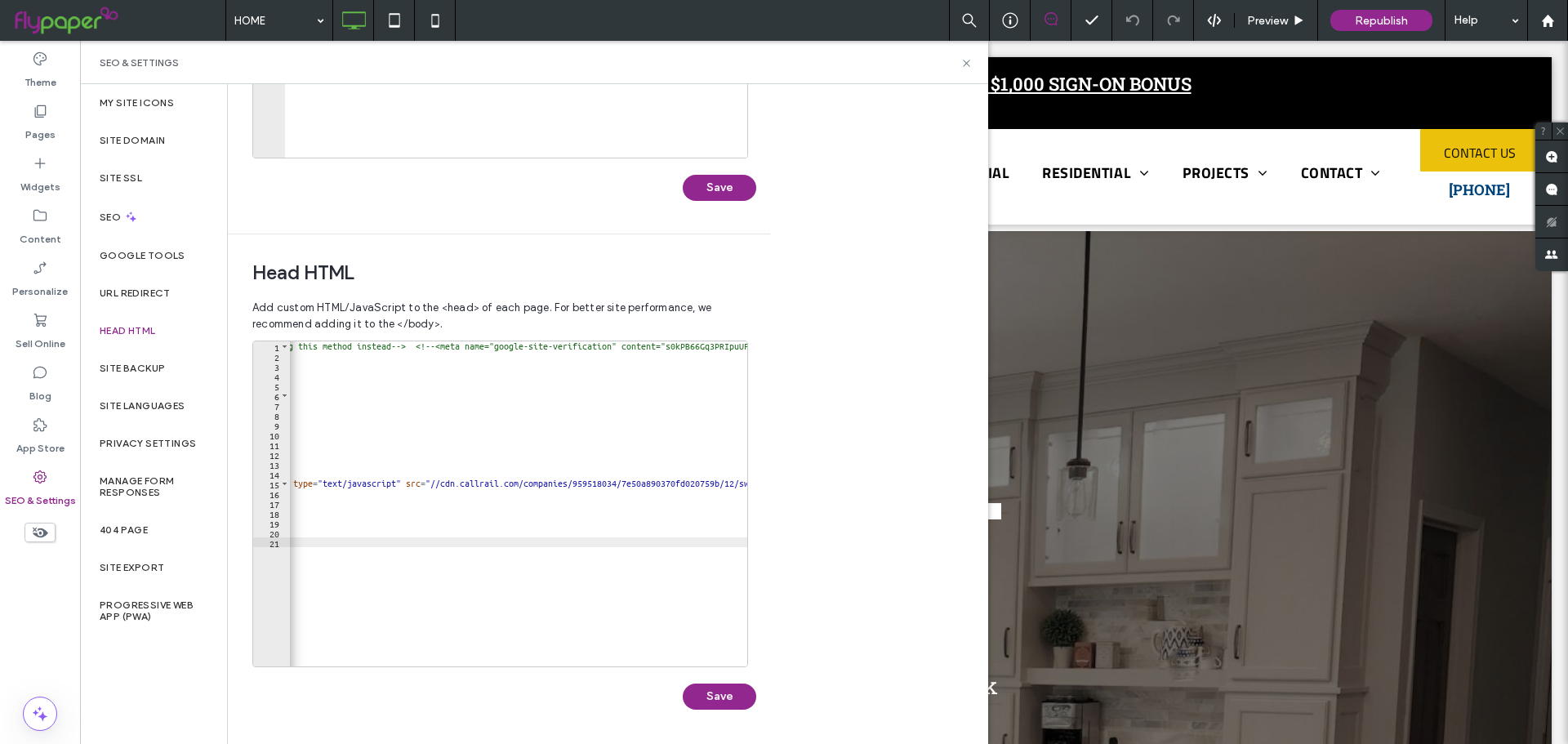 scroll, scrollTop: 0, scrollLeft: 0, axis: both 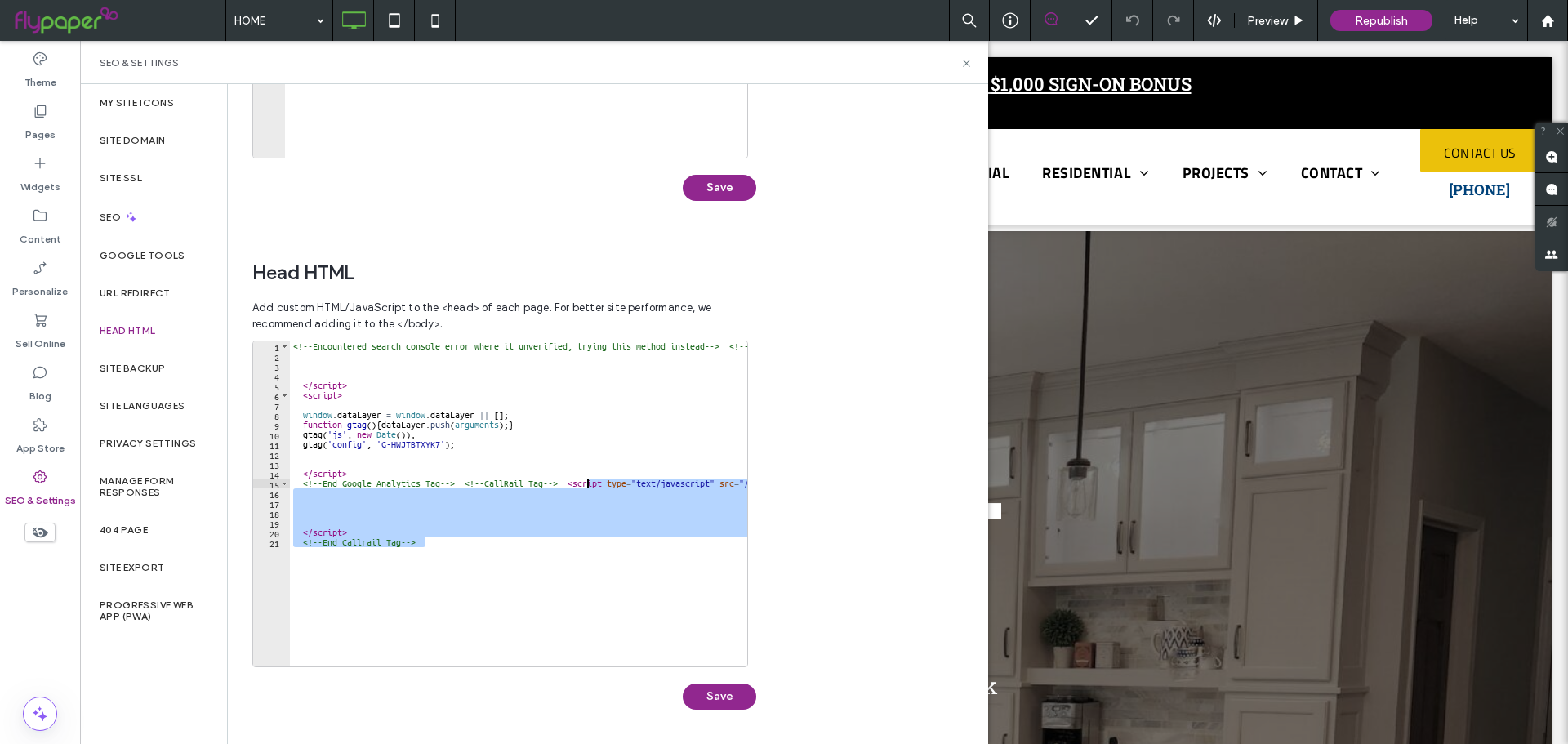 drag, startPoint x: 503, startPoint y: 546, endPoint x: 587, endPoint y: 479, distance: 107.45 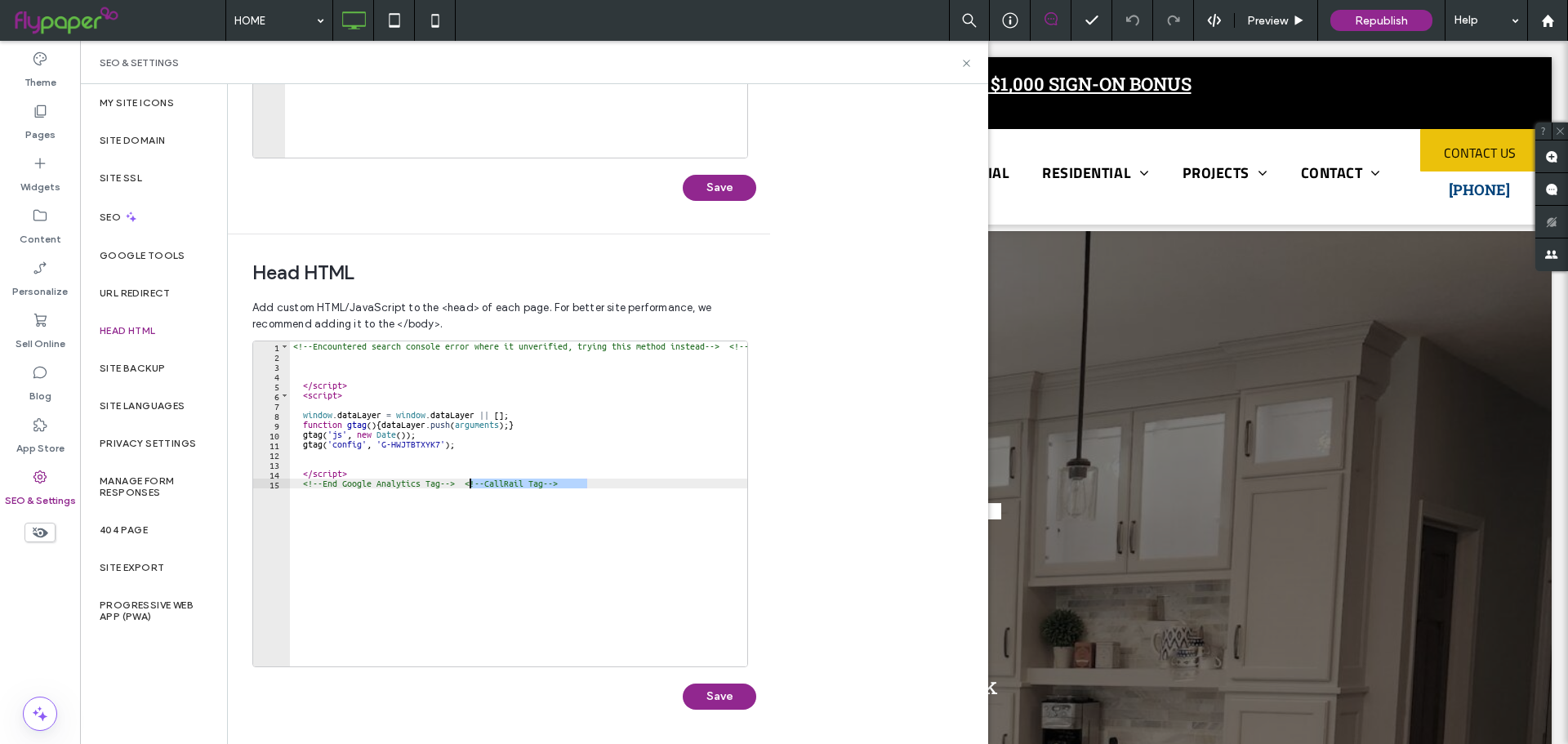 drag, startPoint x: 635, startPoint y: 485, endPoint x: 470, endPoint y: 487, distance: 165.0121 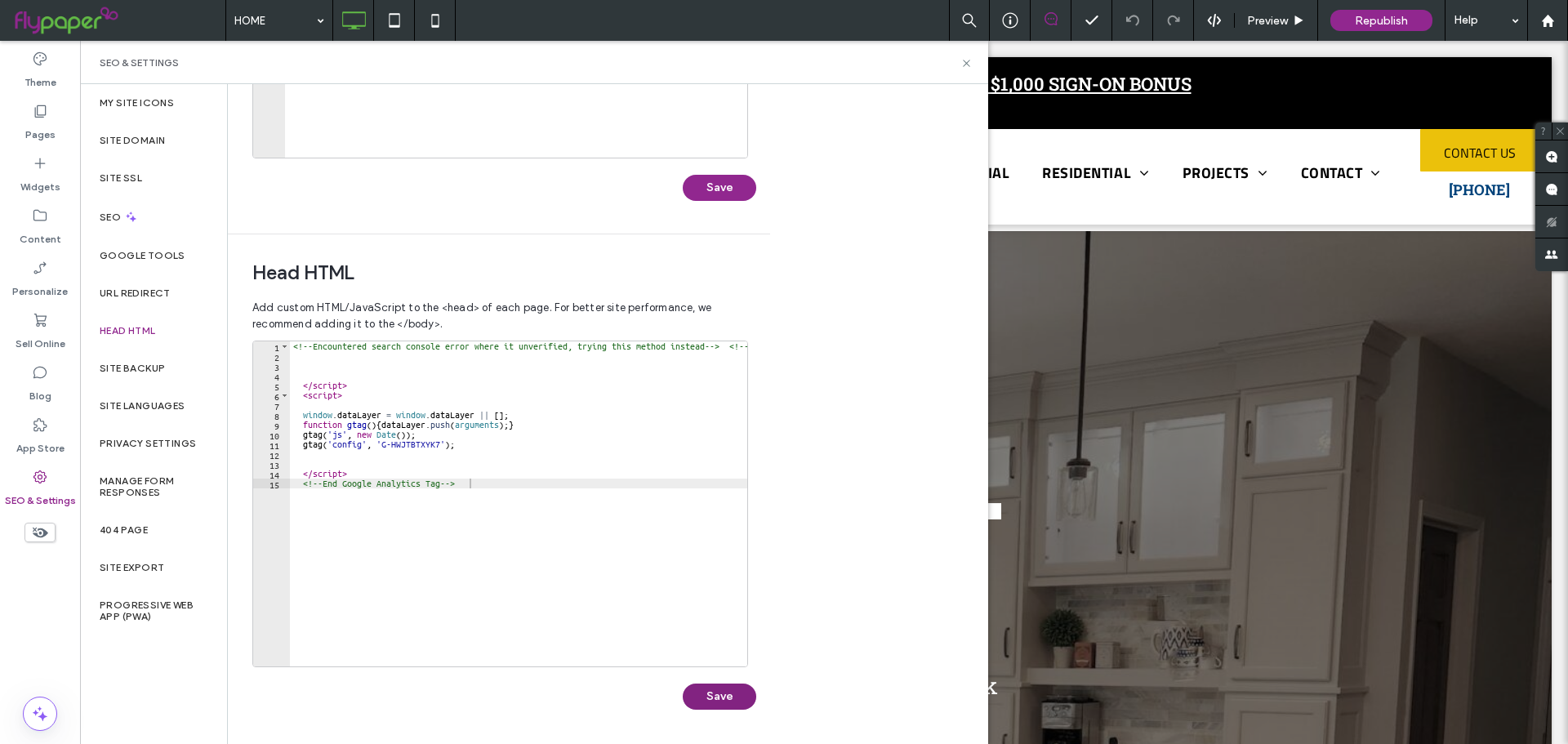 click on "Save" at bounding box center [719, 697] 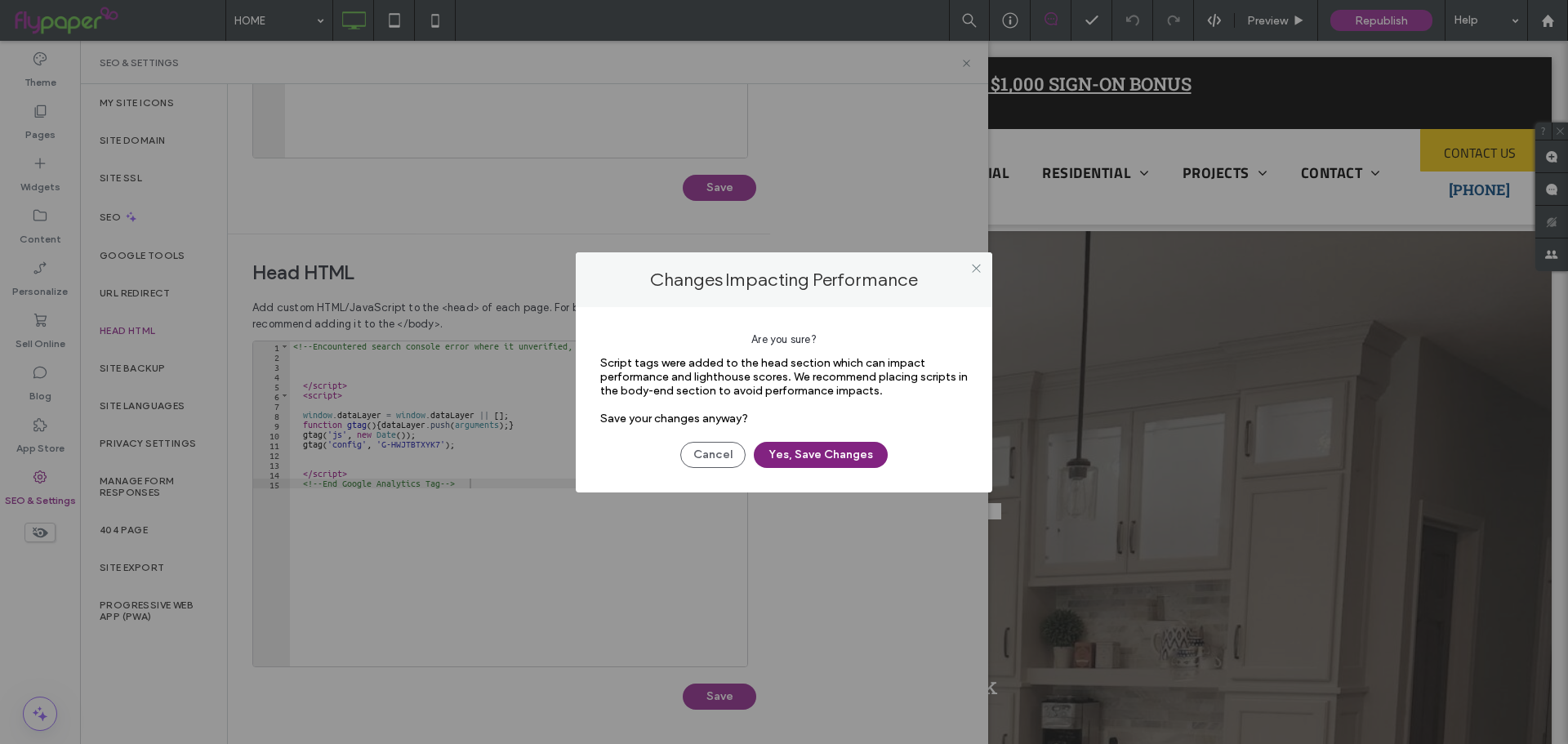 click on "Yes, Save Changes" at bounding box center (821, 455) 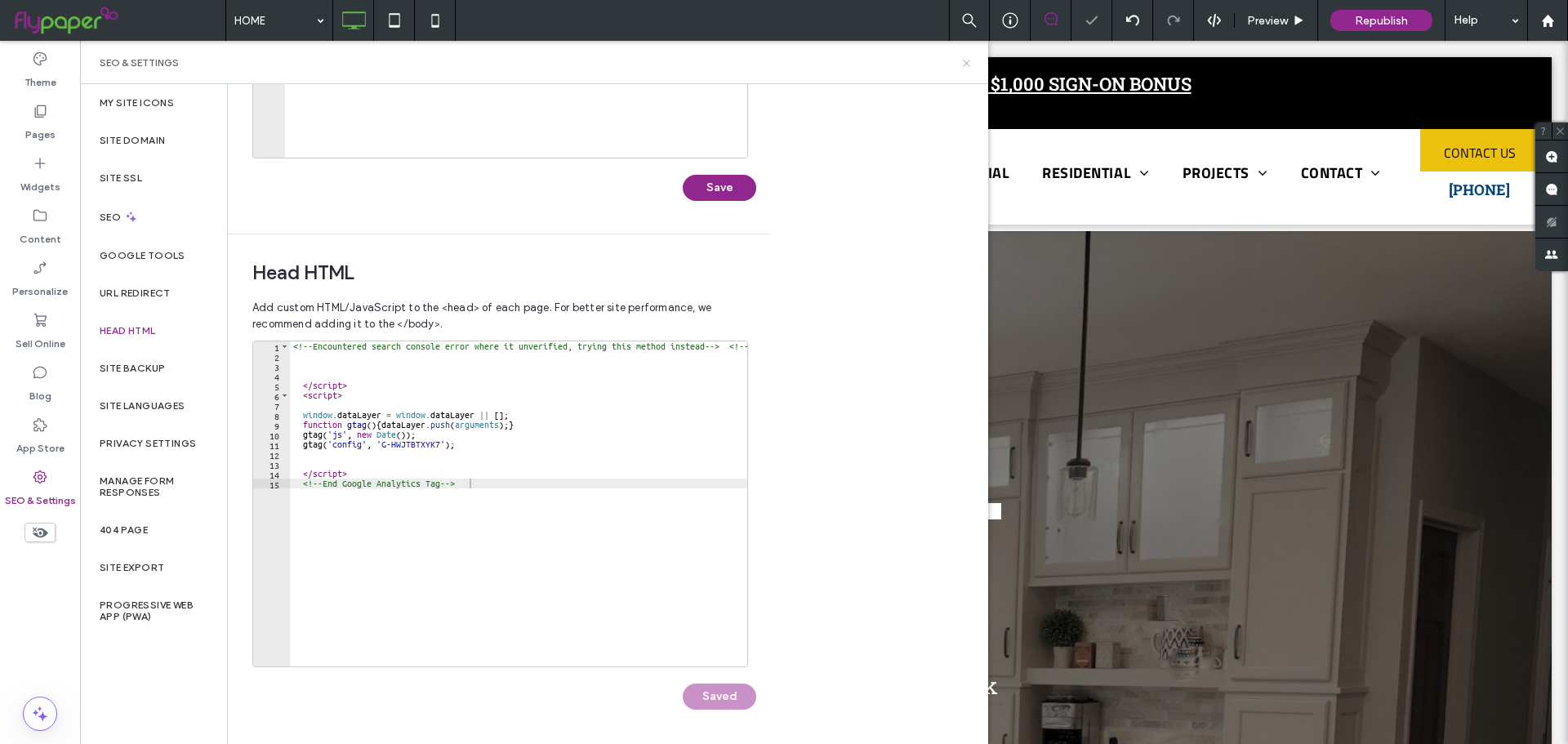 click 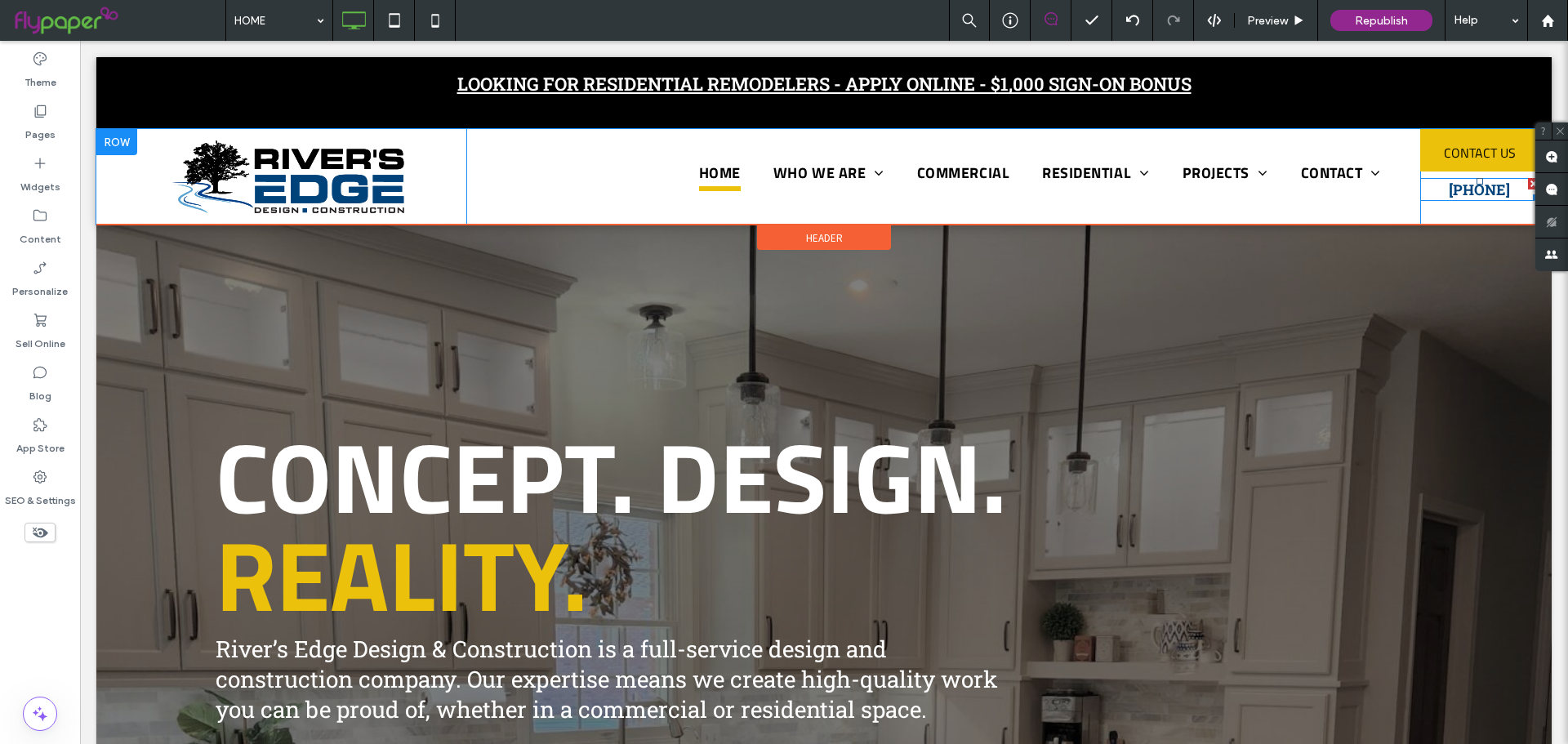 click on "573-488-6984" at bounding box center [1479, 189] 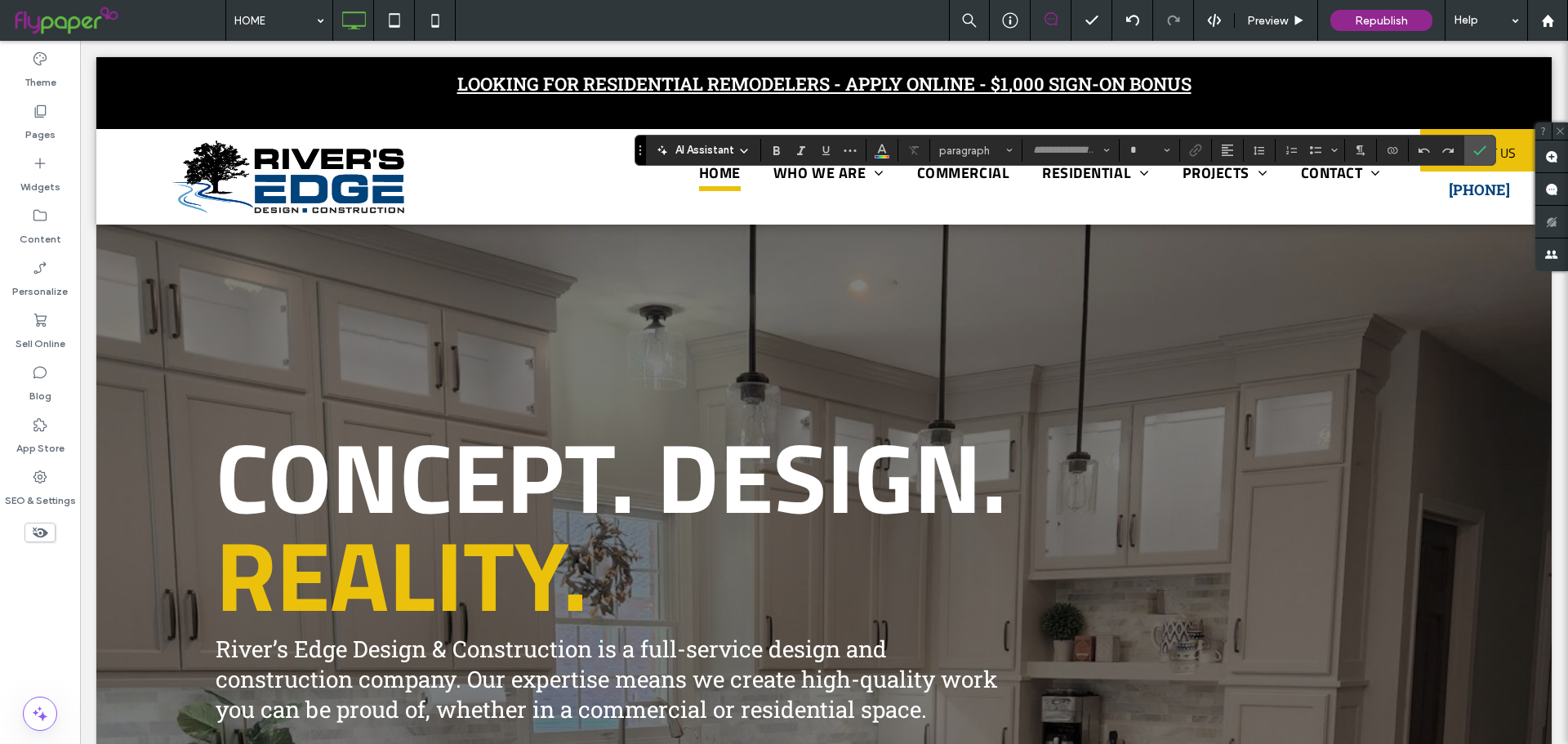 type on "**********" 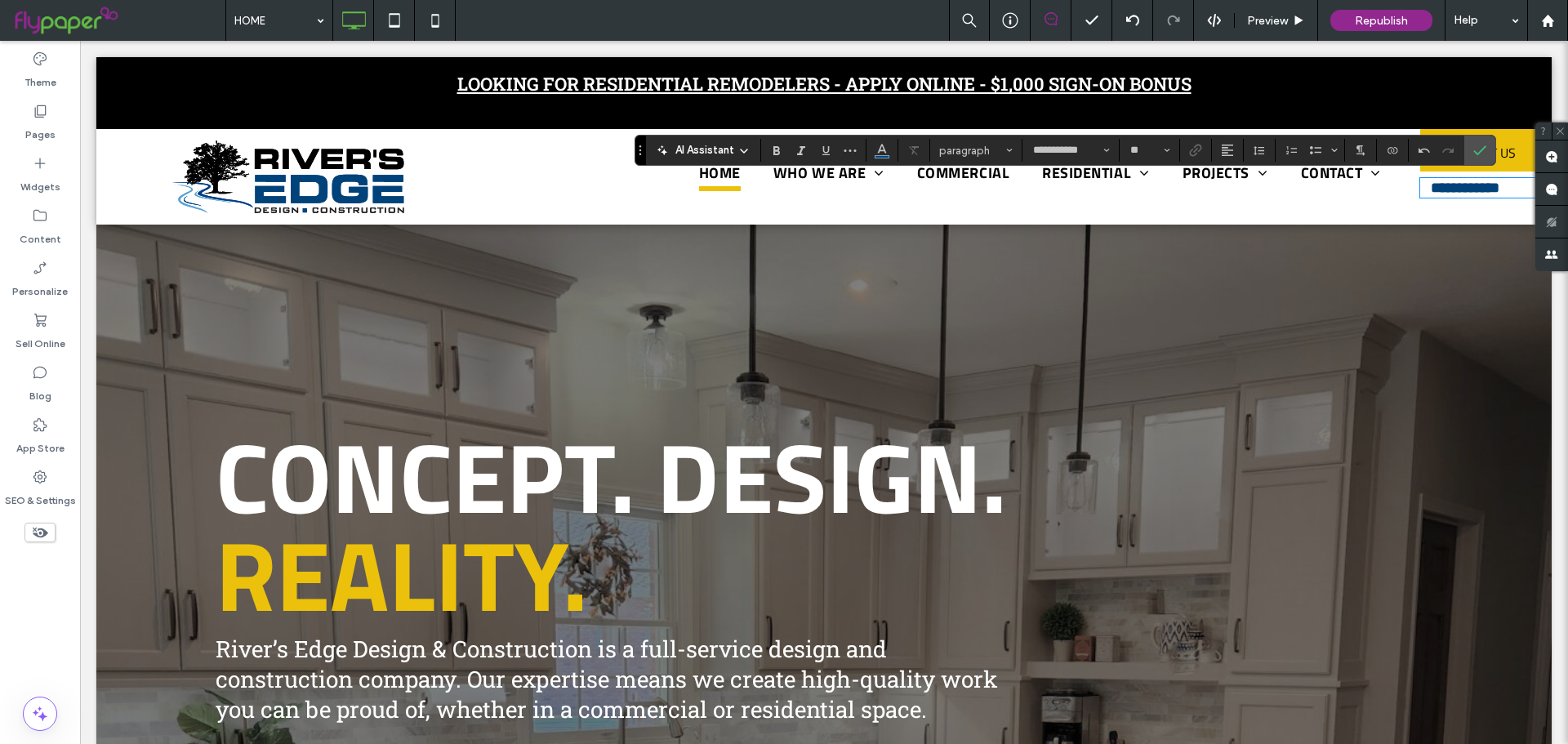 type on "**" 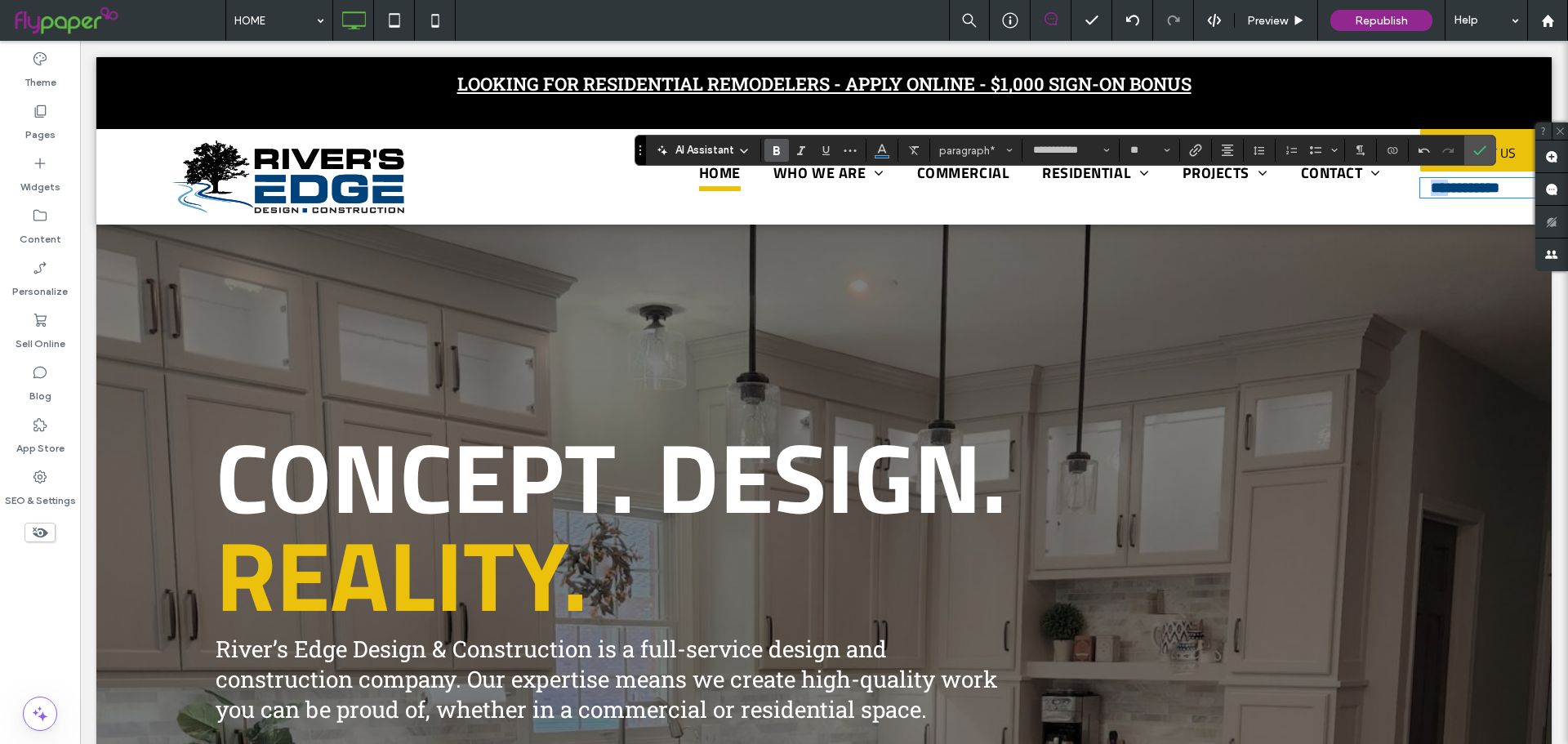click on "**********" at bounding box center [1465, 188] 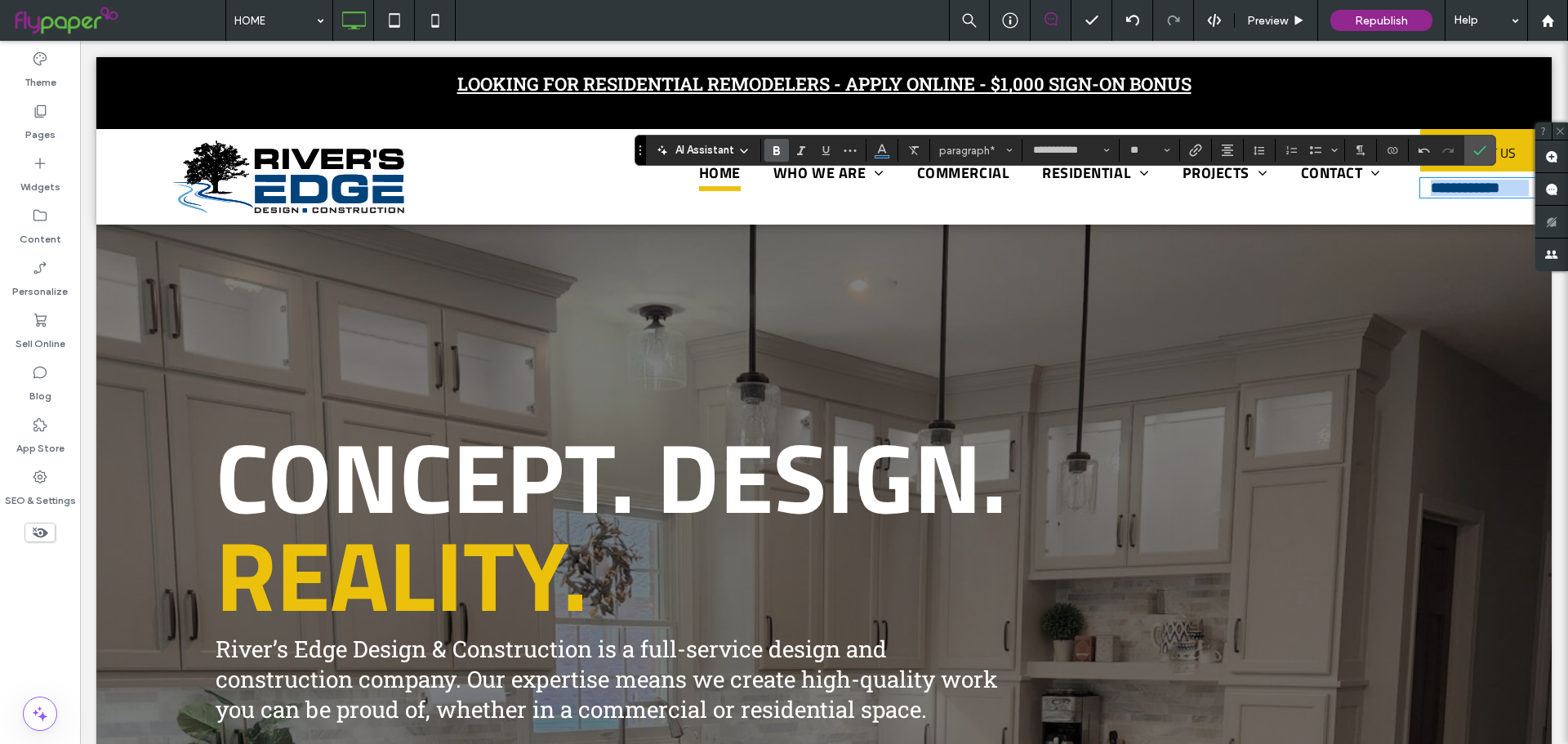 click on "**********" at bounding box center [1465, 188] 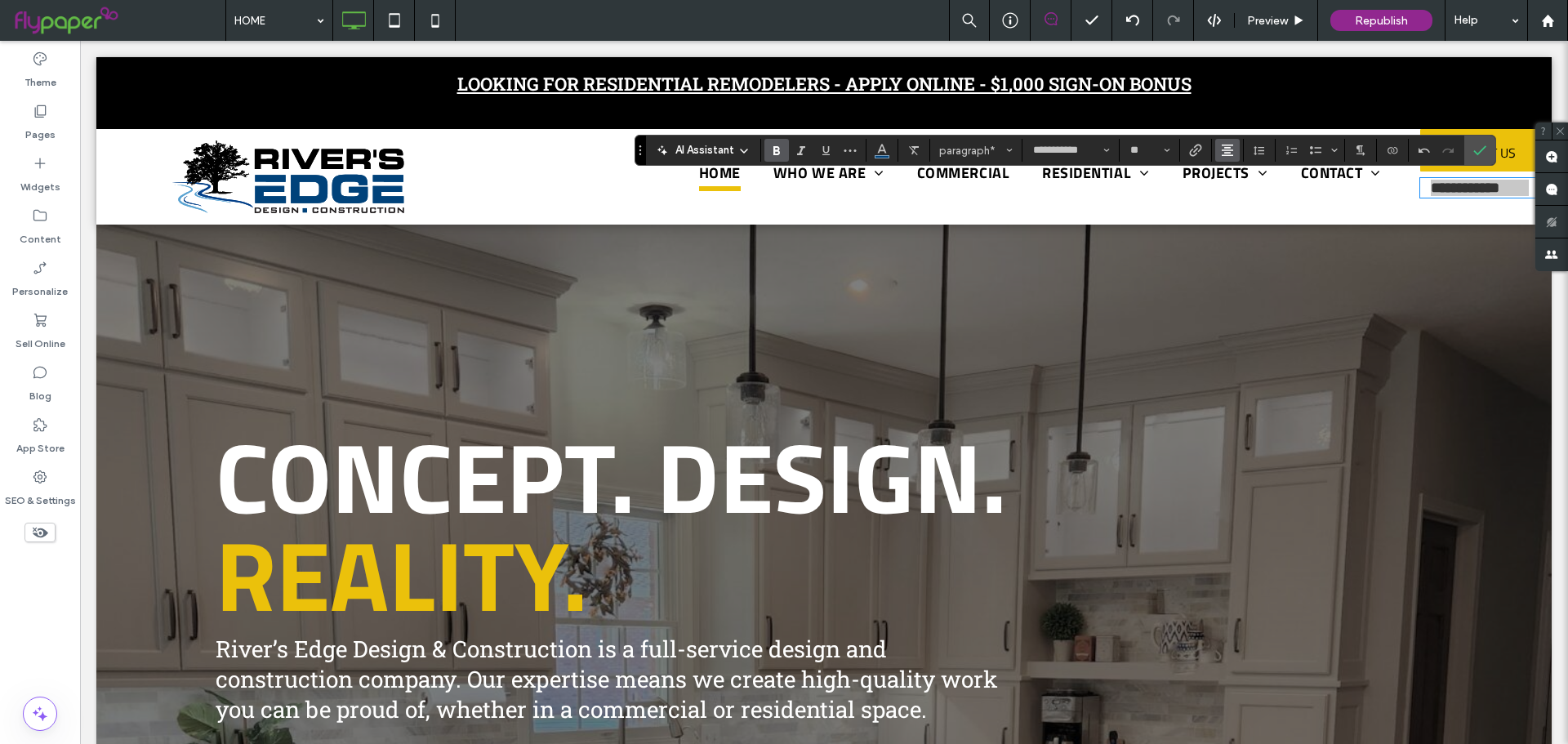click 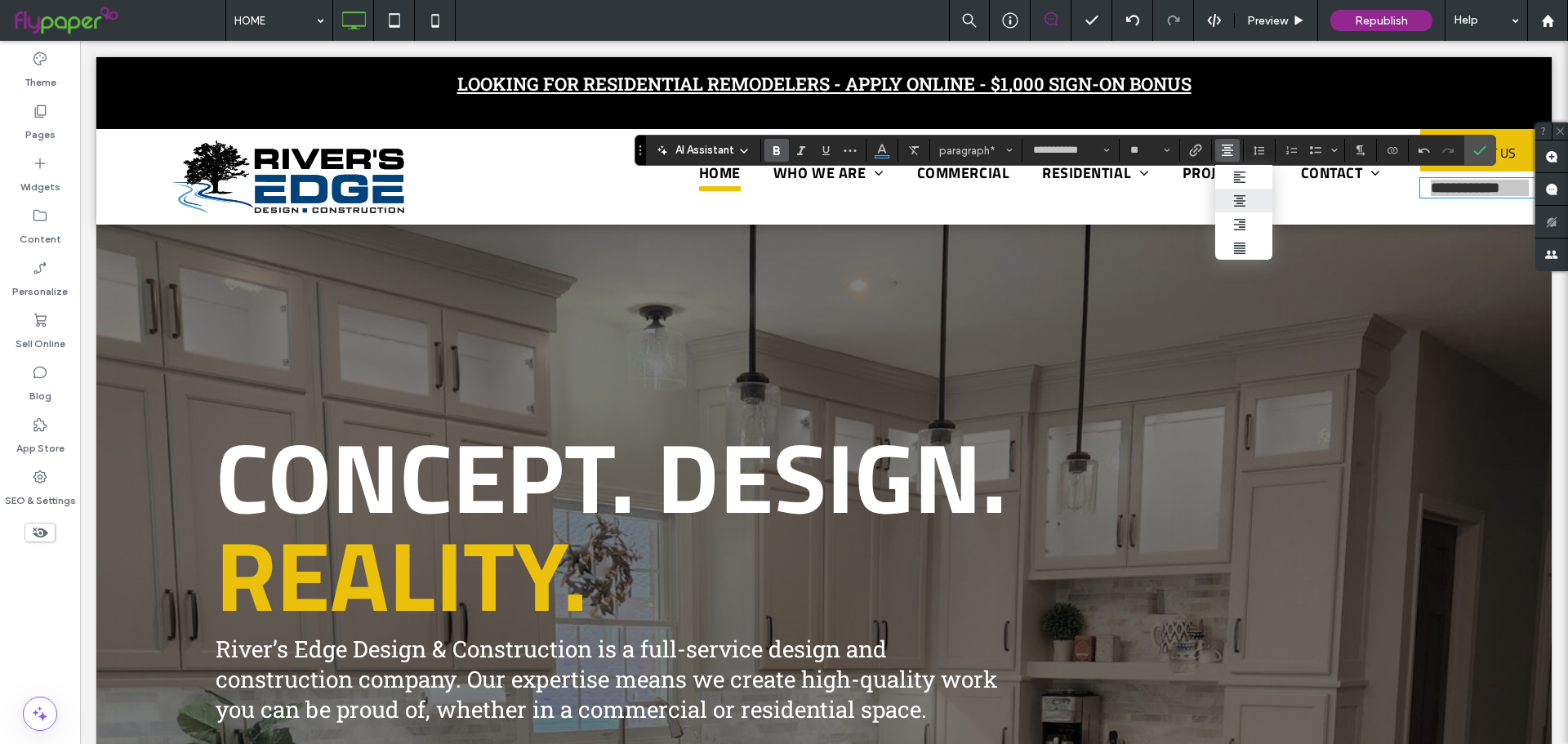 drag, startPoint x: 1238, startPoint y: 206, endPoint x: 1428, endPoint y: 175, distance: 192.51234 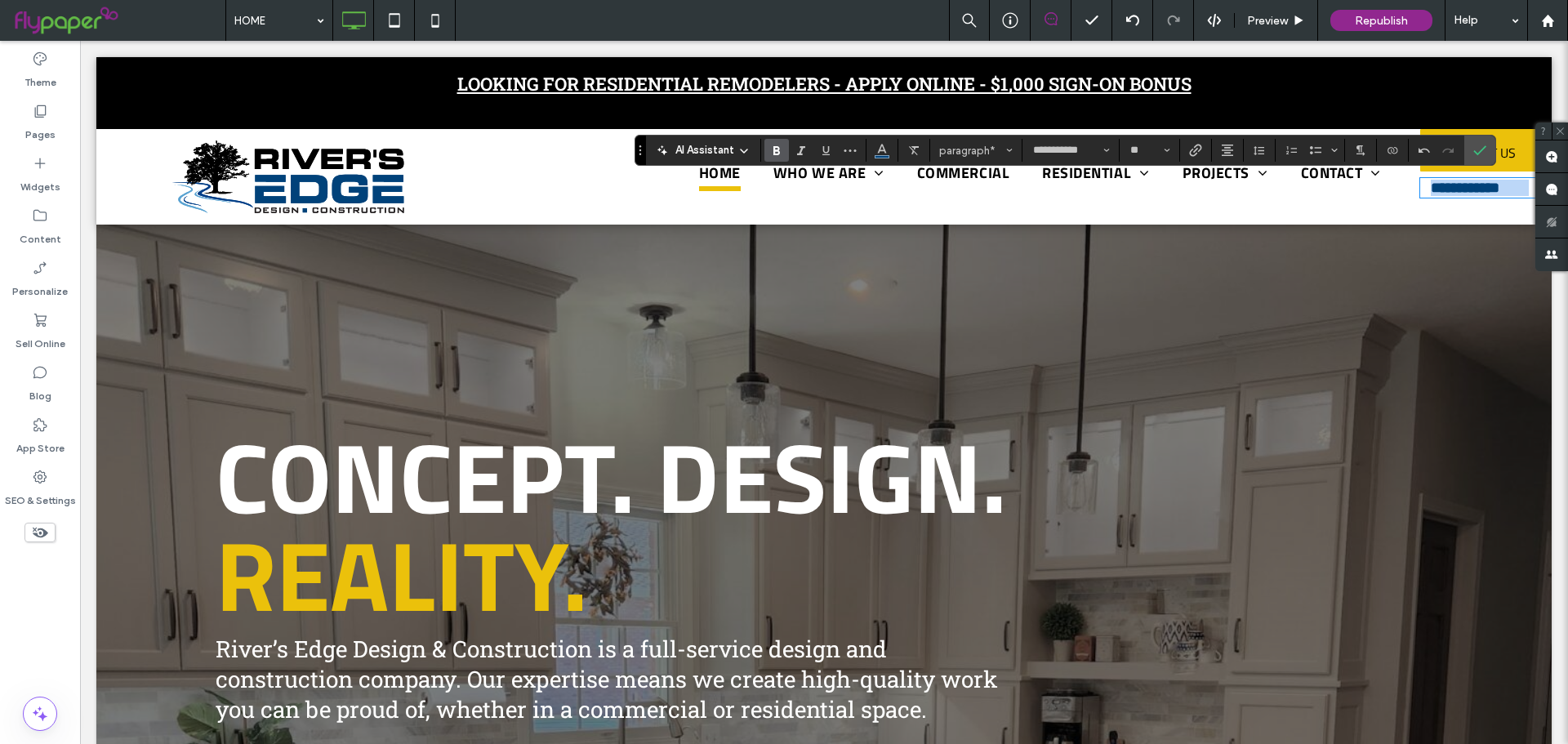 click at bounding box center (1514, 188) 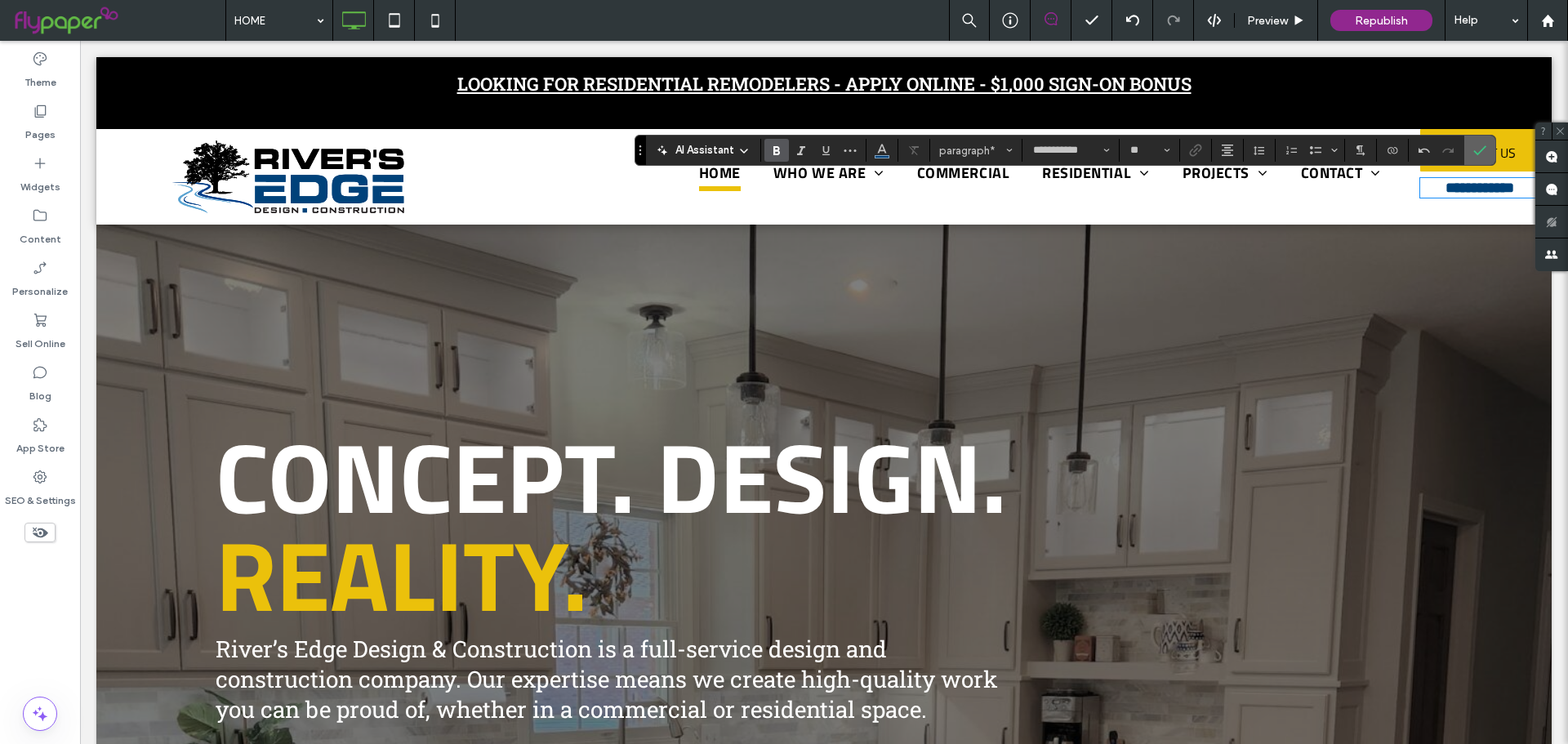 click 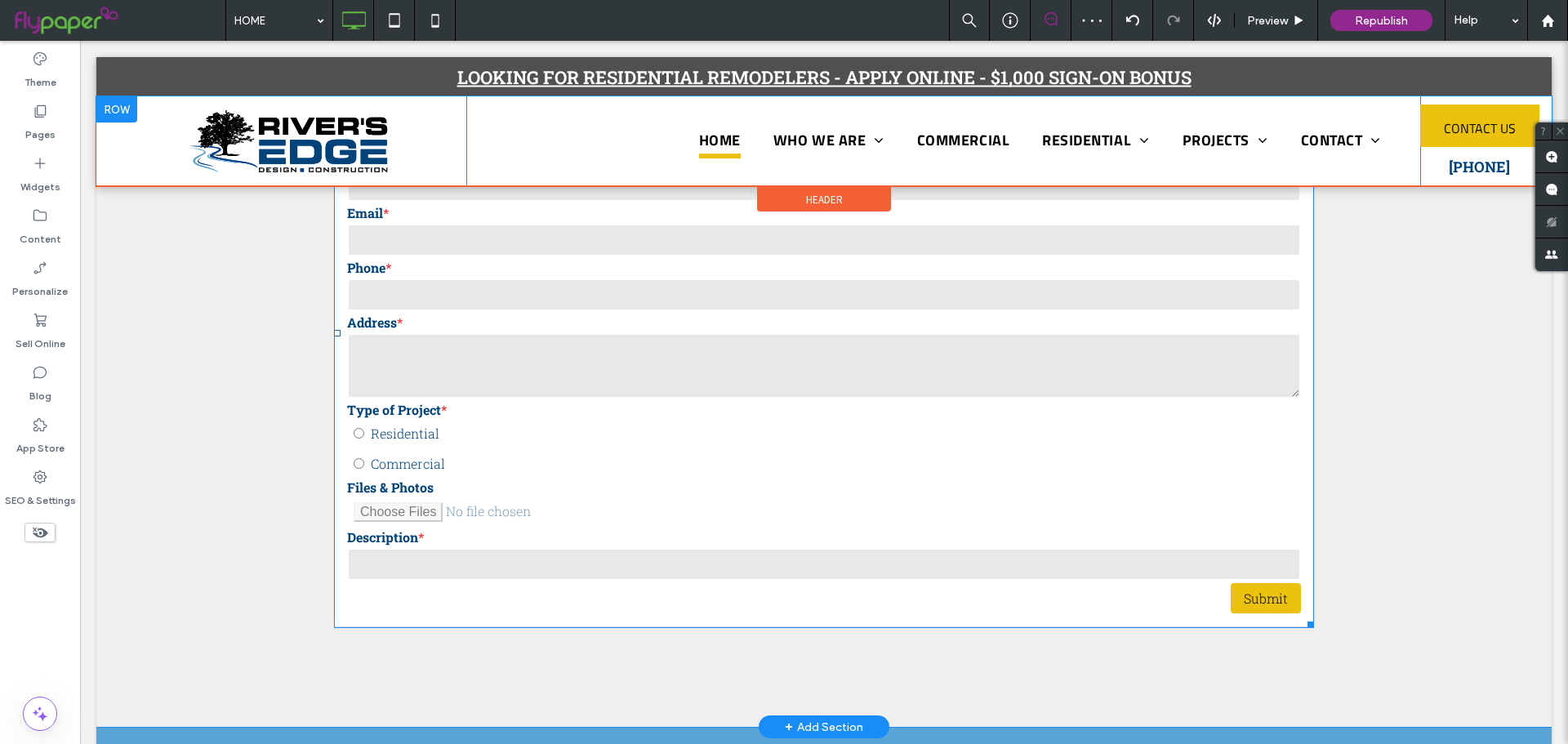 scroll, scrollTop: 5106, scrollLeft: 0, axis: vertical 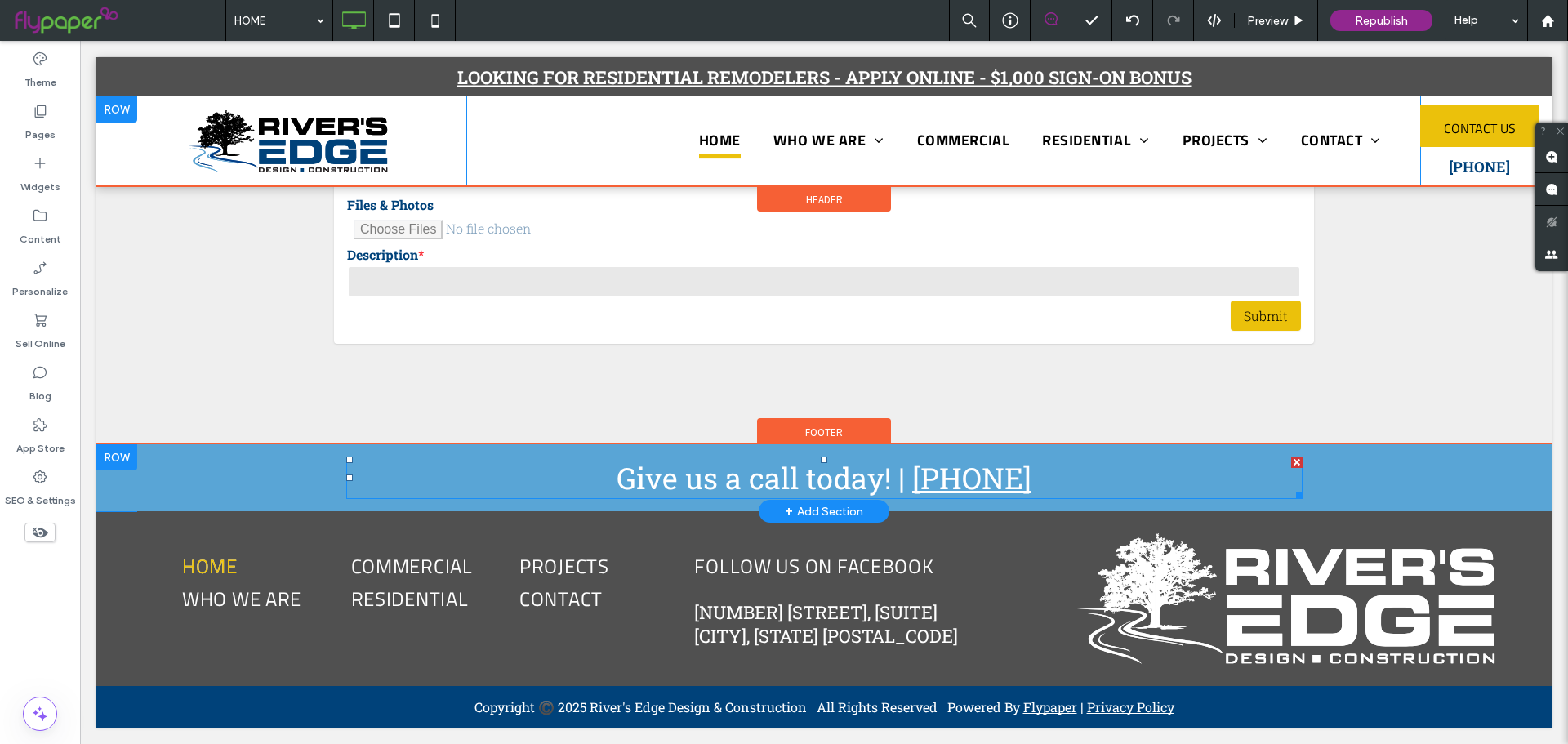 click on "573-488-6984" at bounding box center [972, 478] 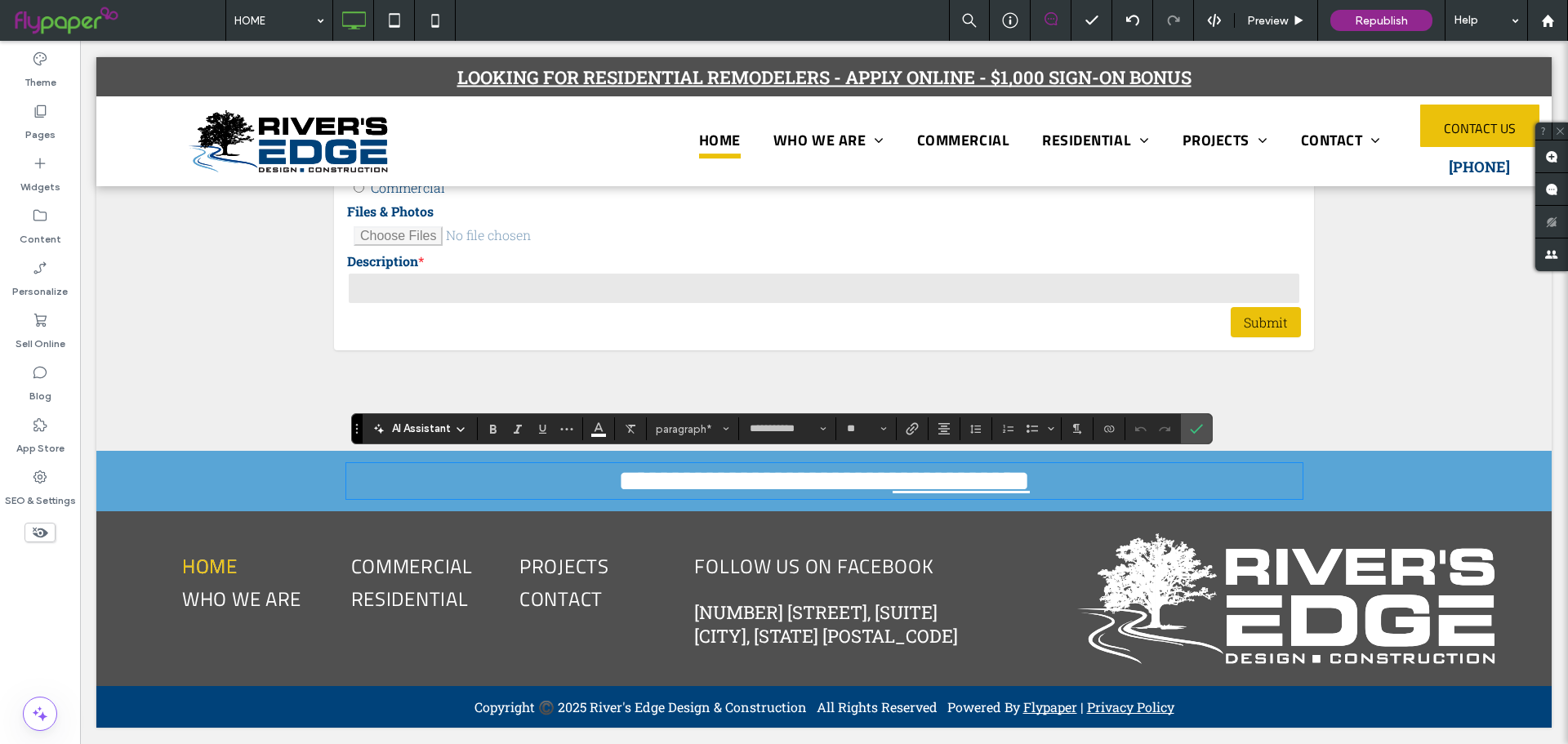 click on "**********" at bounding box center [961, 481] 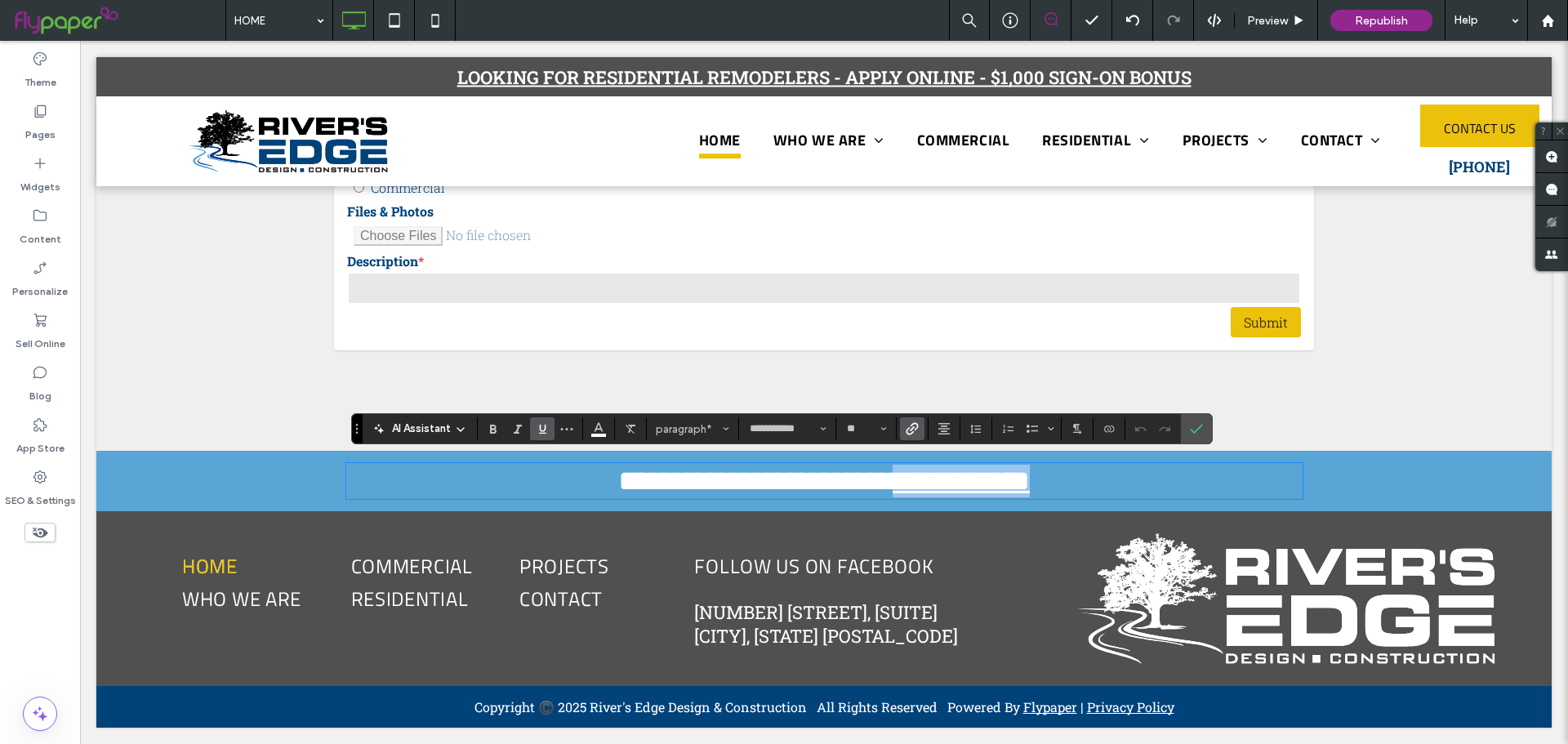 drag, startPoint x: 1078, startPoint y: 474, endPoint x: 876, endPoint y: 466, distance: 202.15835 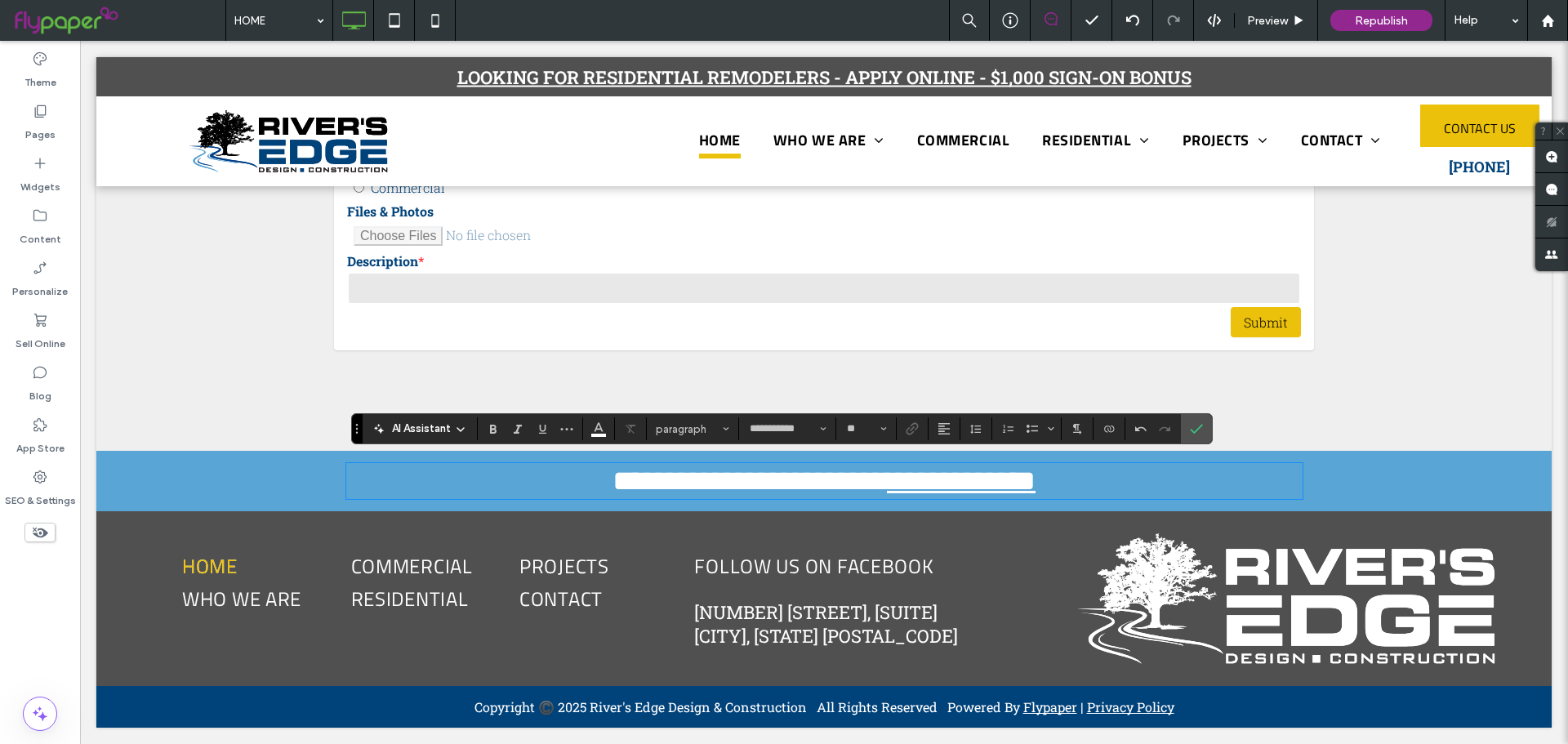 type 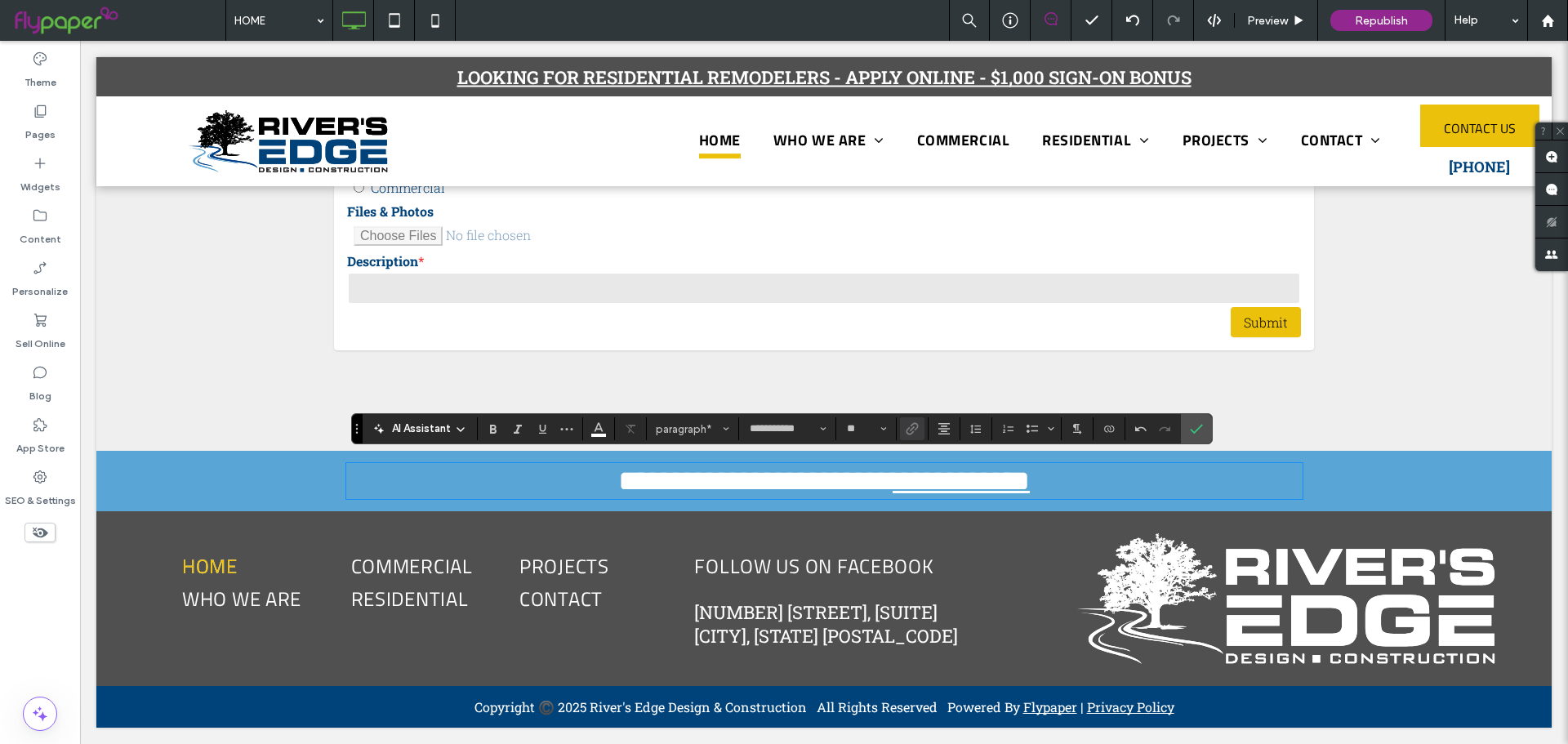 click on "**********" at bounding box center [961, 481] 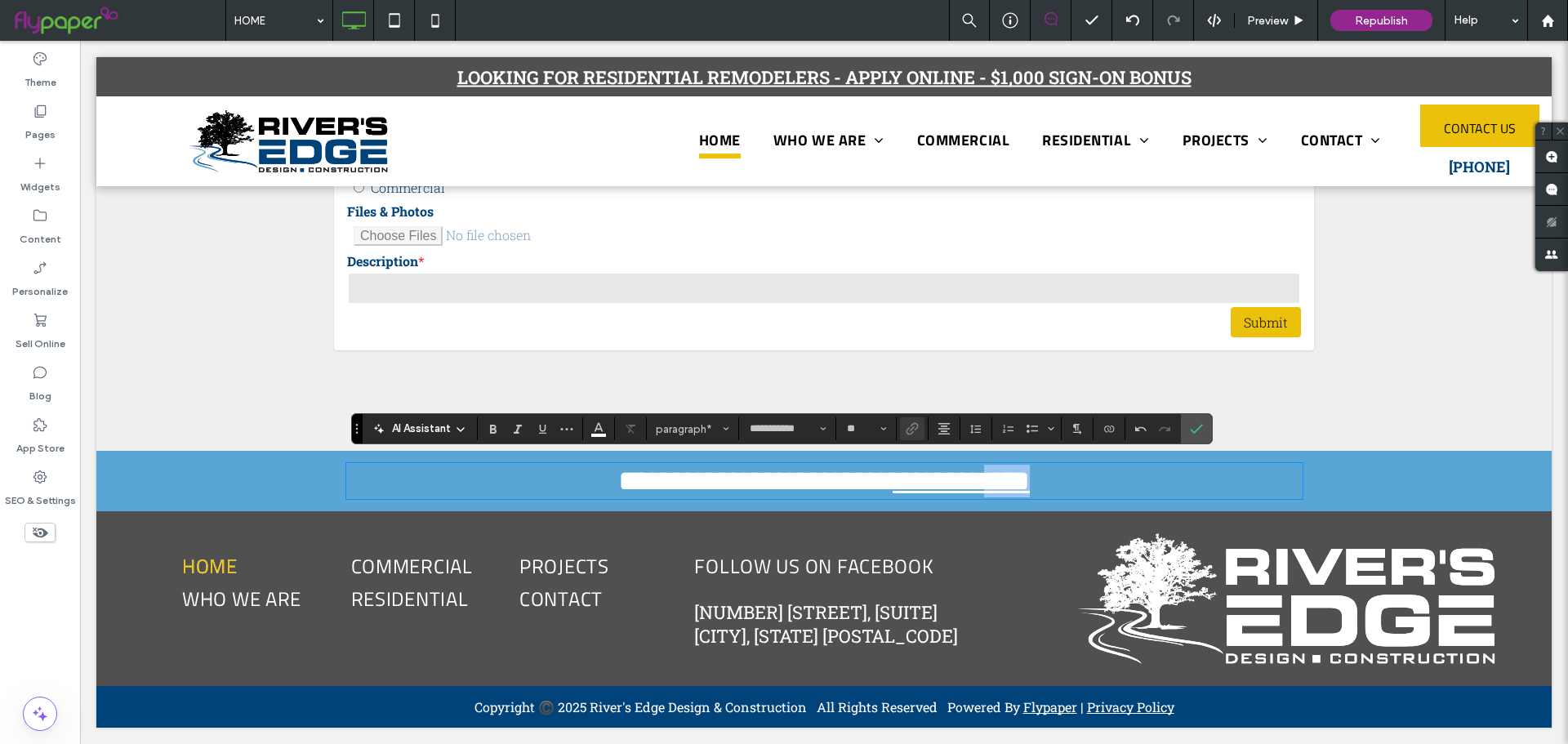 click on "**********" at bounding box center (961, 481) 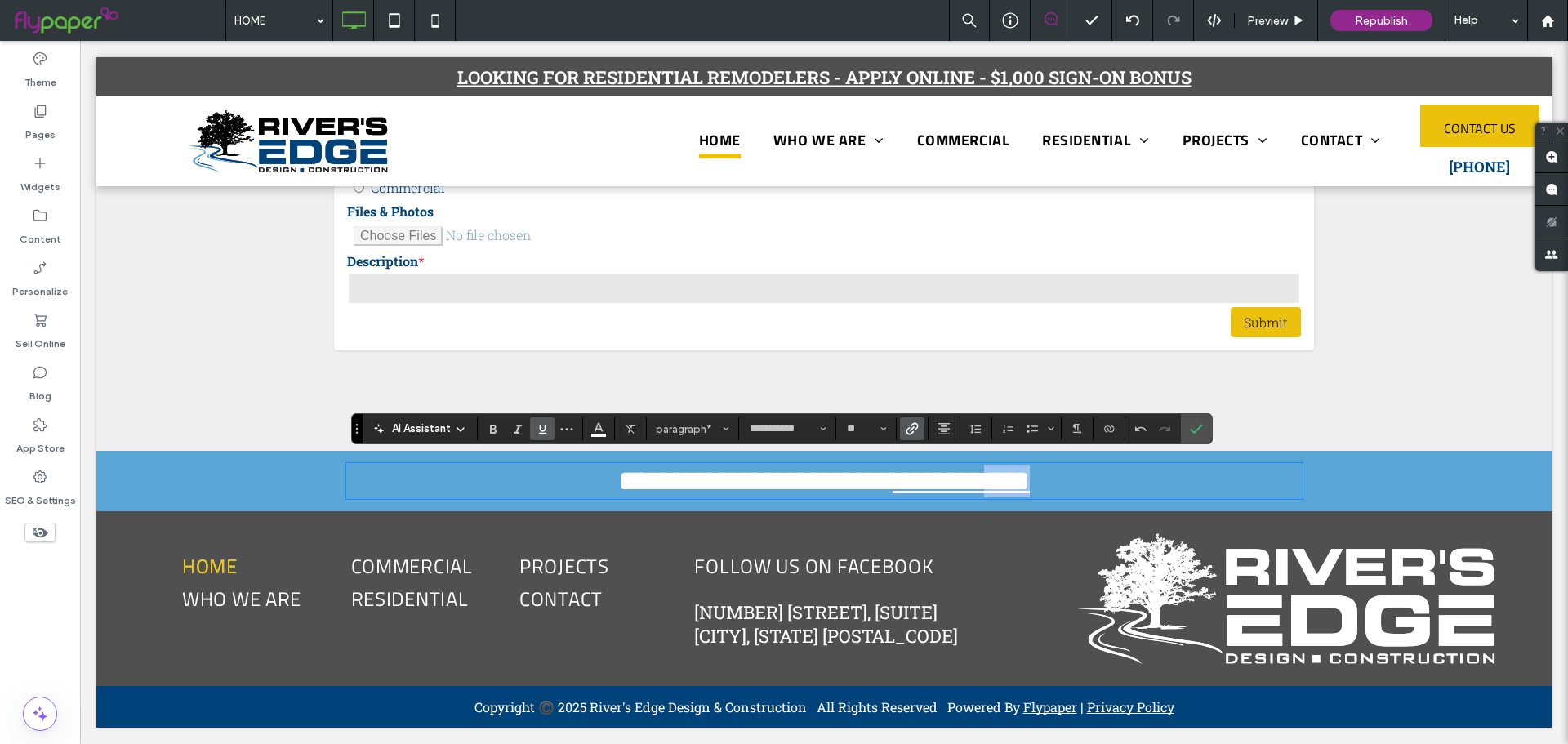 click on "**********" at bounding box center (961, 481) 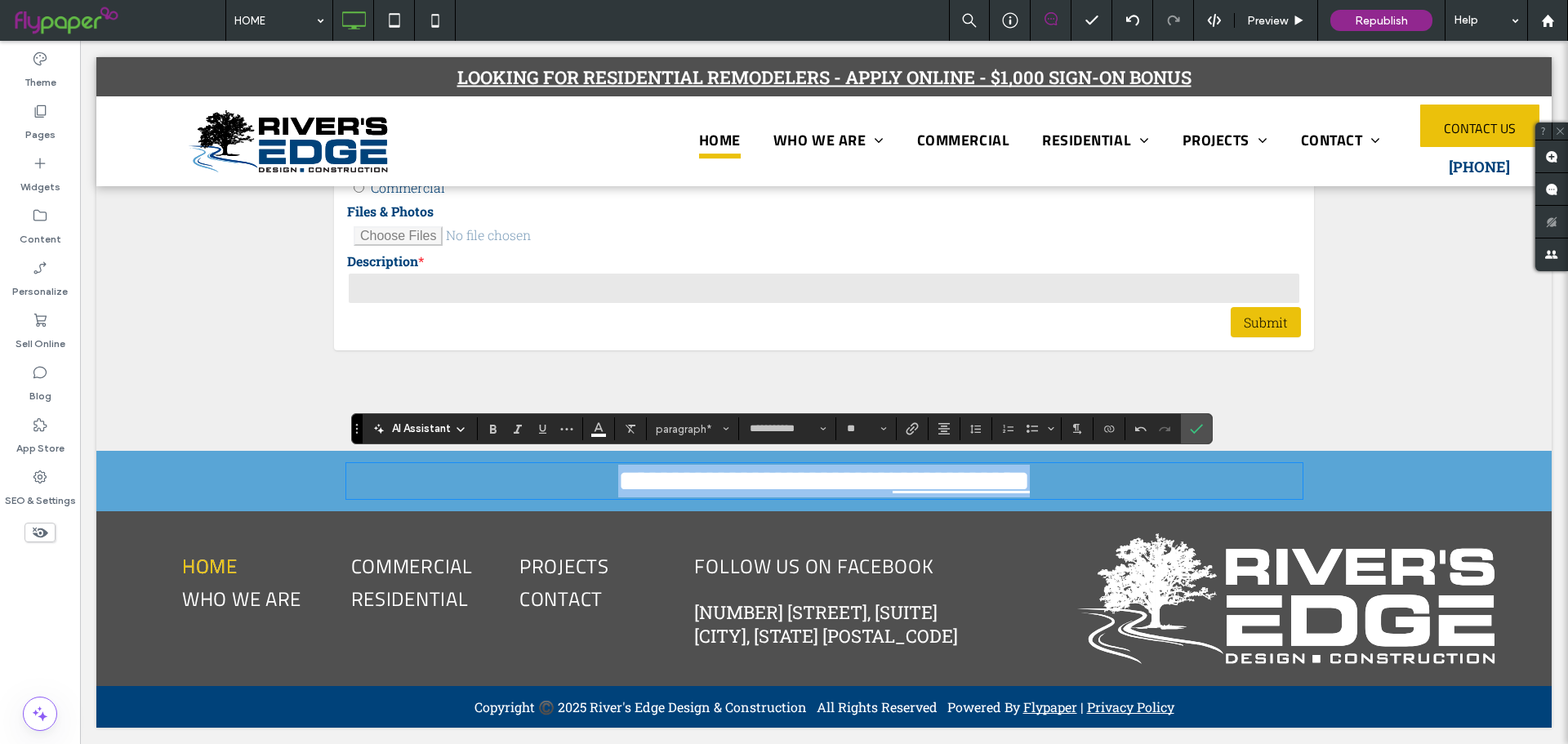 click on "**********" at bounding box center (961, 481) 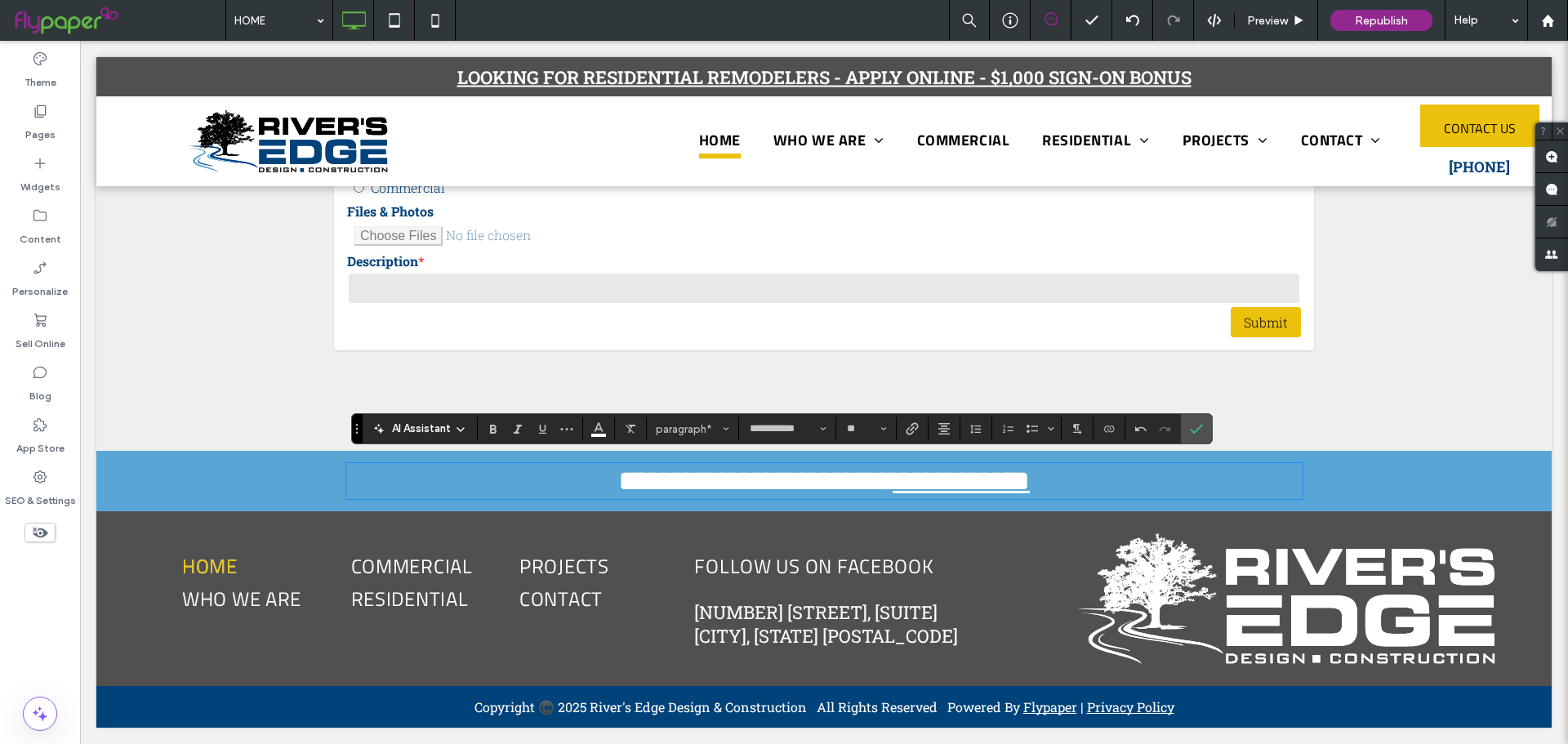 click on "**********" at bounding box center (961, 481) 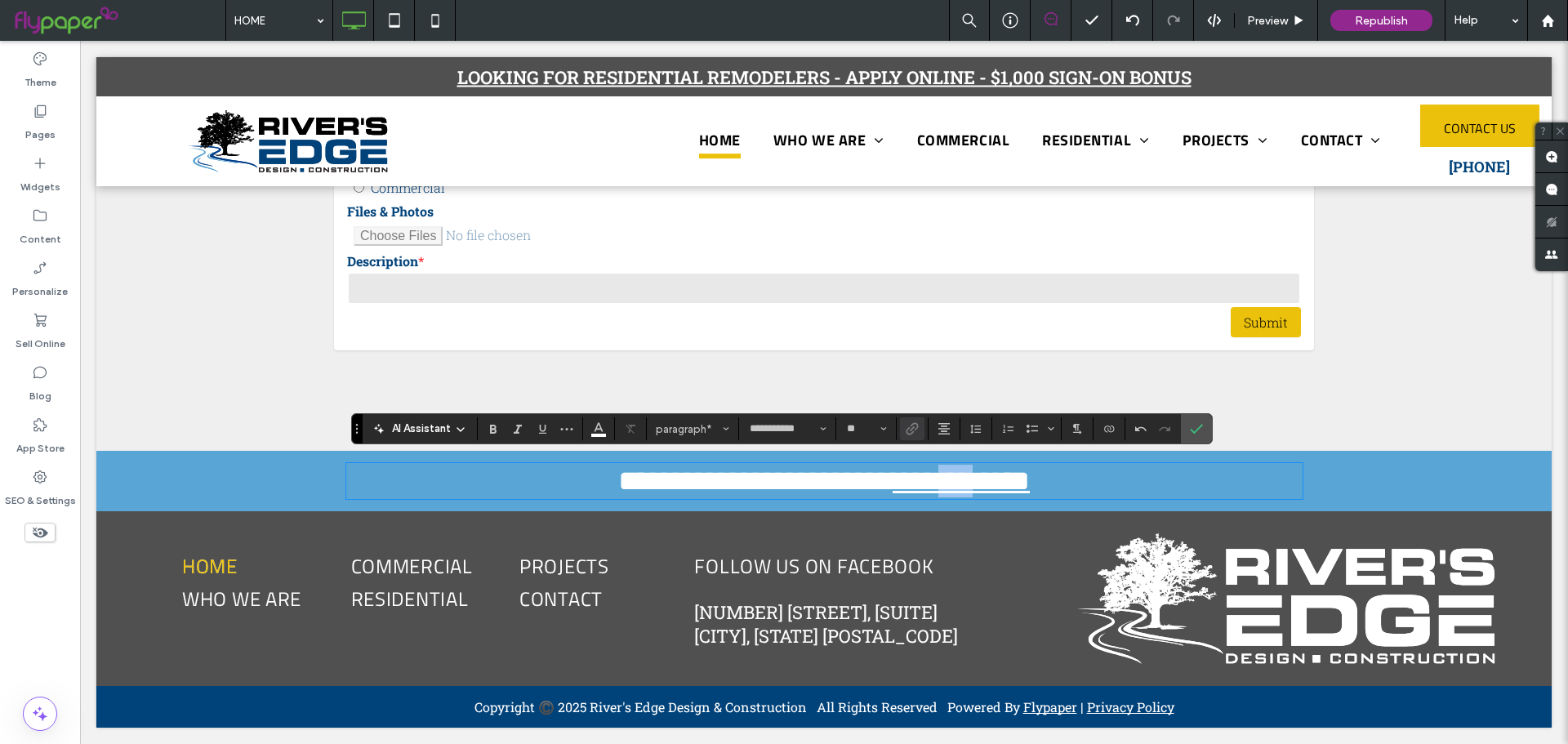 click on "**********" at bounding box center [961, 481] 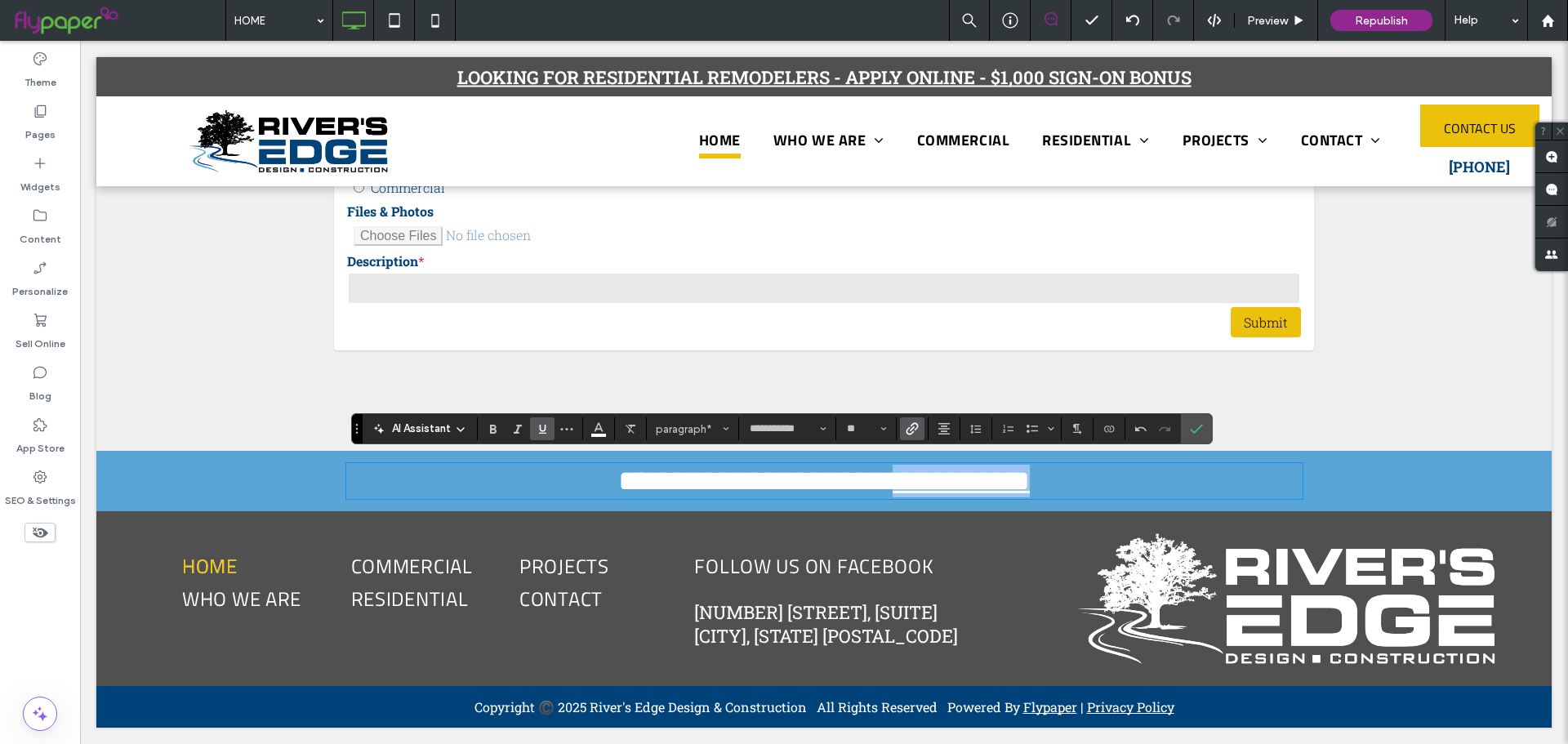 drag, startPoint x: 1089, startPoint y: 480, endPoint x: 877, endPoint y: 474, distance: 212.0849 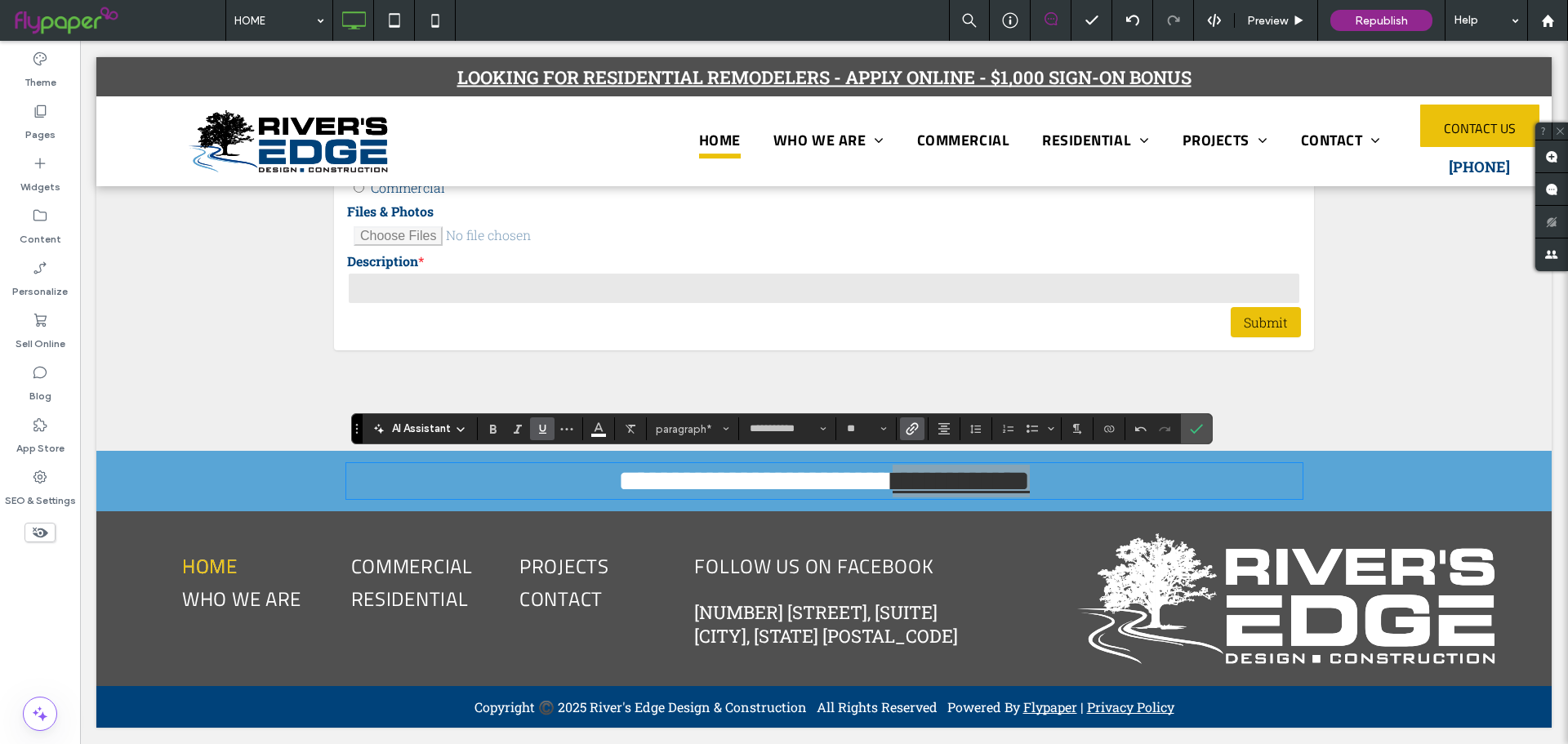 click at bounding box center [912, 429] 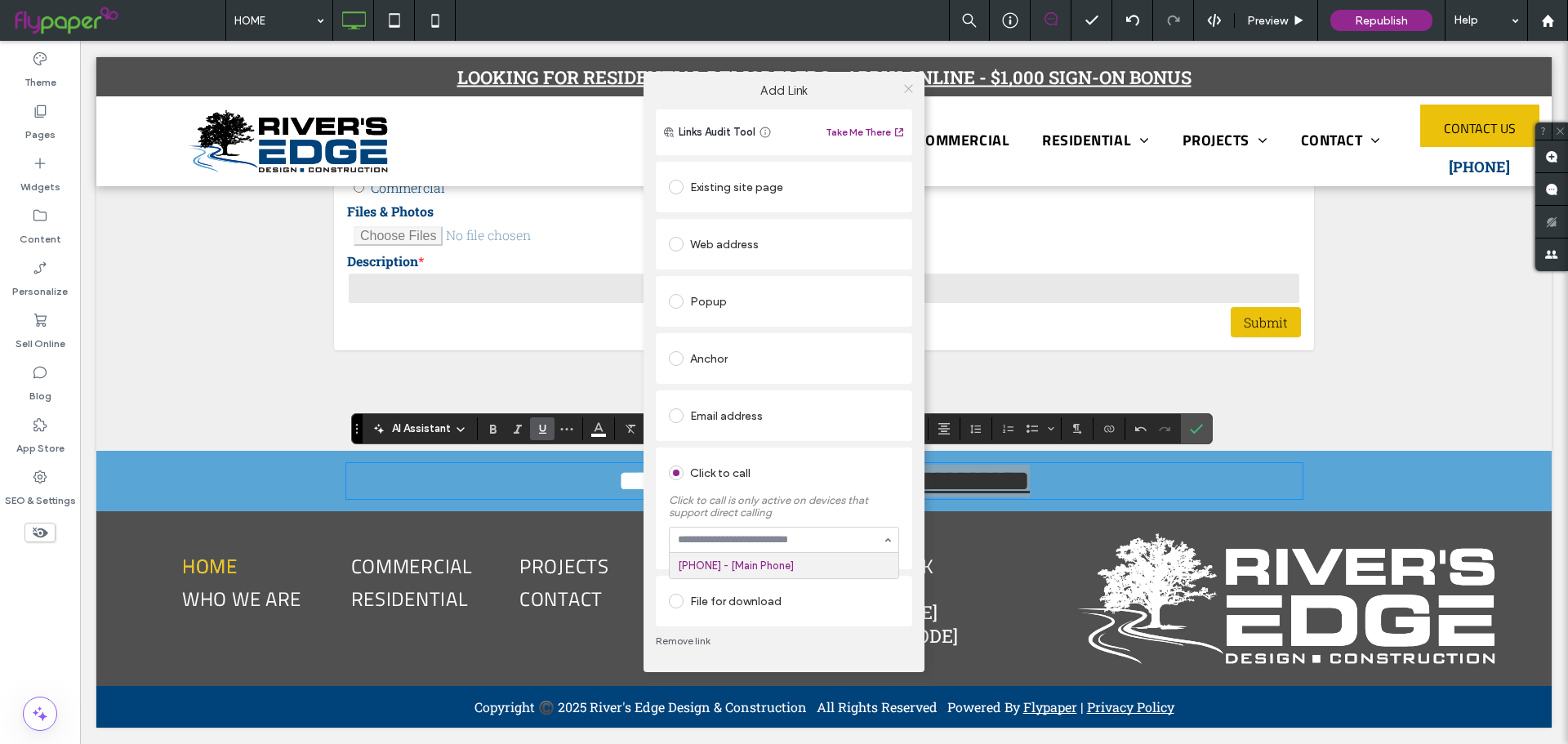 click 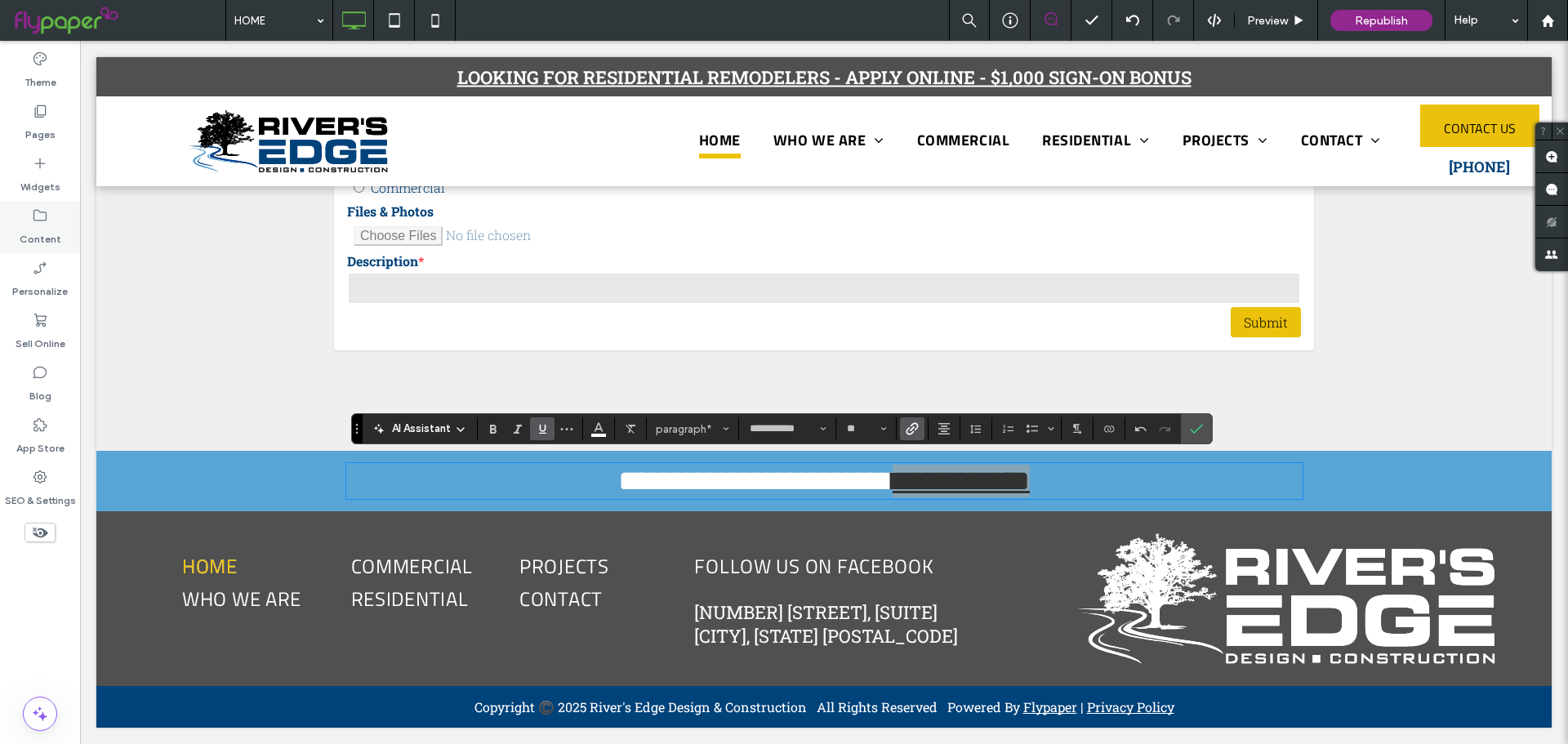 click on "Content" at bounding box center [40, 227] 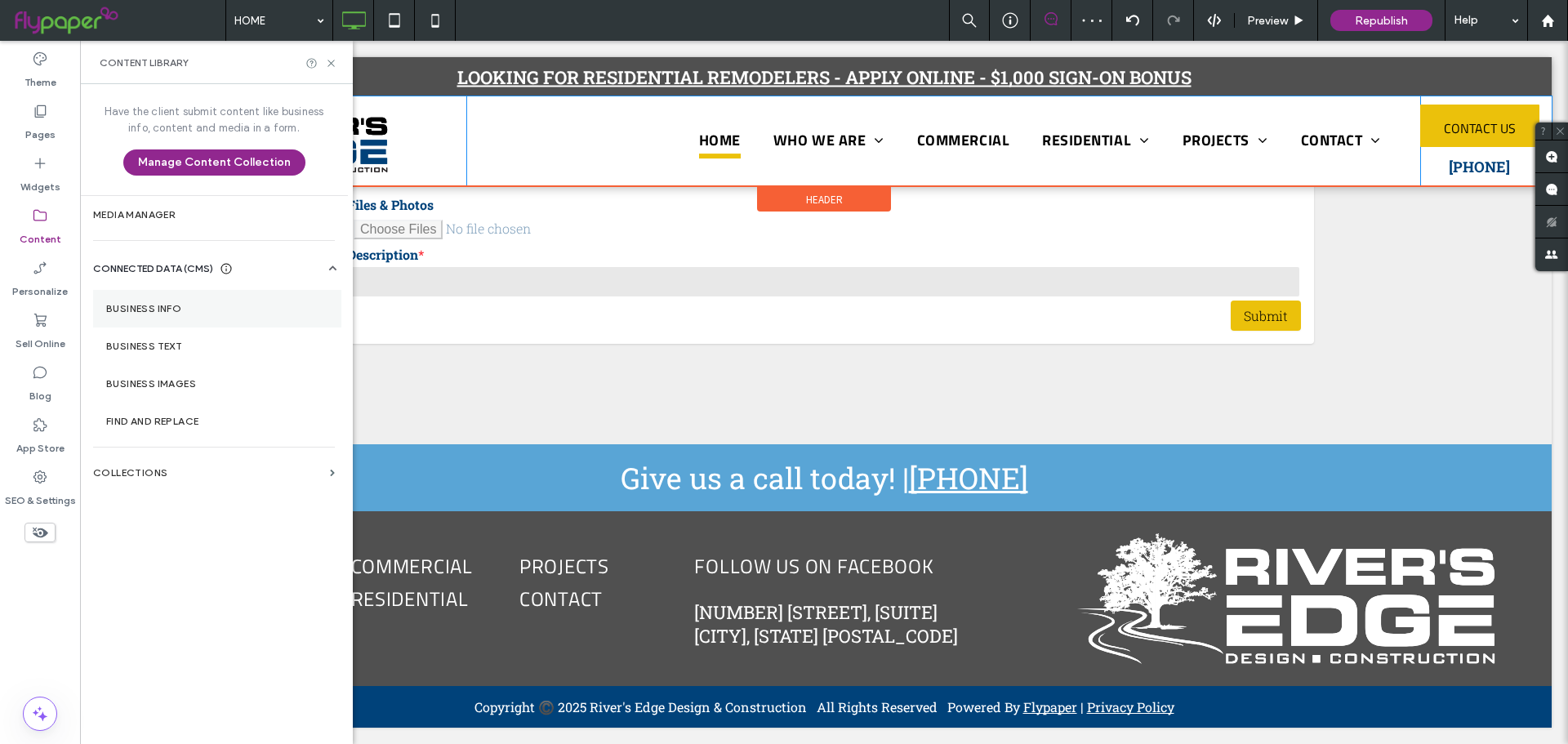 click on "Business Info" at bounding box center [217, 309] 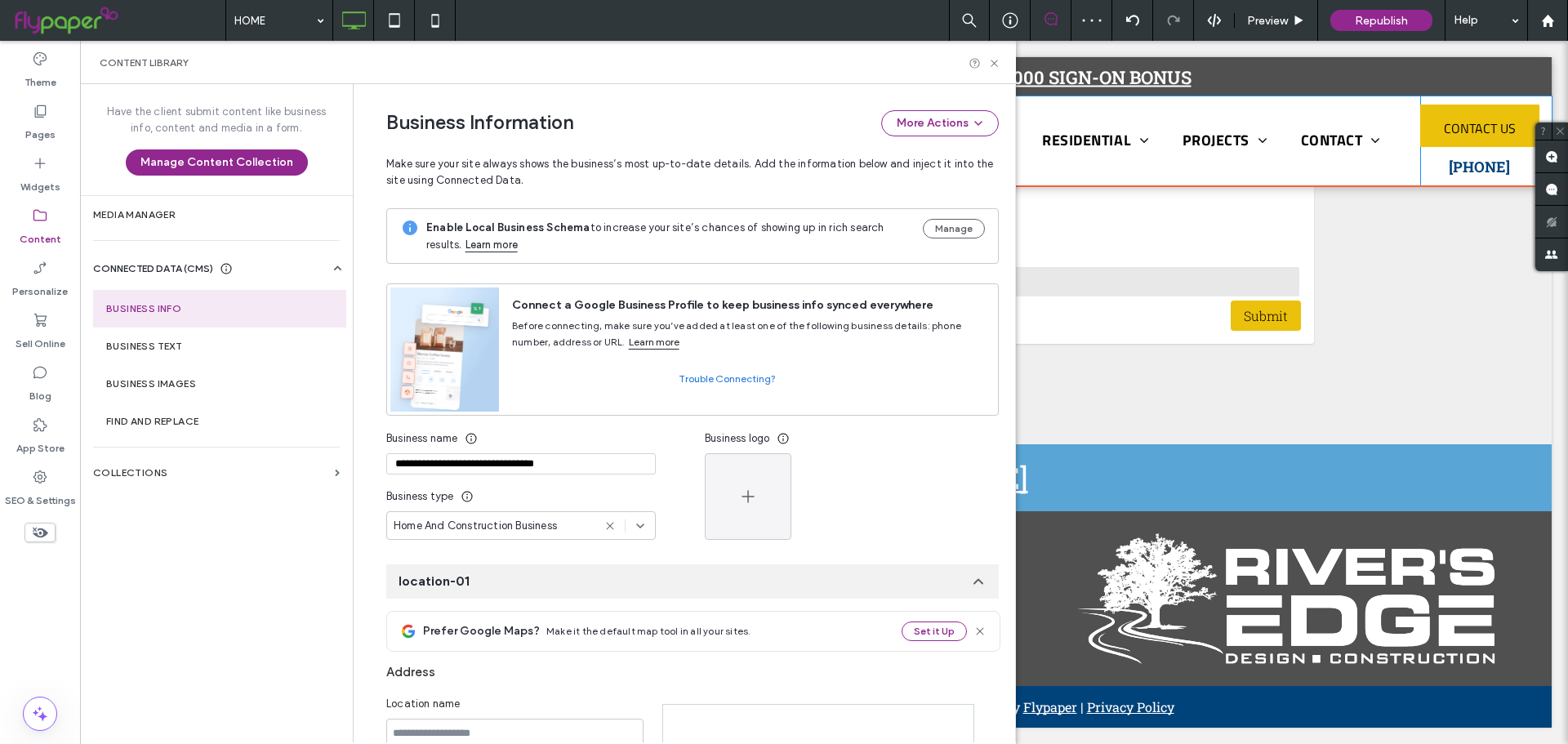 scroll, scrollTop: 119, scrollLeft: 0, axis: vertical 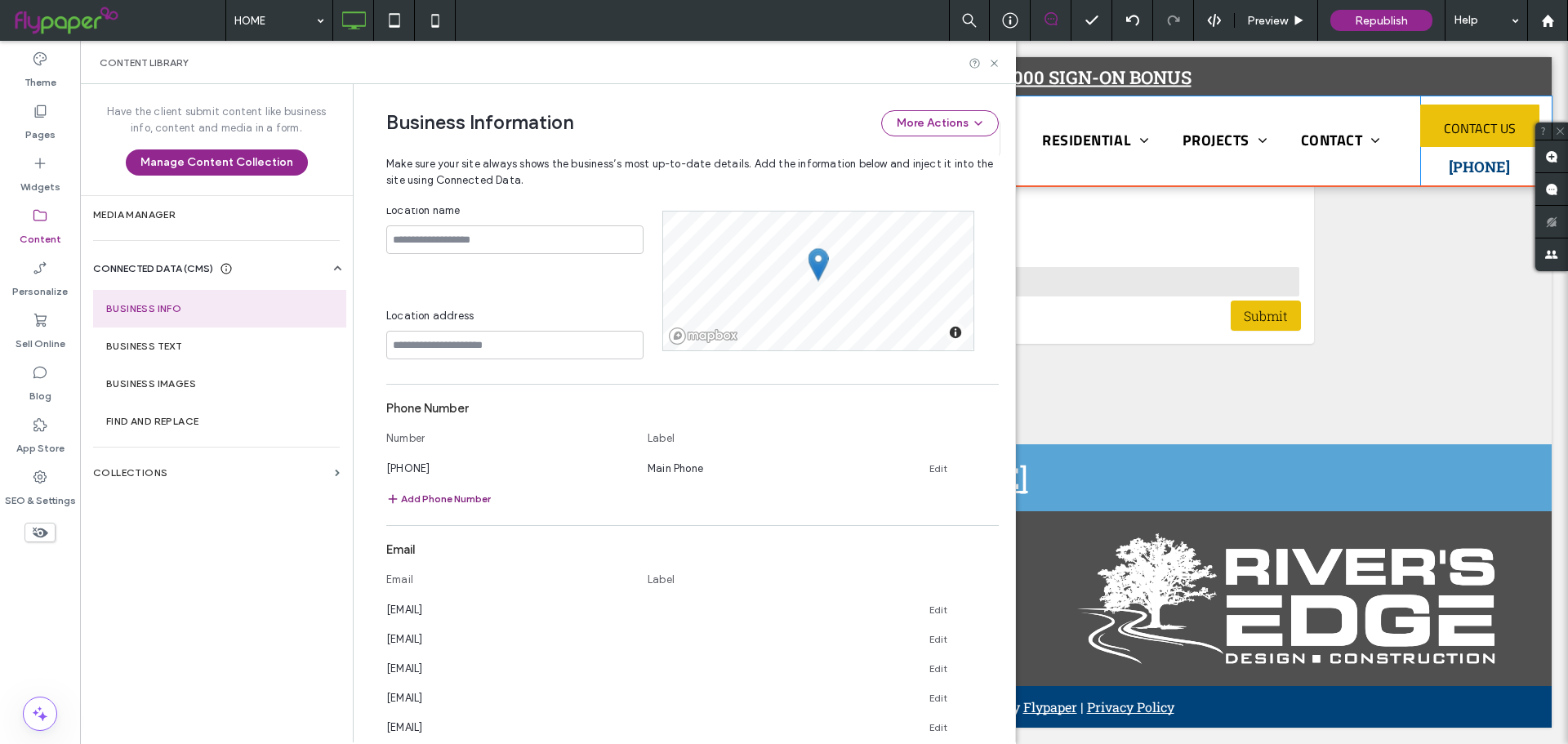 click on "Add Phone Number" at bounding box center (439, 499) 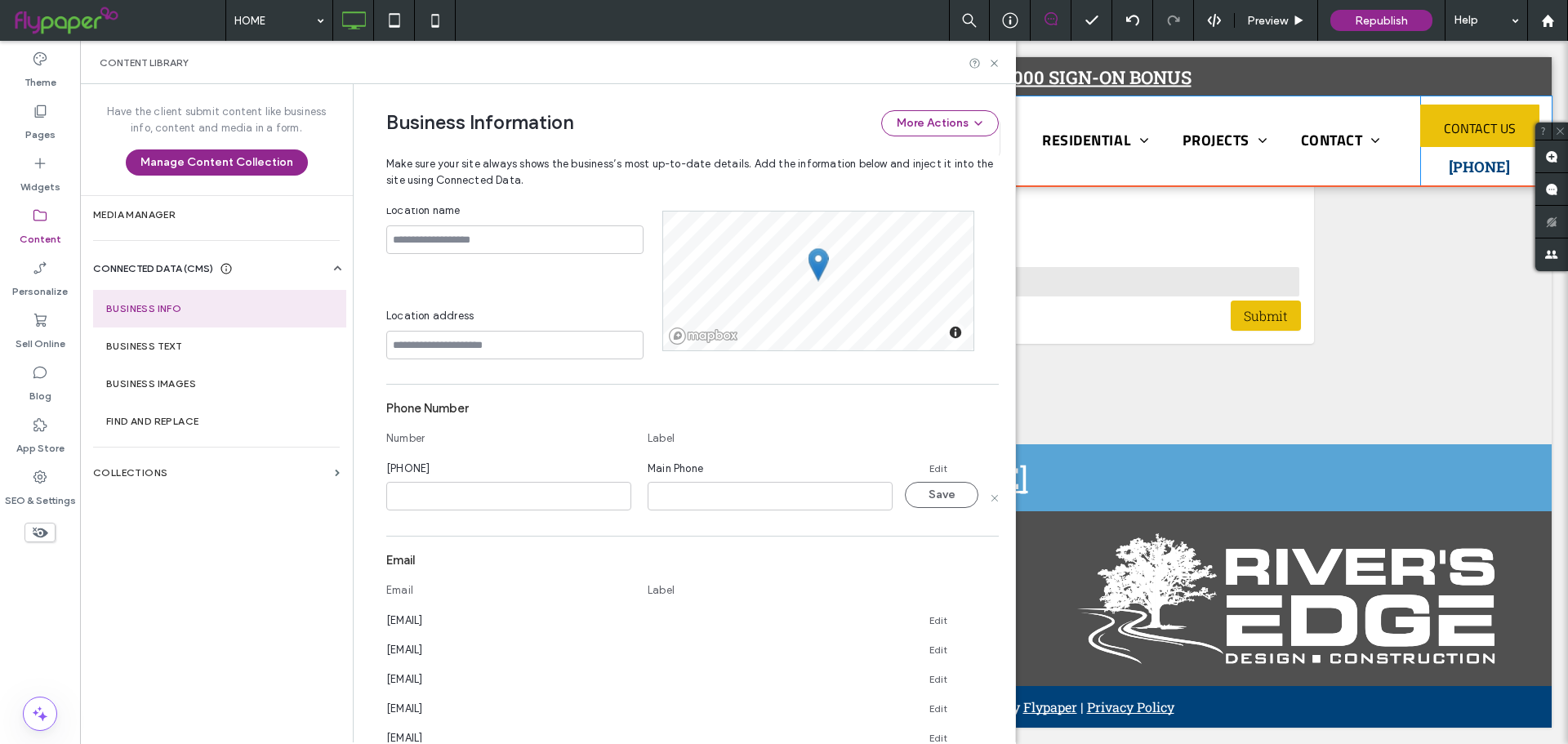 click at bounding box center [509, 496] 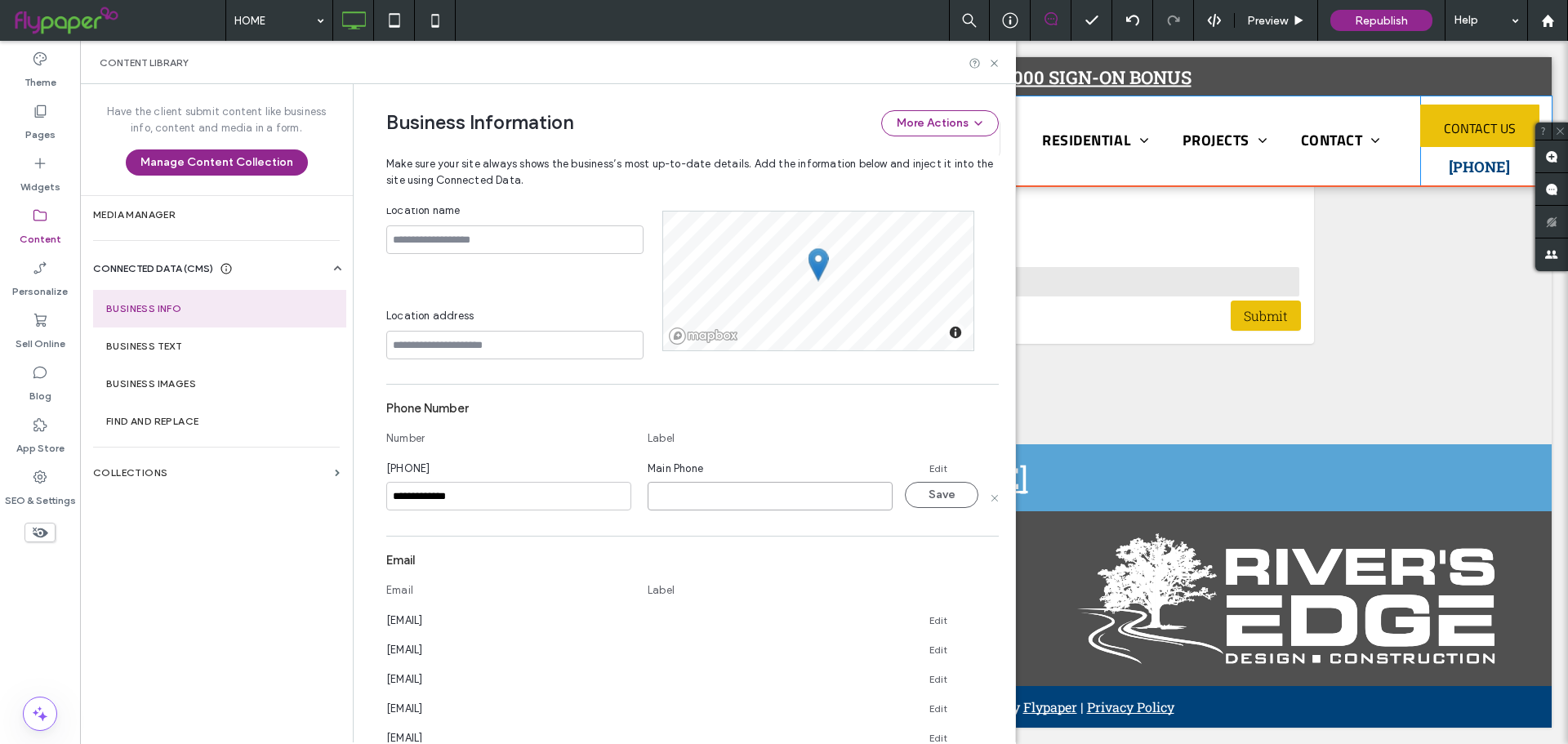 click at bounding box center [770, 496] 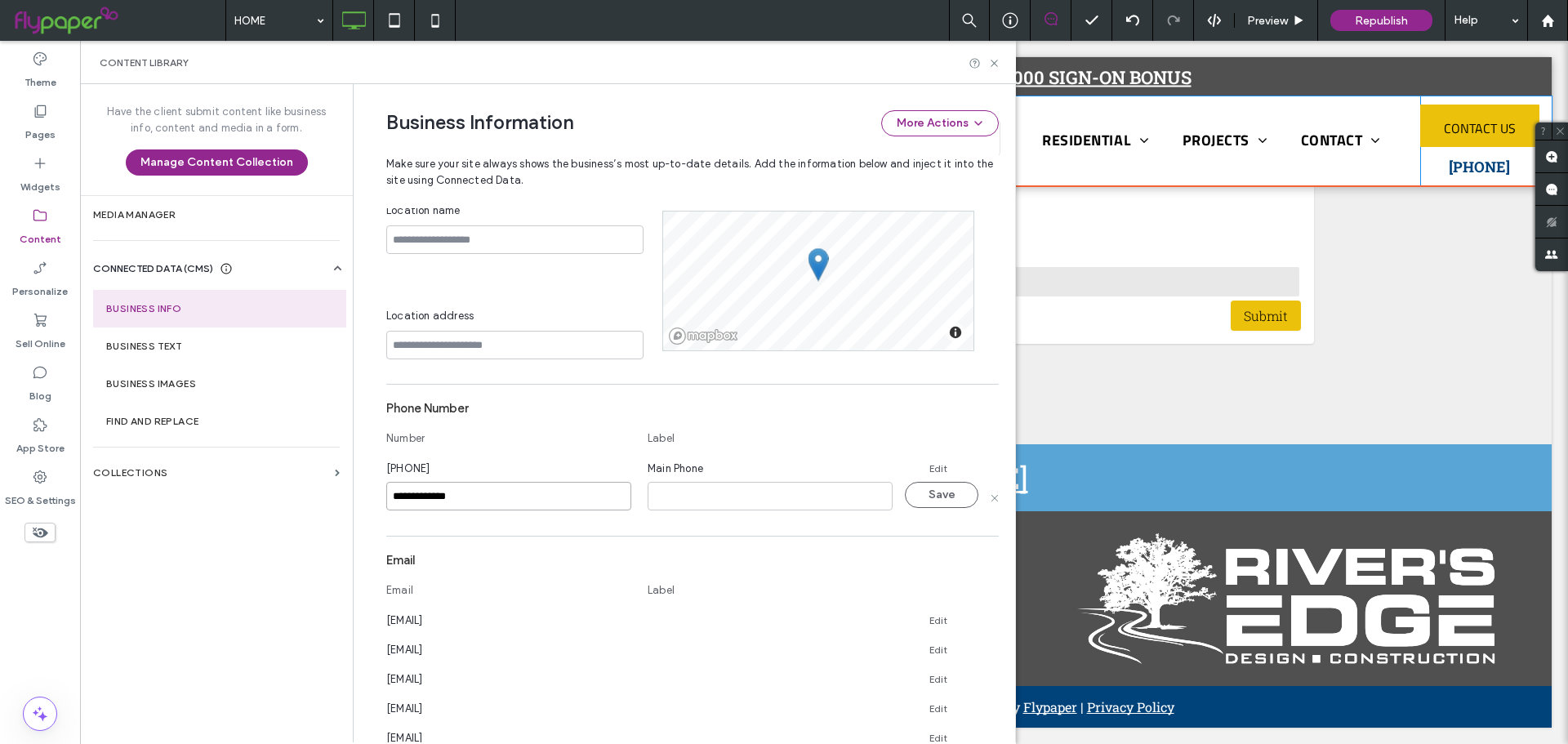 click on "**********" at bounding box center (509, 496) 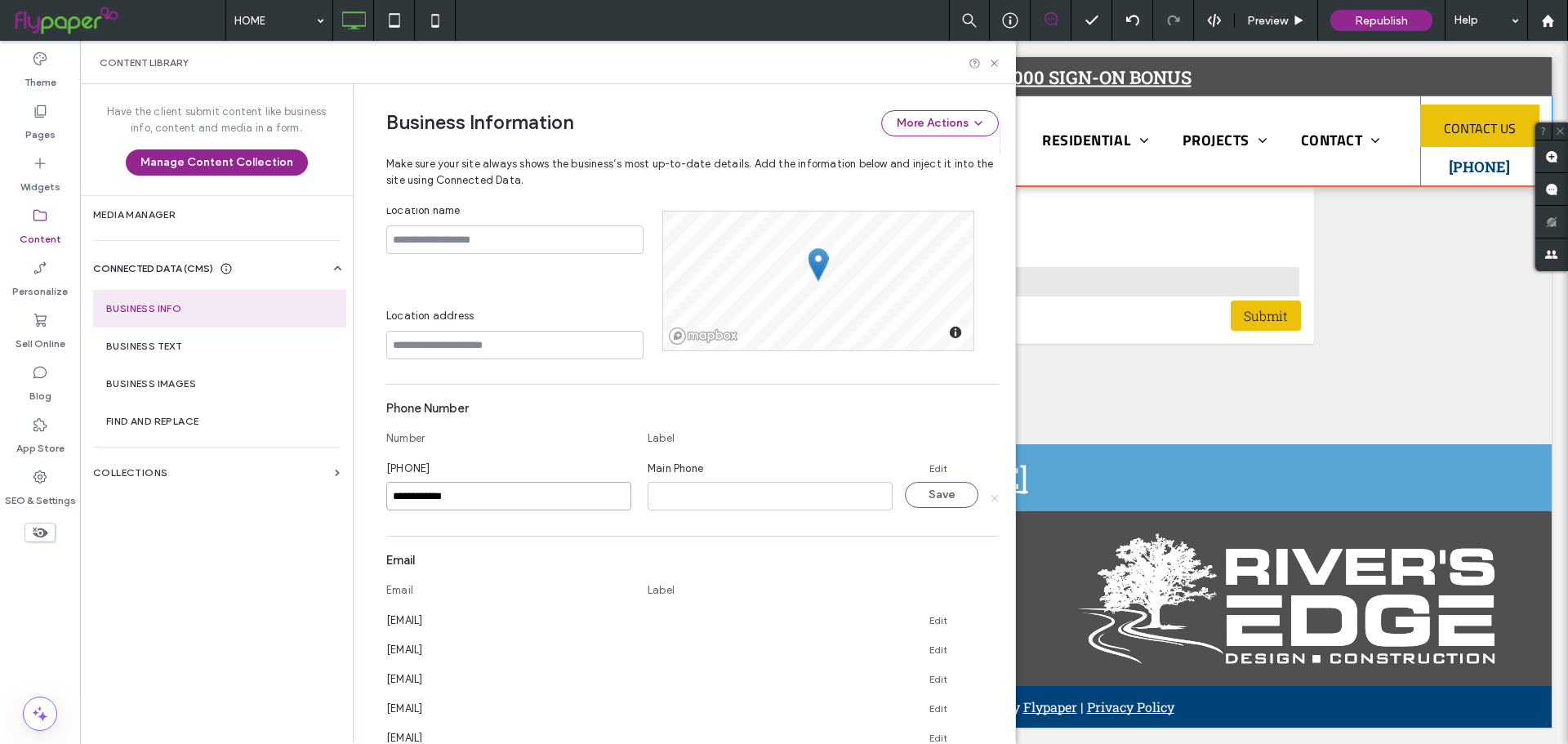 type on "**********" 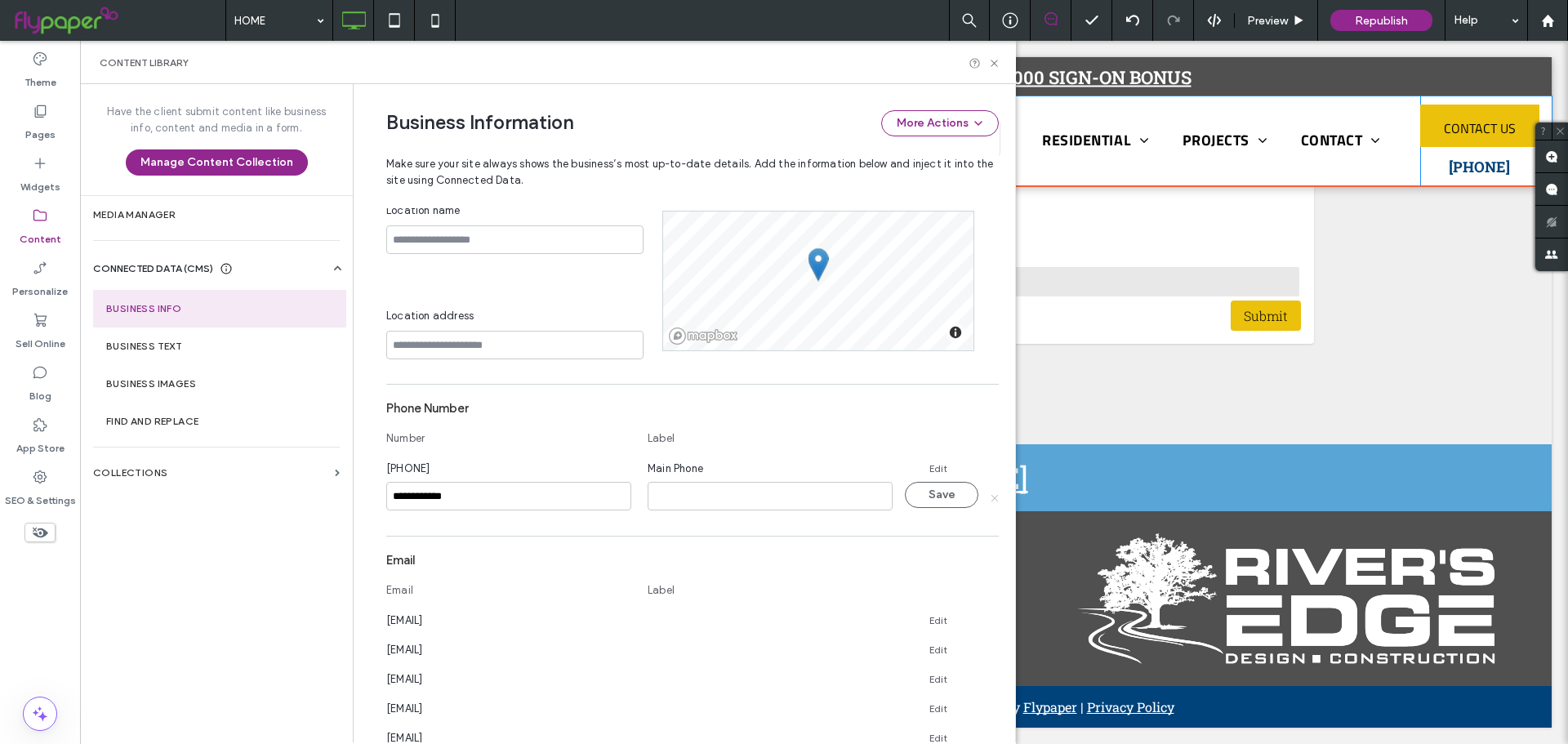 click 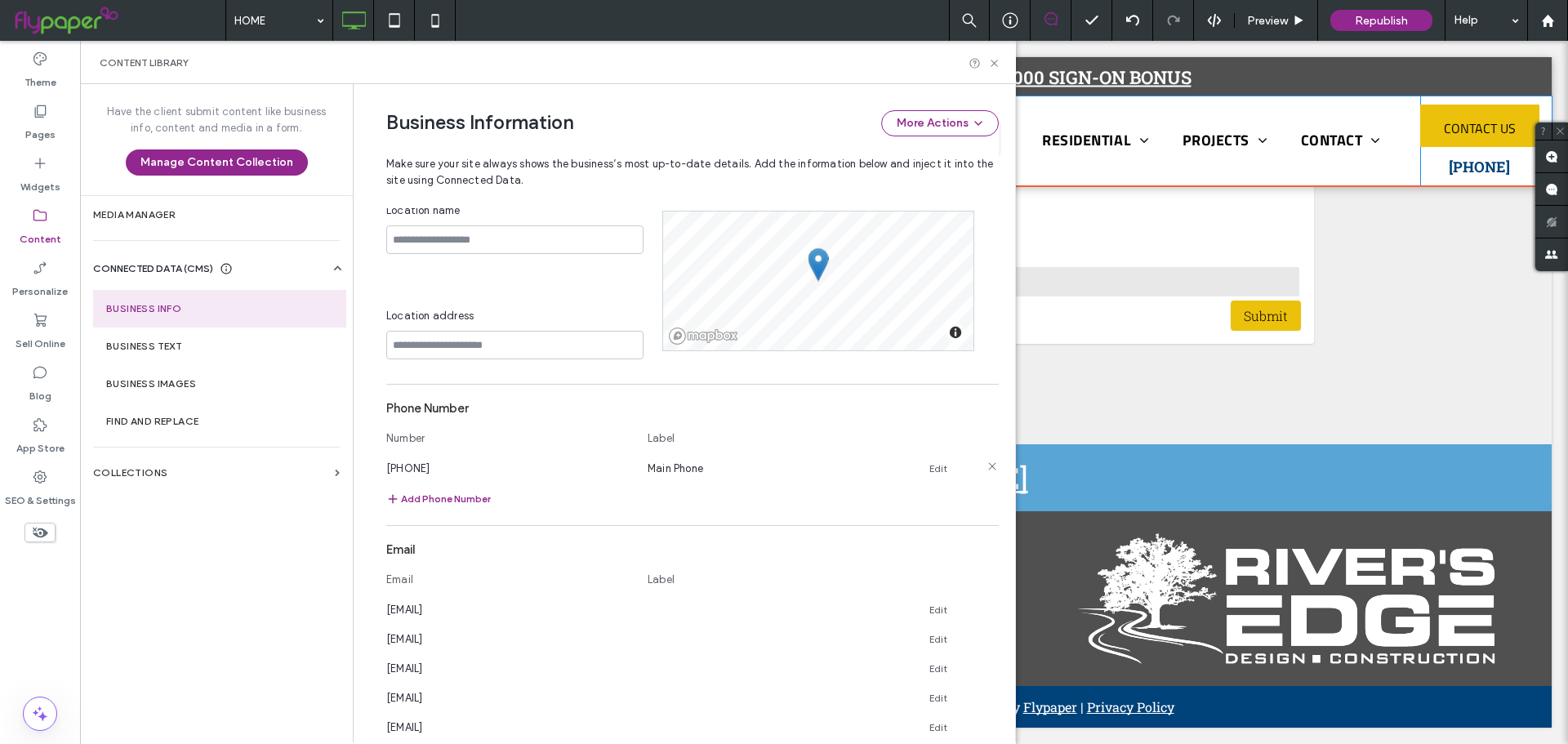 click on "Edit" at bounding box center (938, 469) 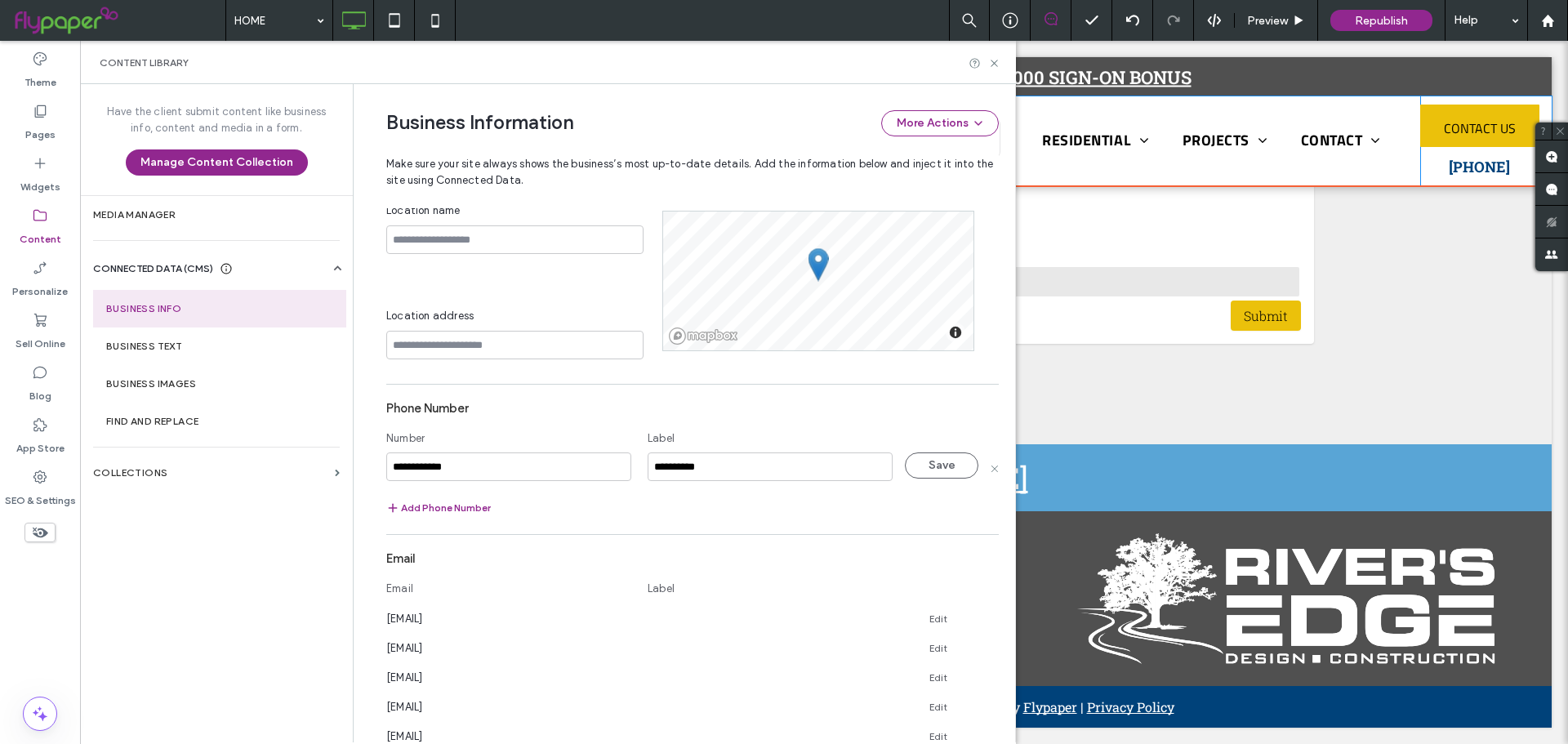 click on "**********" at bounding box center [509, 466] 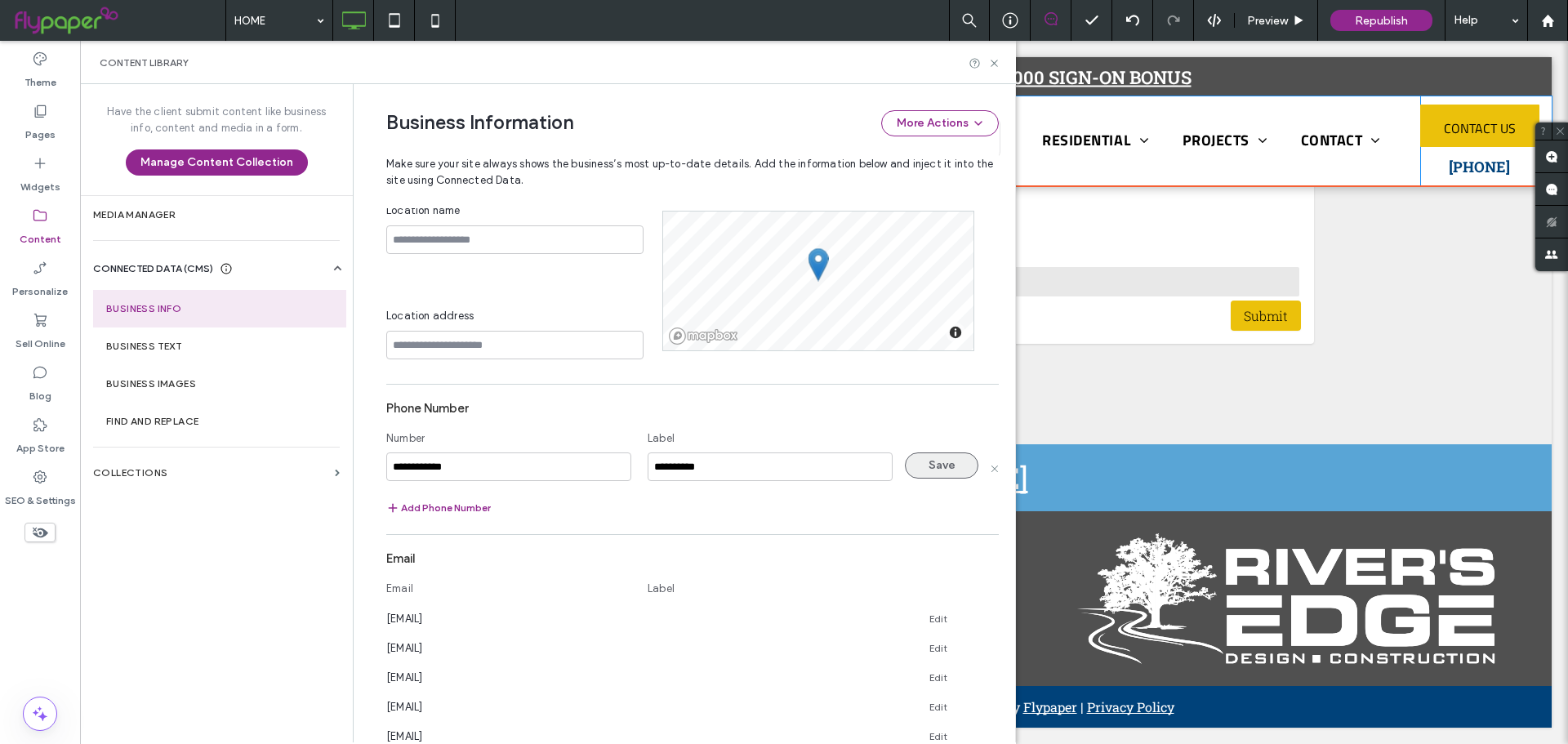 type on "**********" 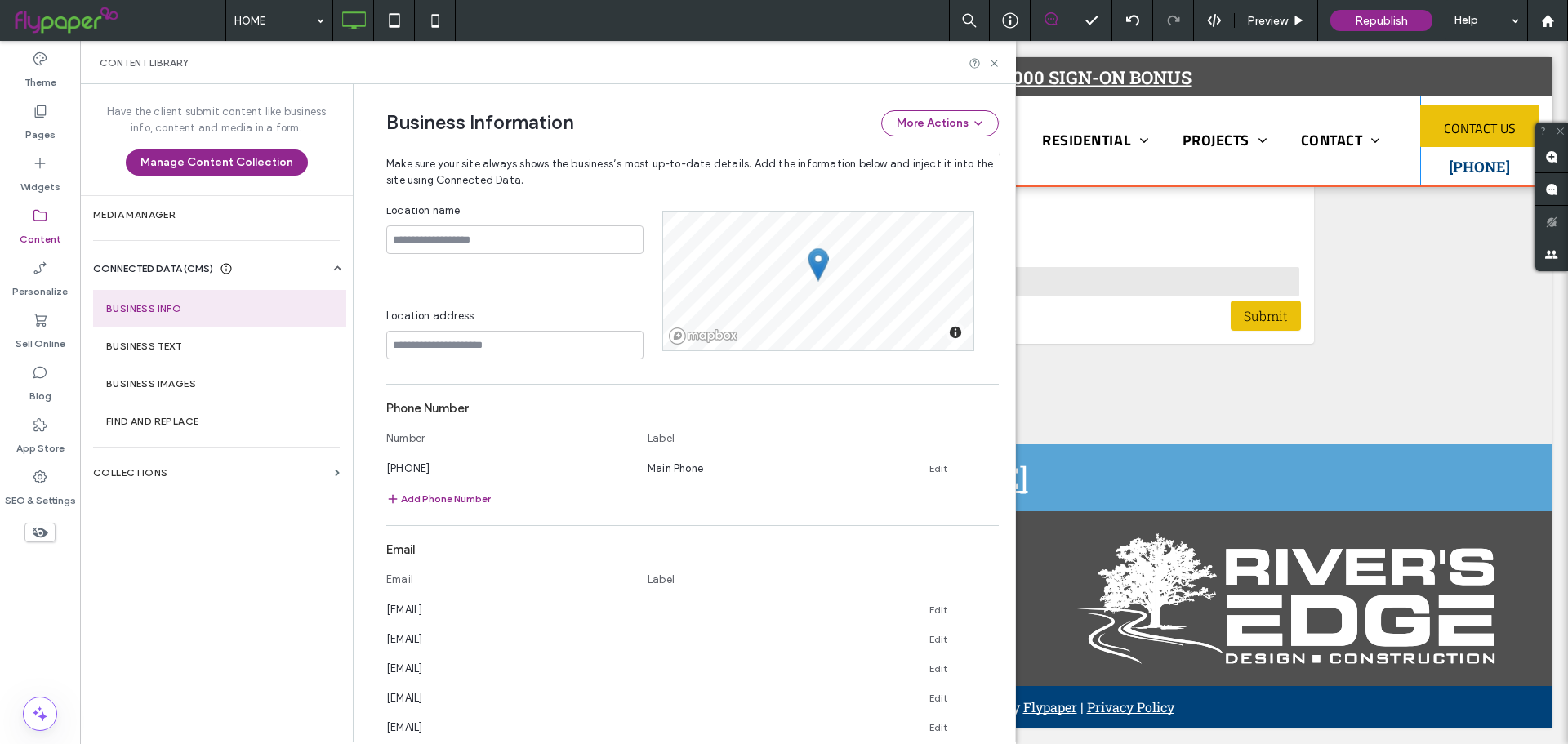 click on "Content Library" at bounding box center [548, 62] 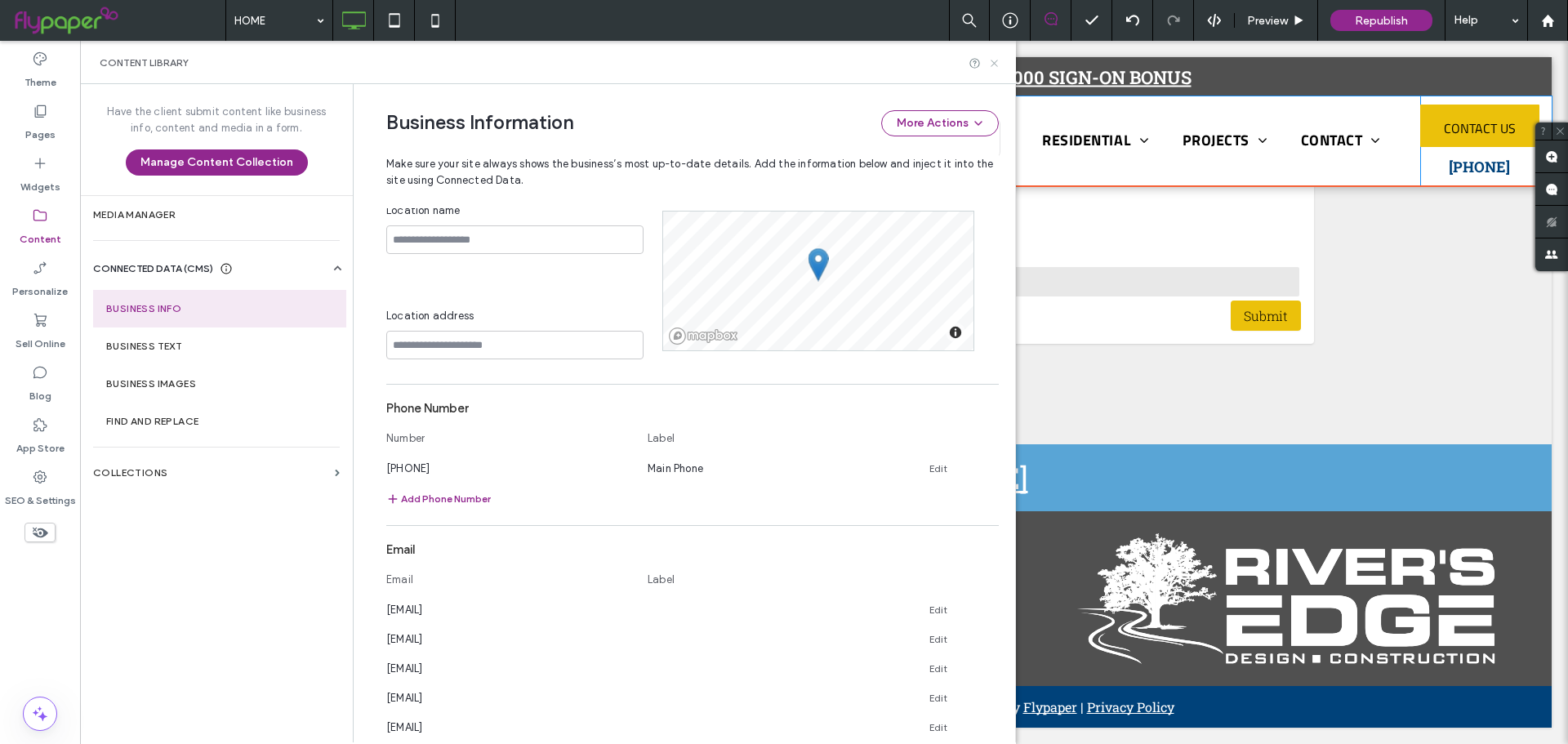 click 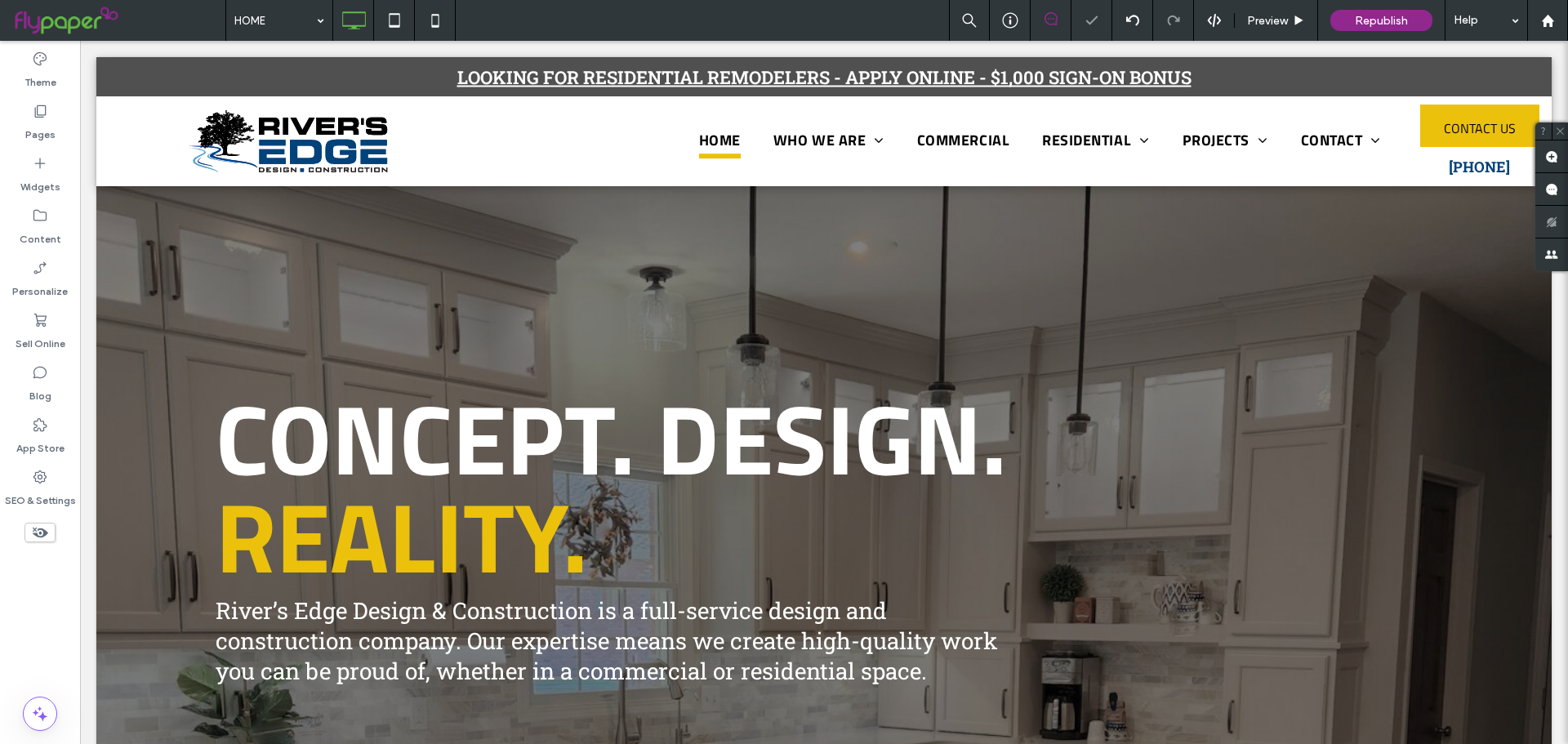 scroll, scrollTop: 964, scrollLeft: 0, axis: vertical 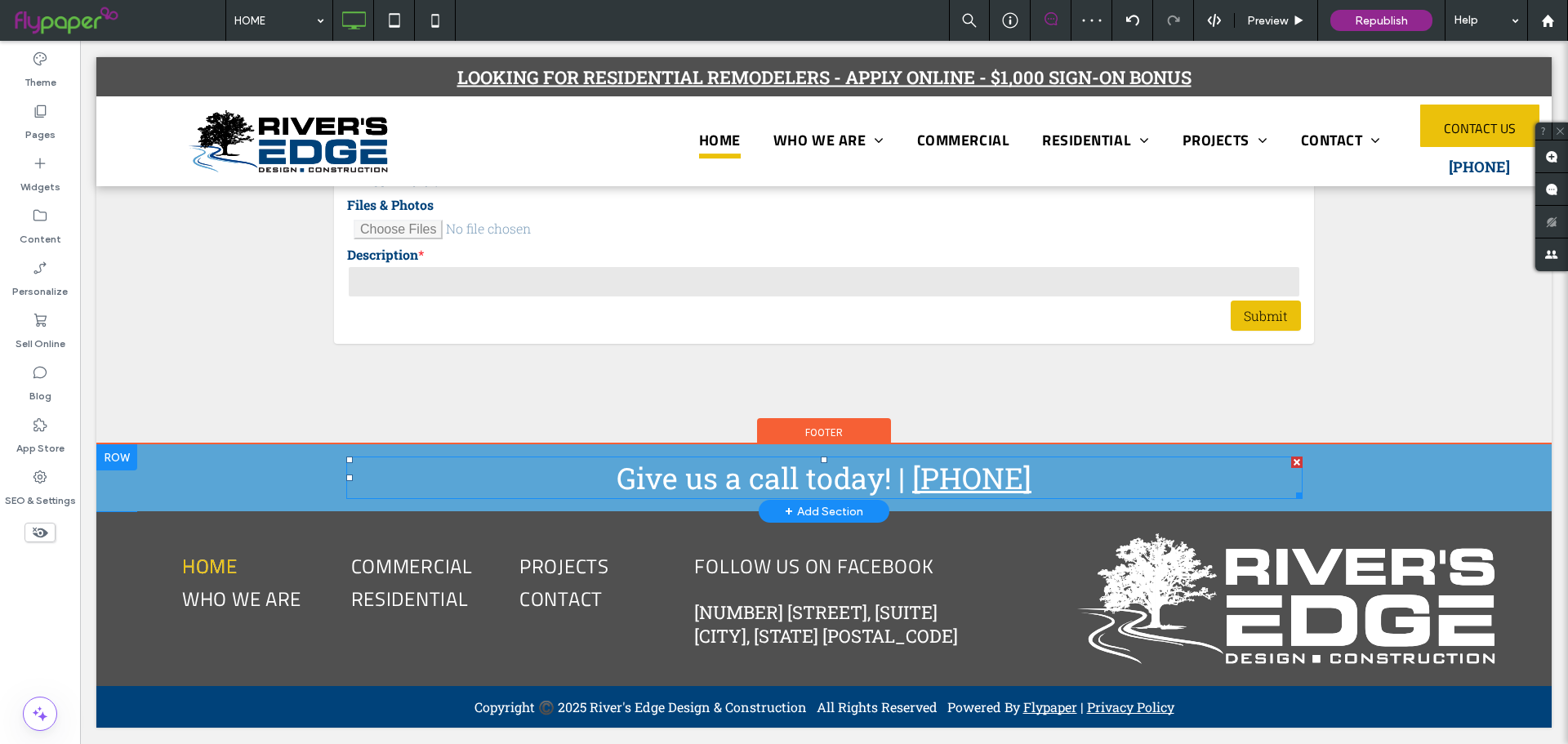 click on "573-303-5050" at bounding box center (972, 478) 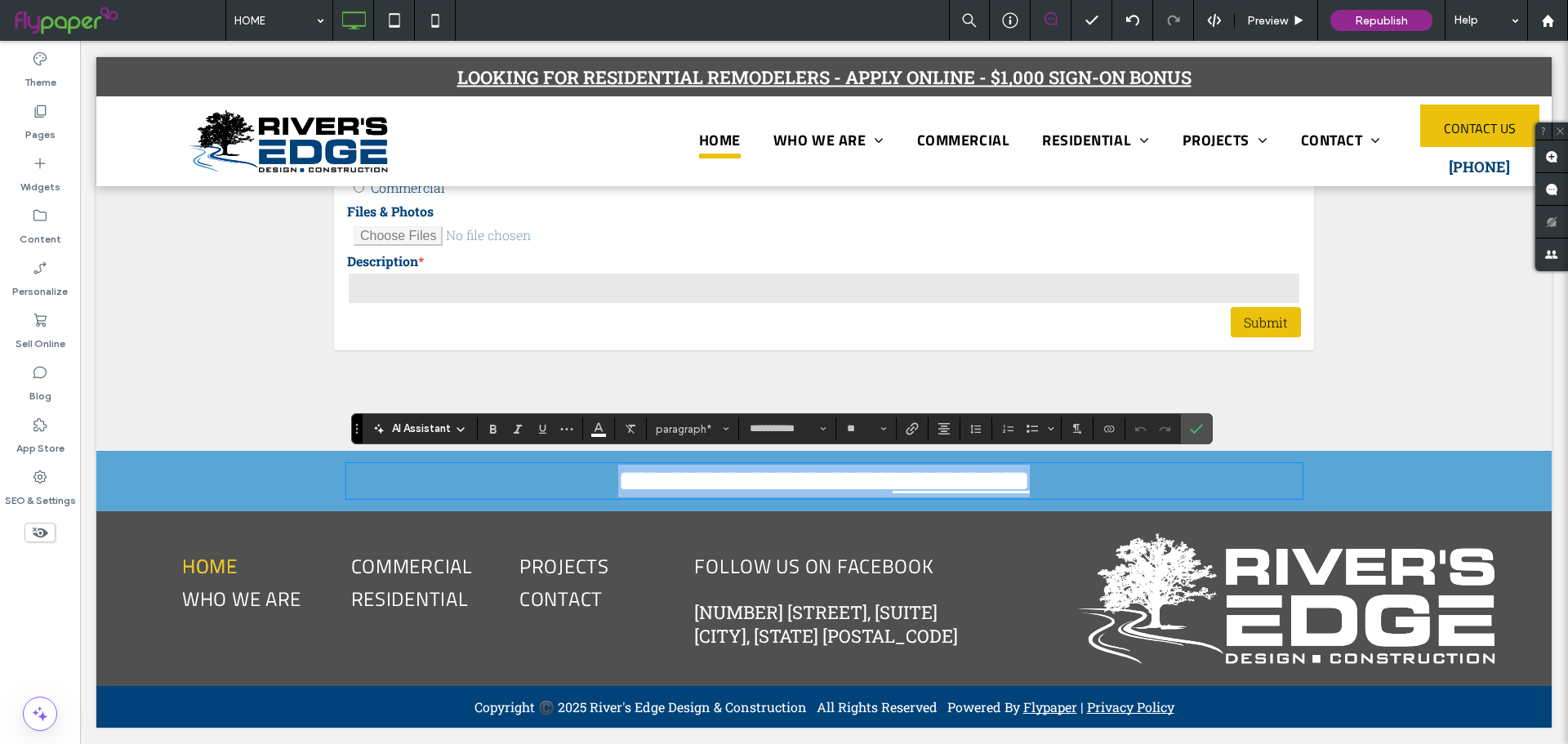 click on "**********" at bounding box center (824, 481) 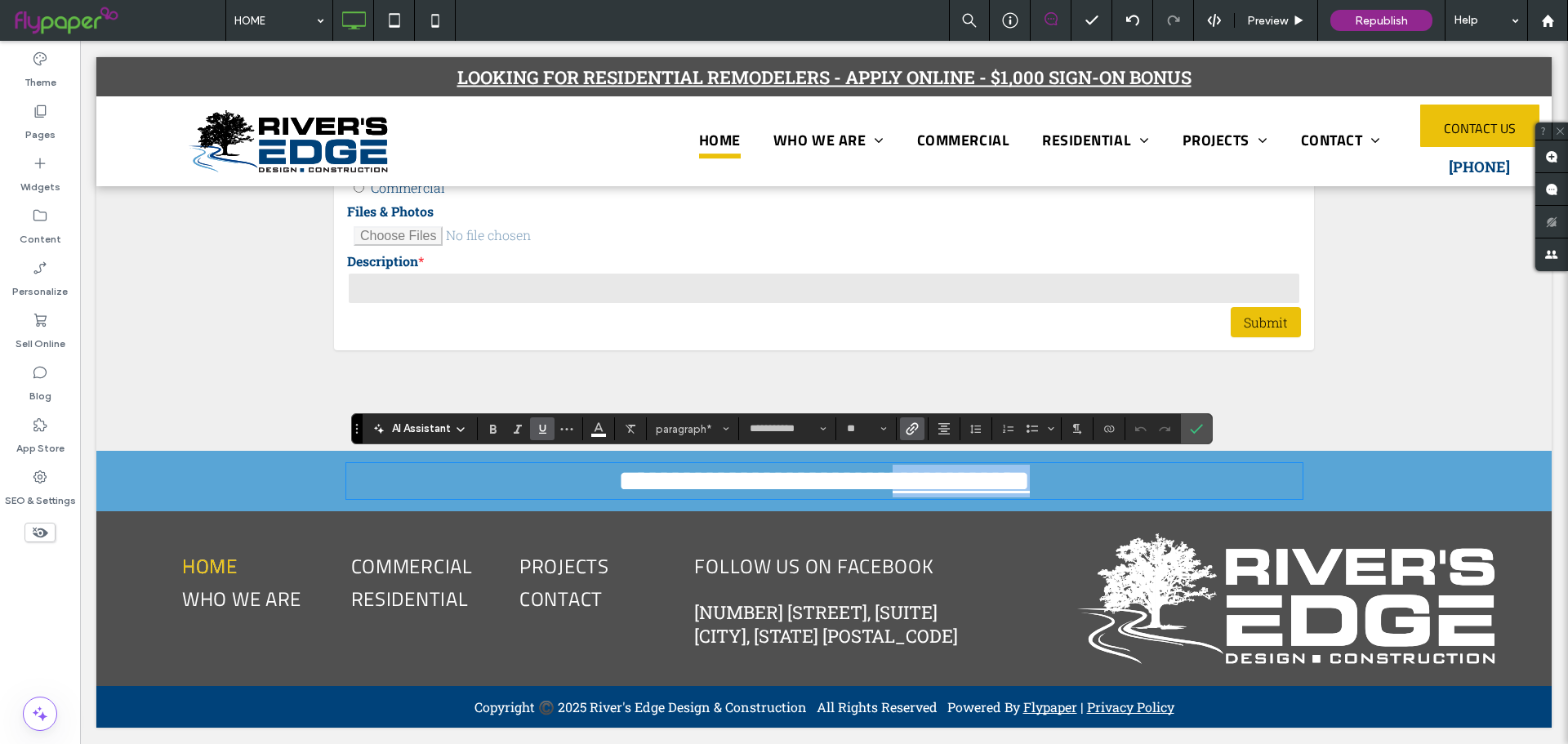 drag, startPoint x: 1085, startPoint y: 470, endPoint x: 875, endPoint y: 470, distance: 210 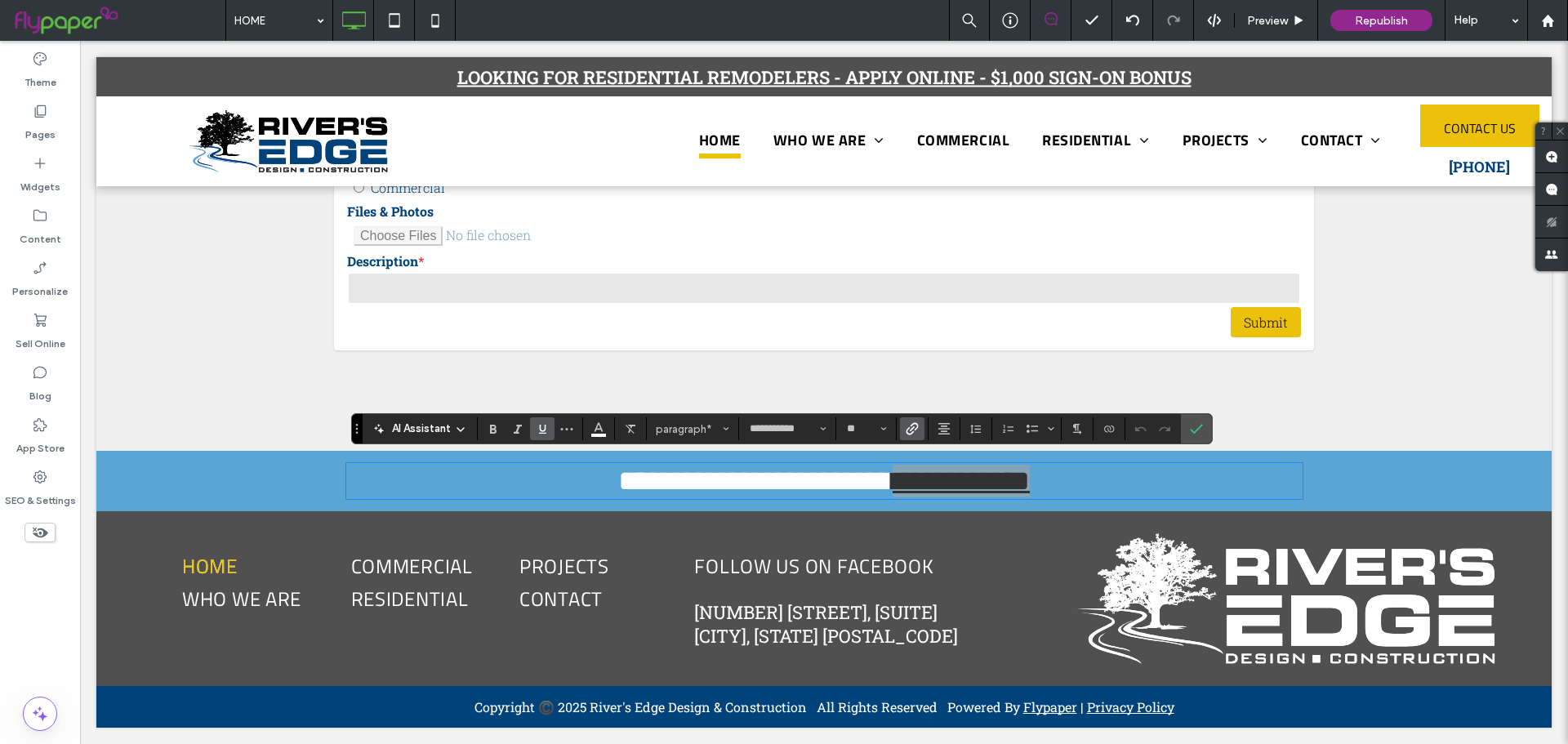 click 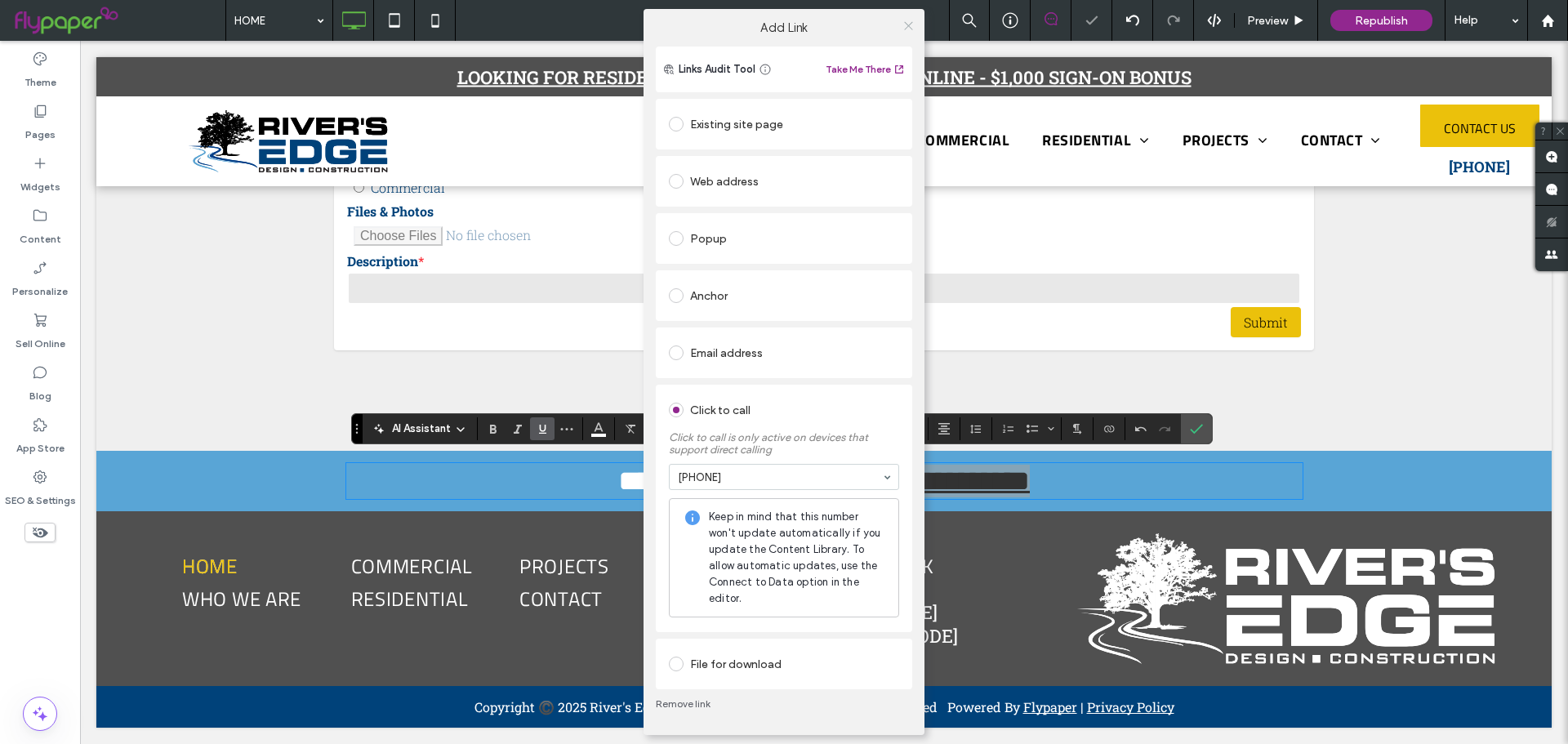 click 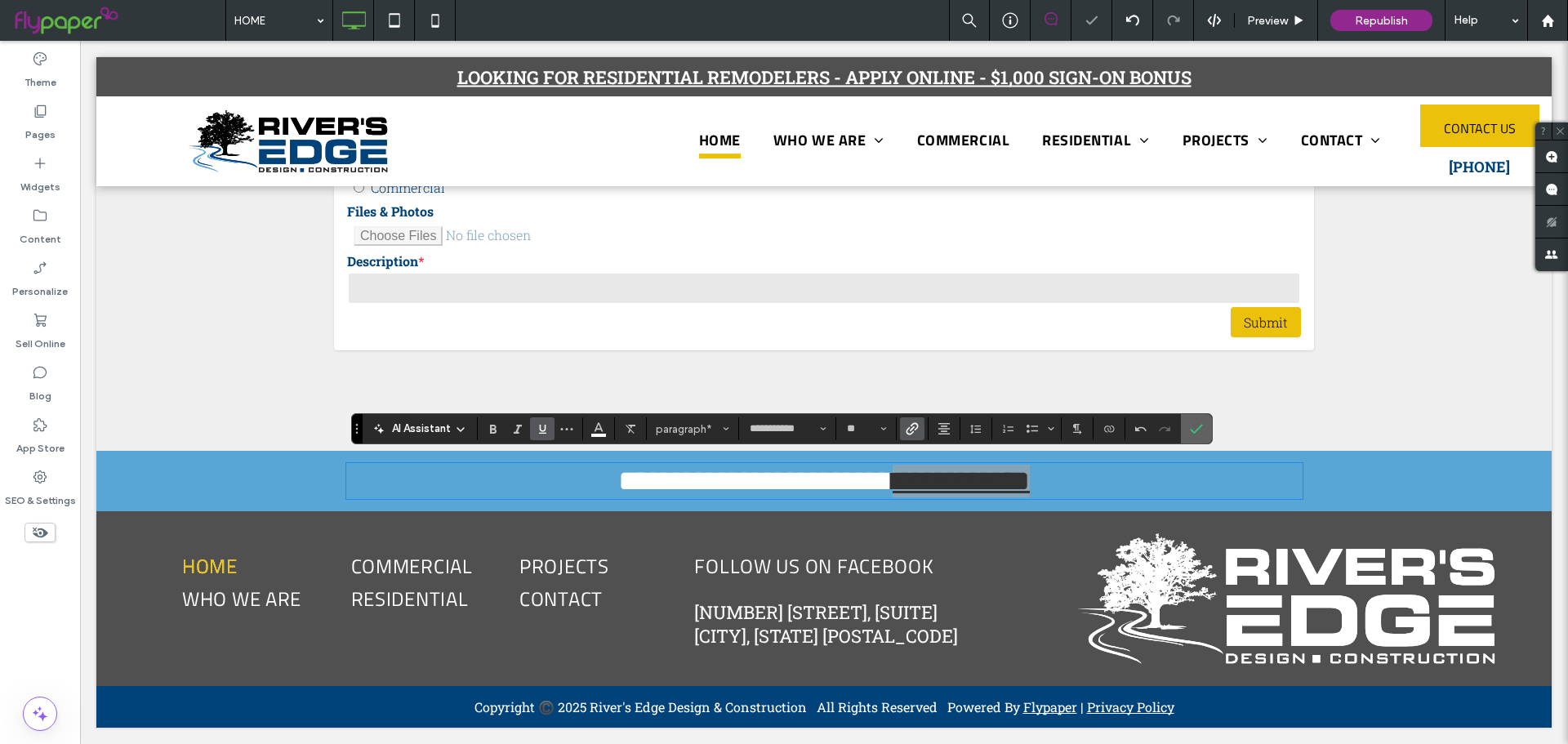 click 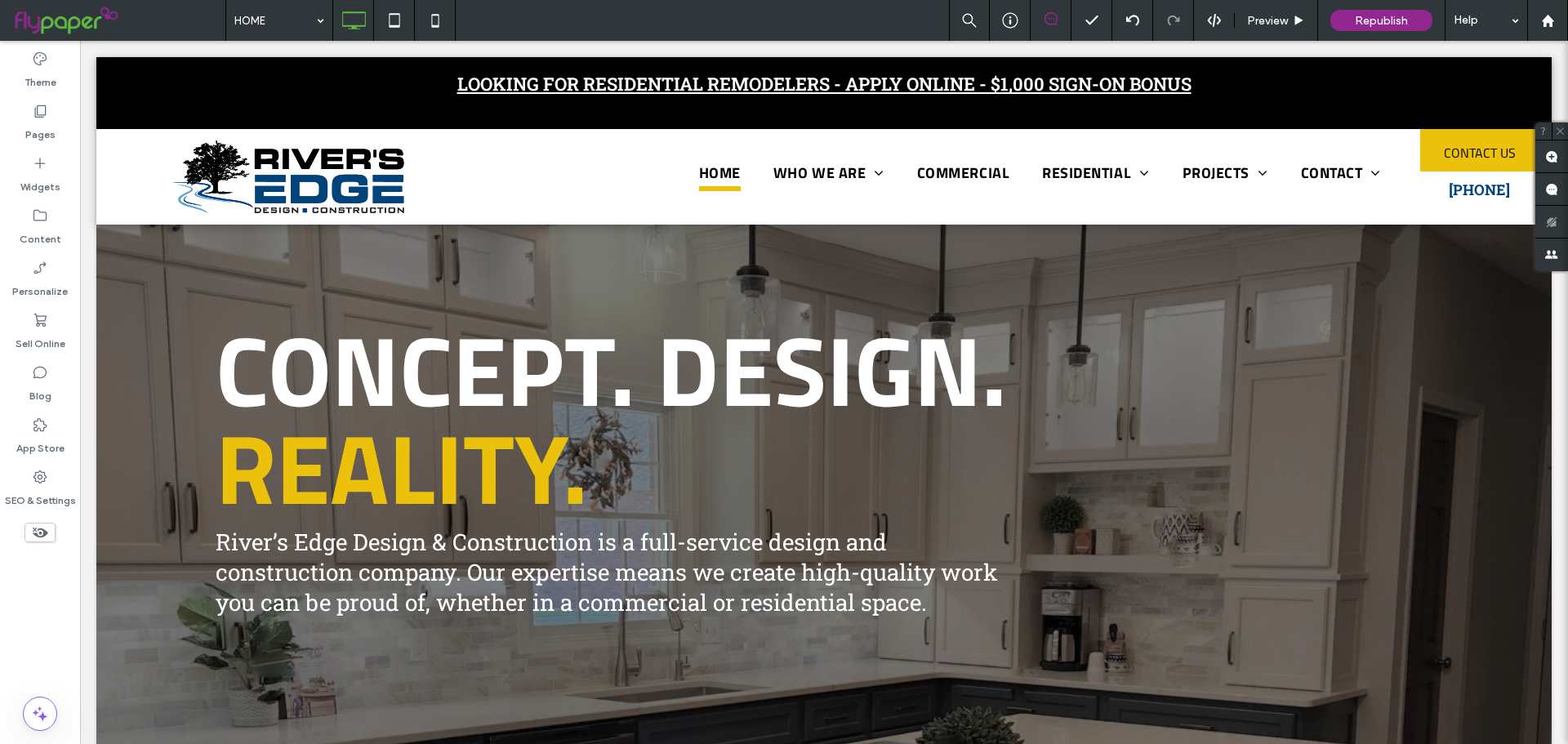 scroll, scrollTop: 0, scrollLeft: 0, axis: both 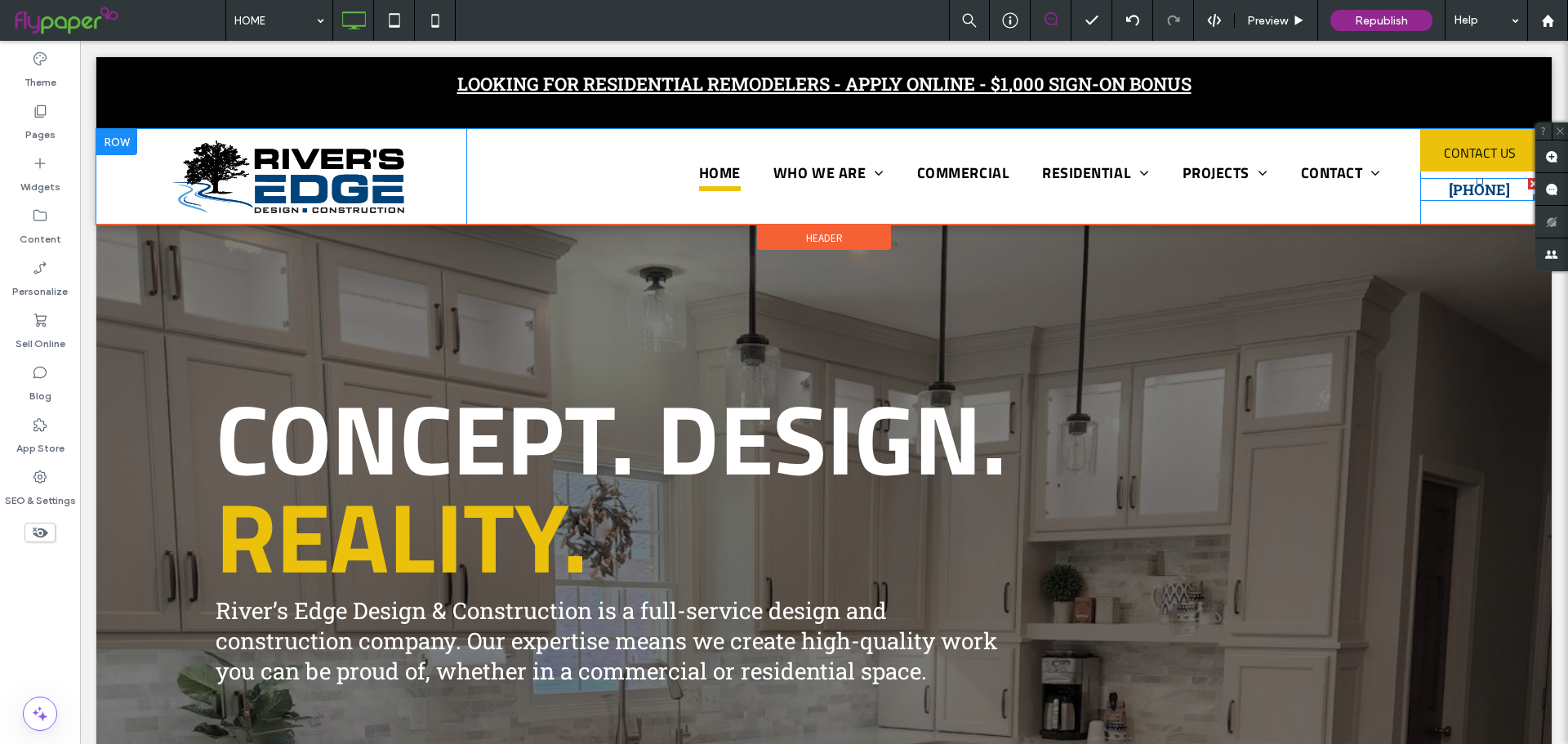click at bounding box center [1480, 181] 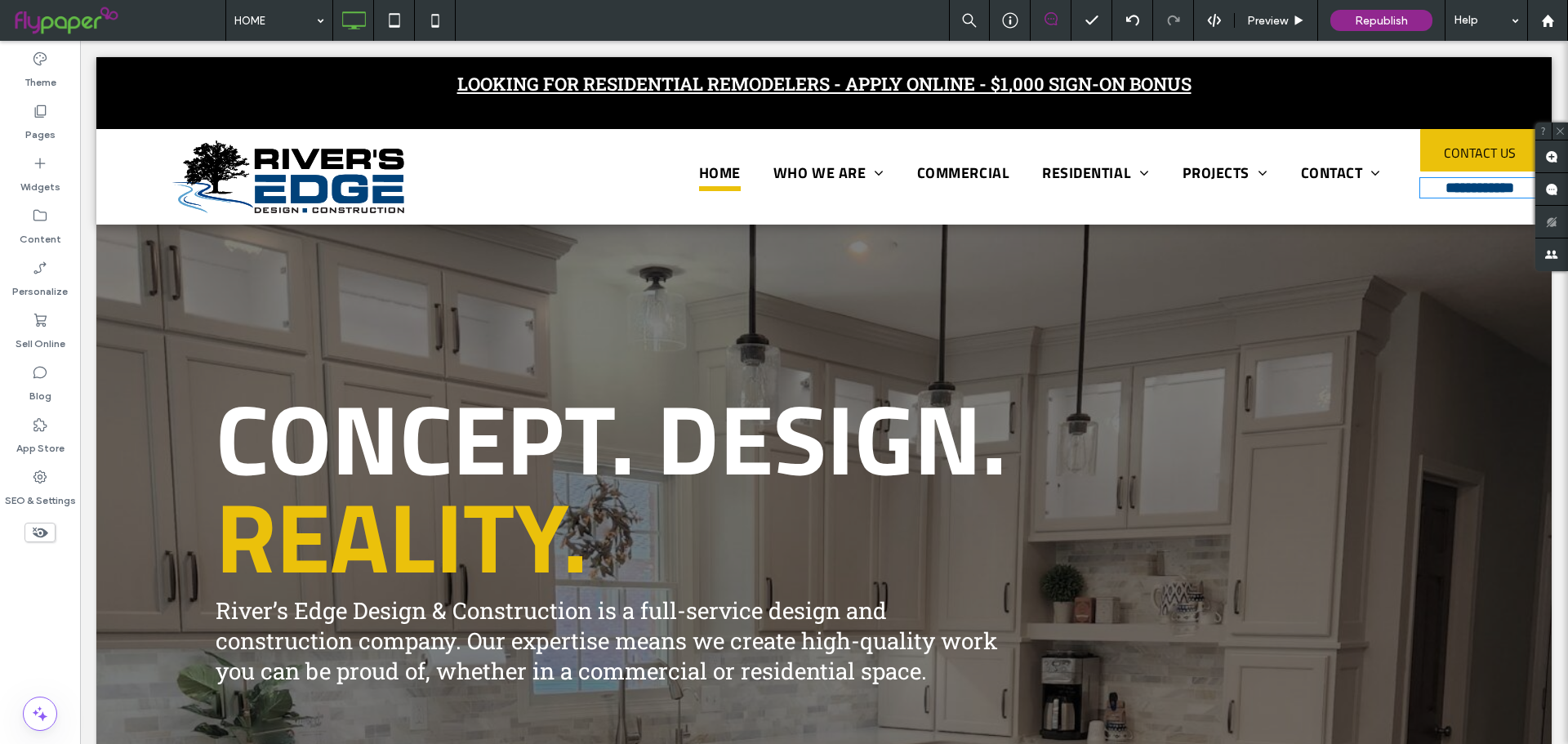 type on "**********" 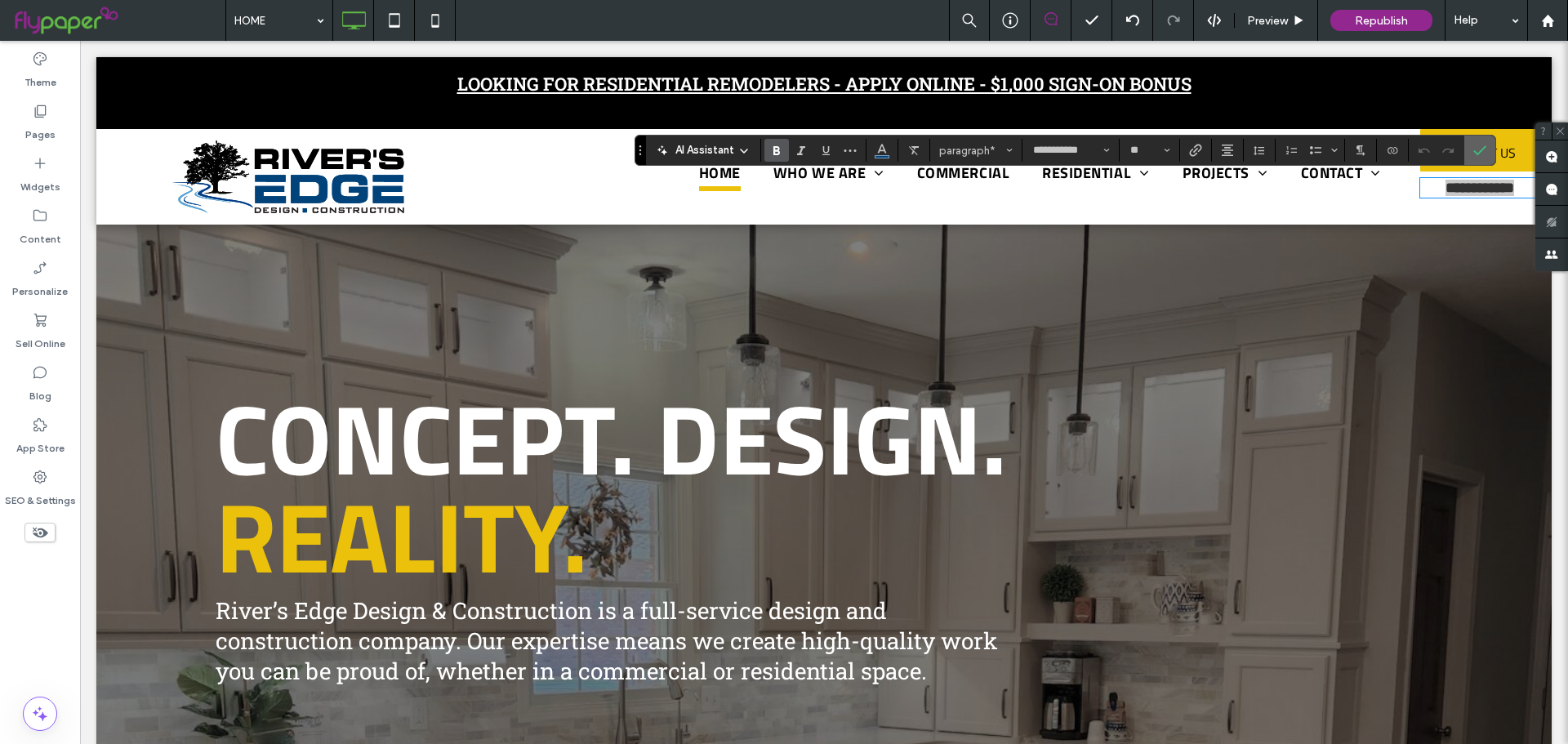 click 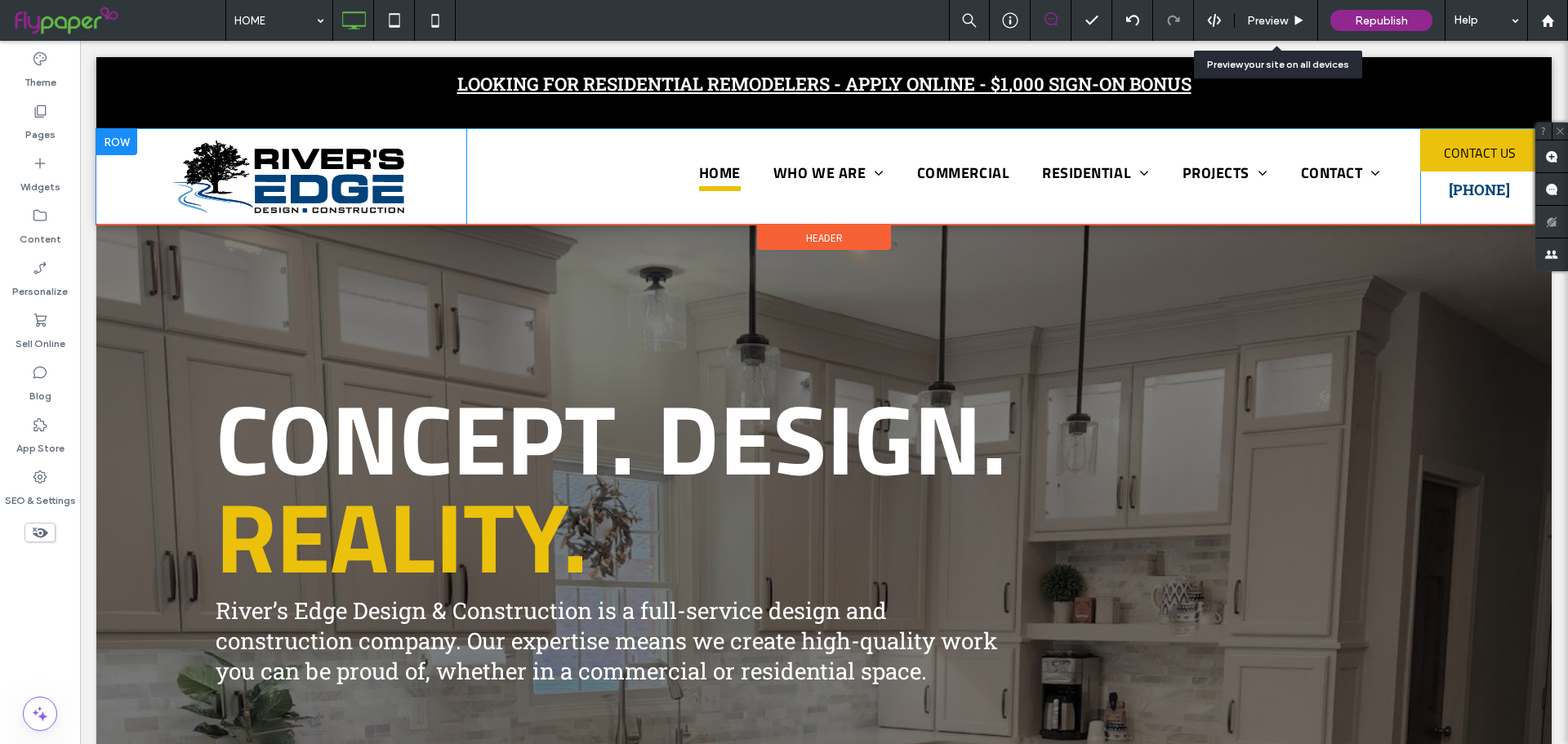 click on "Preview" at bounding box center (1276, 20) 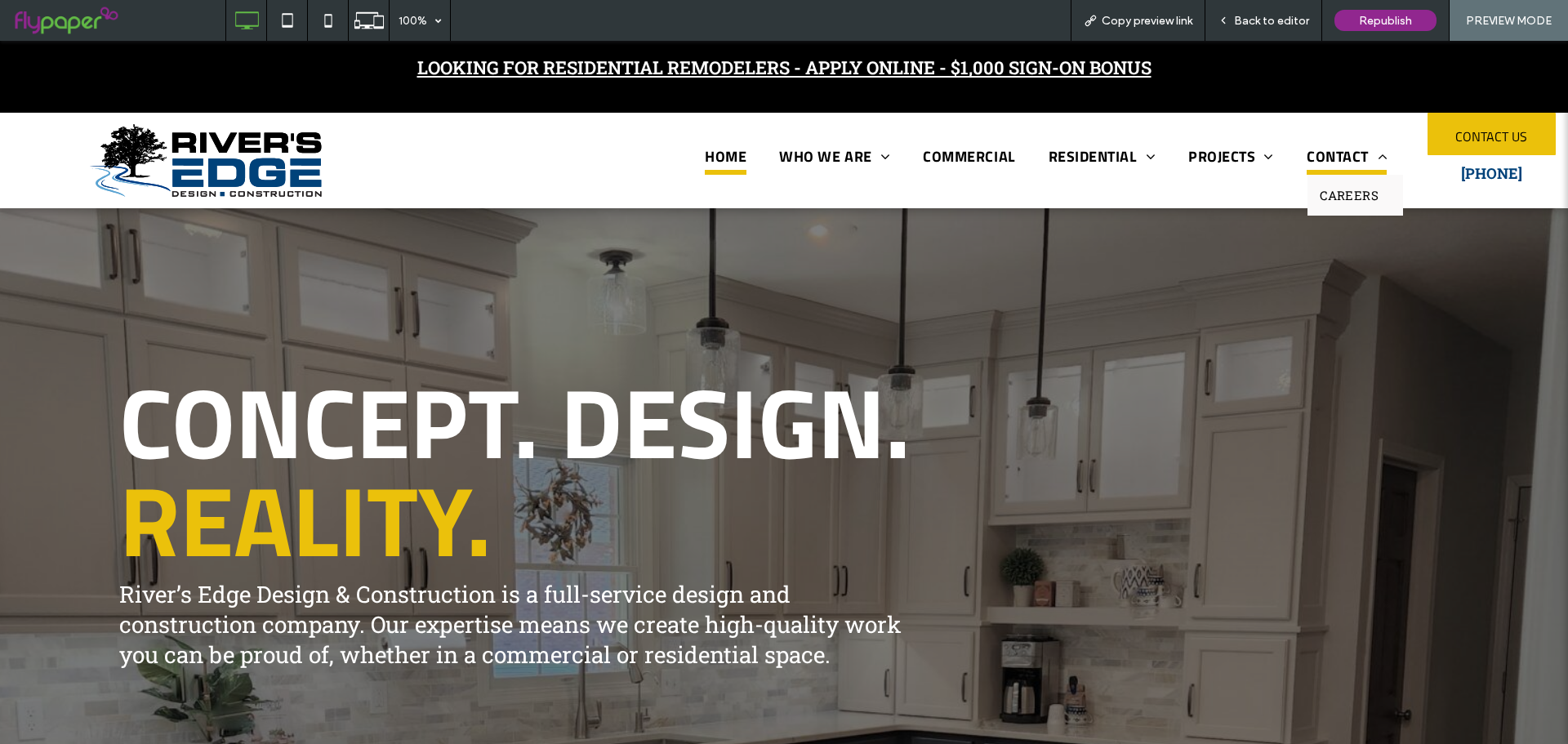click on "CONTACT" at bounding box center (1347, 158) 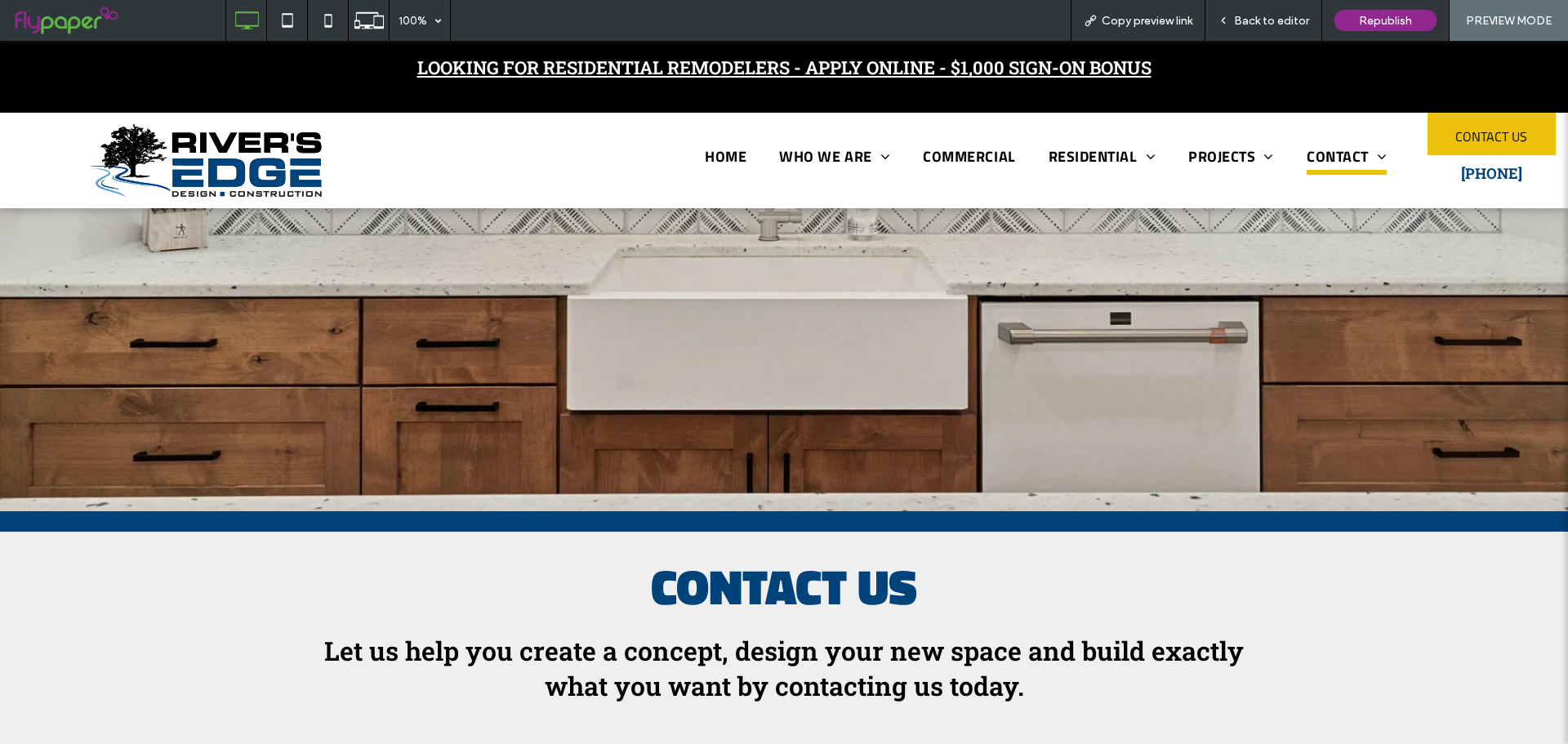 scroll, scrollTop: 0, scrollLeft: 0, axis: both 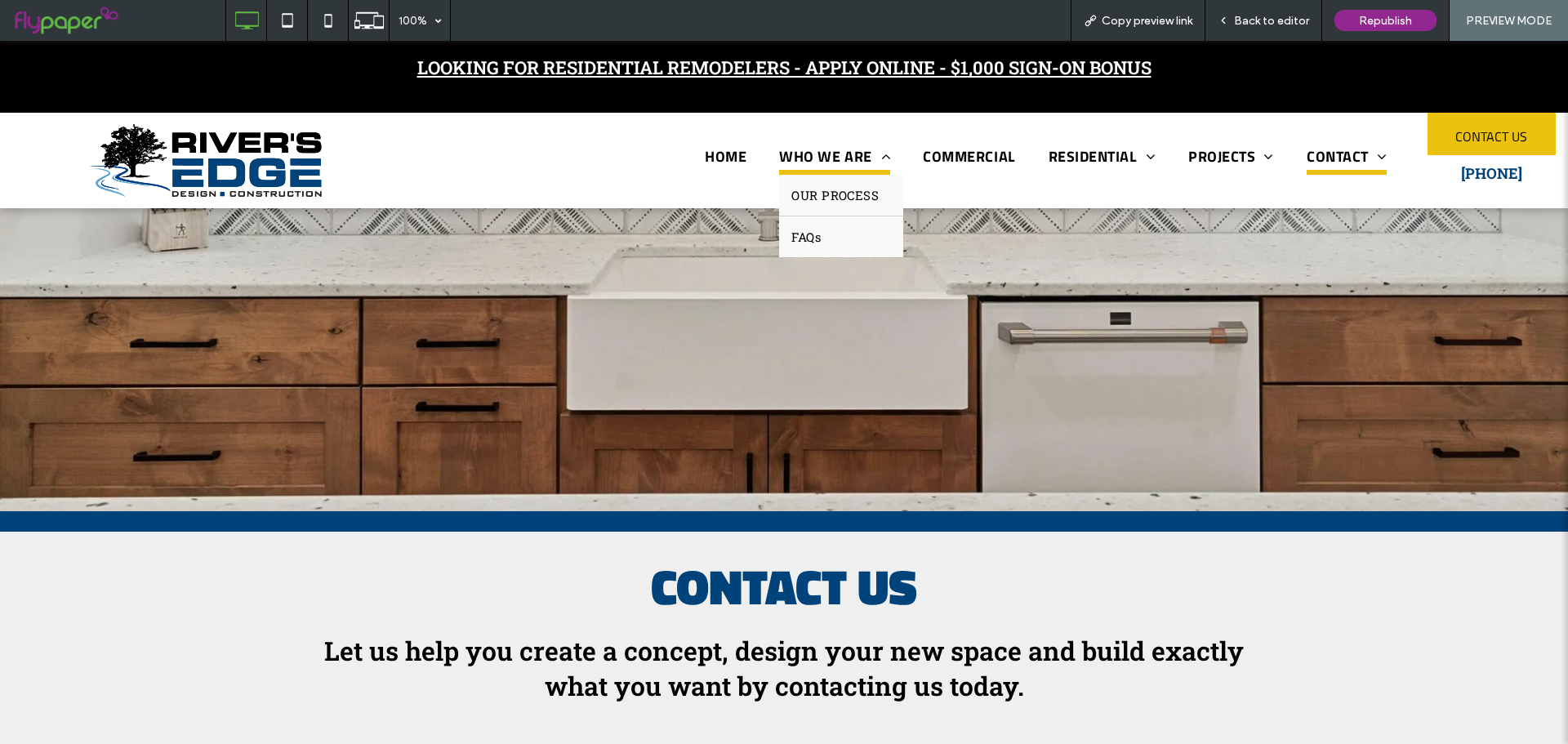 click on "WHO WE ARE" at bounding box center (835, 158) 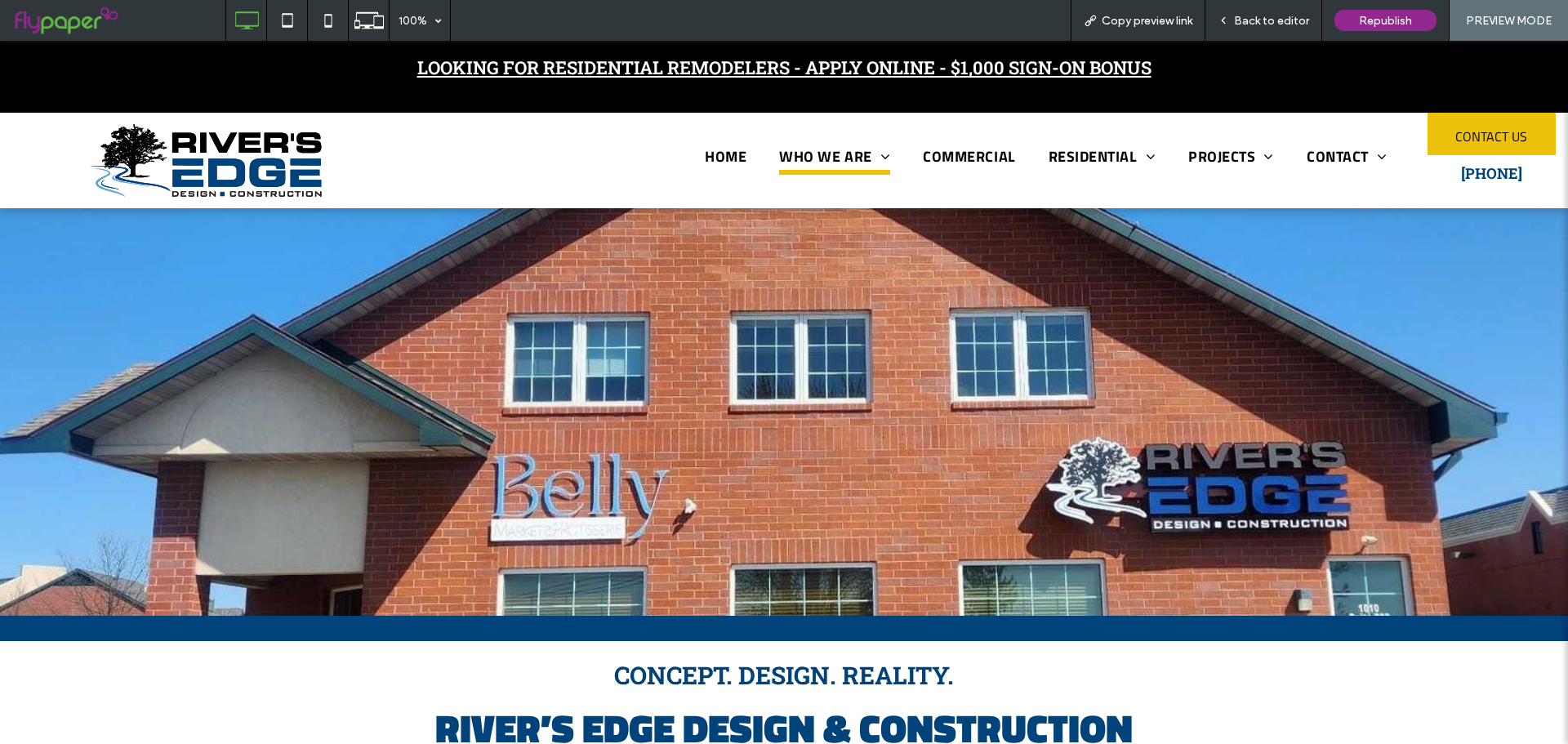 scroll, scrollTop: 0, scrollLeft: 0, axis: both 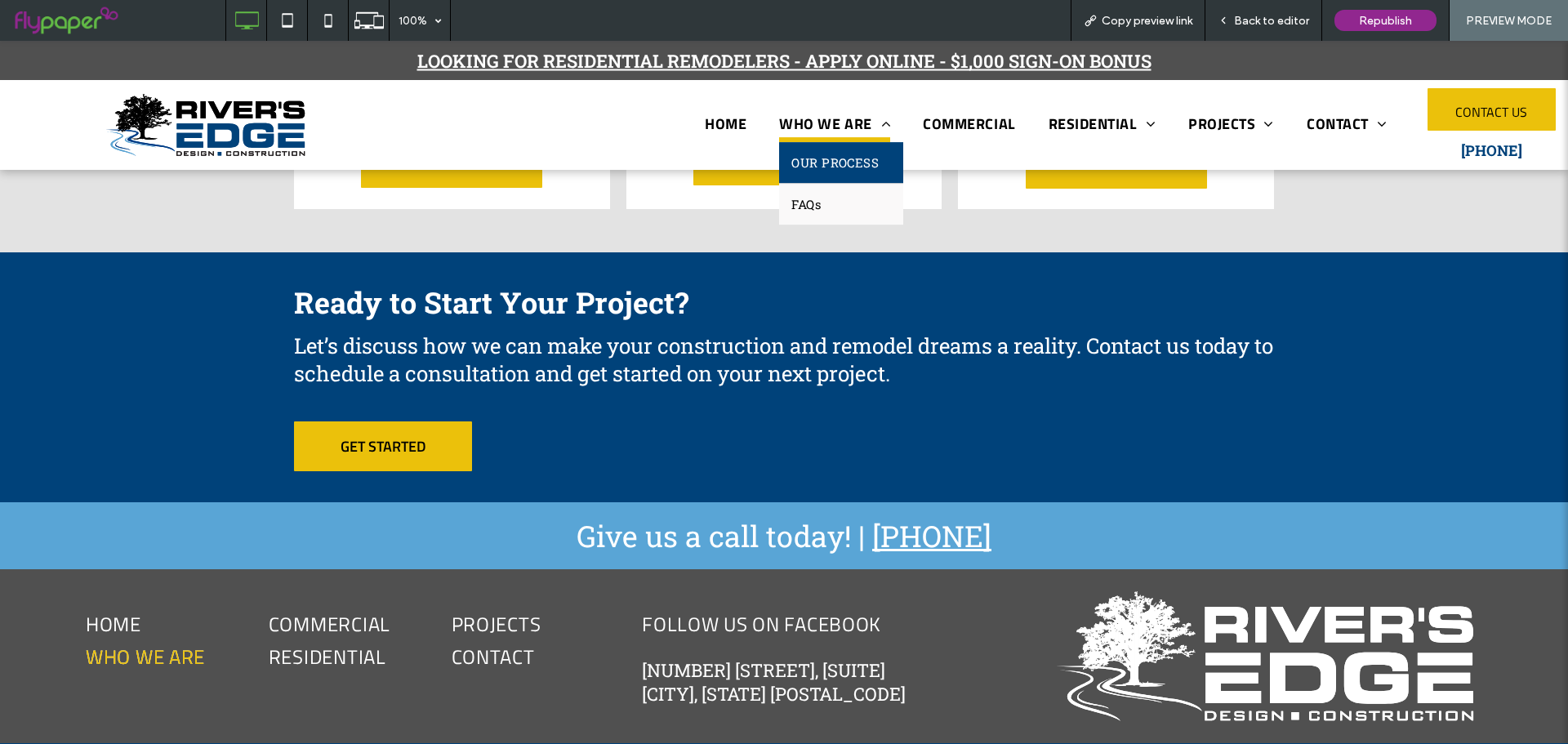 click on "OUR PROCESS" at bounding box center (835, 163) 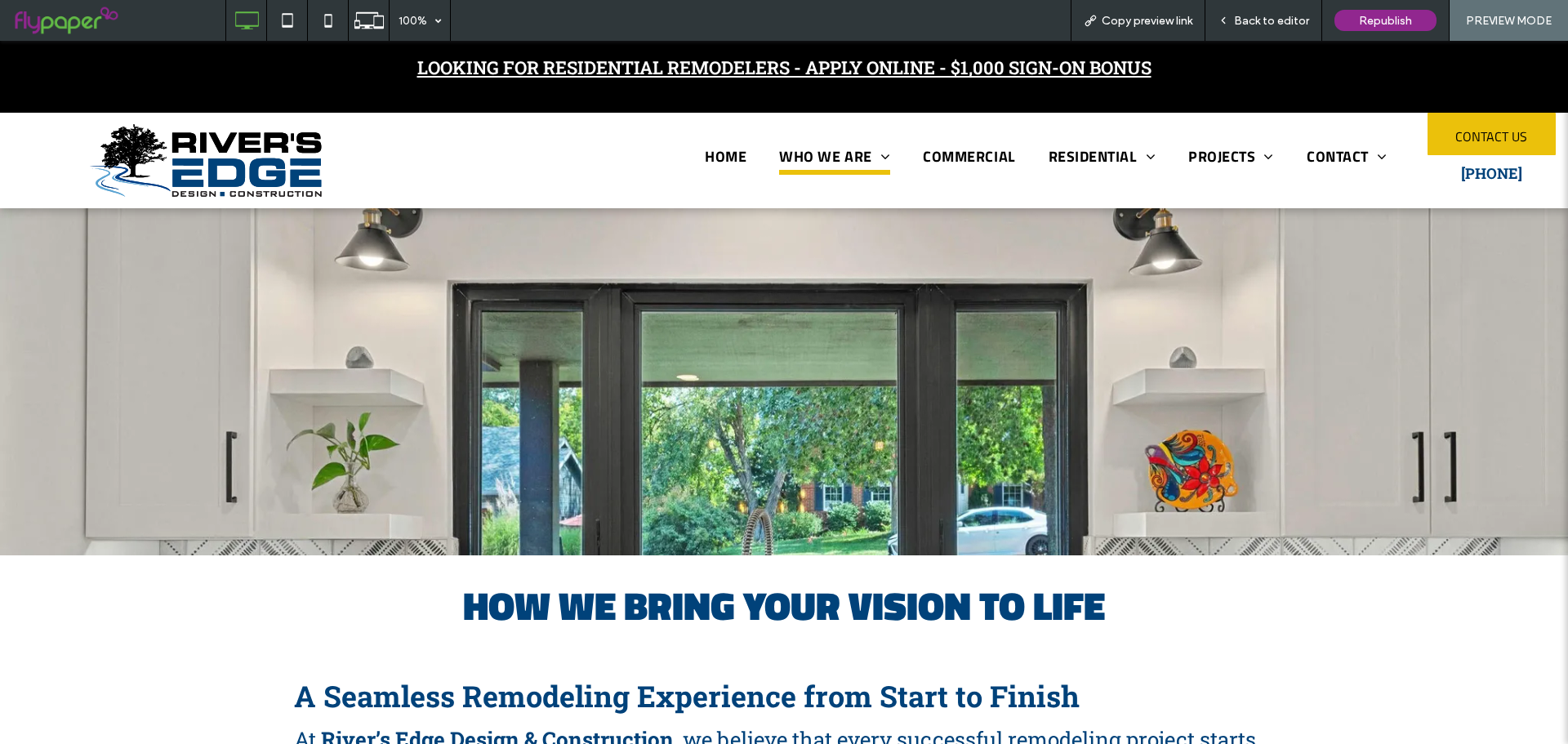 scroll, scrollTop: 265, scrollLeft: 0, axis: vertical 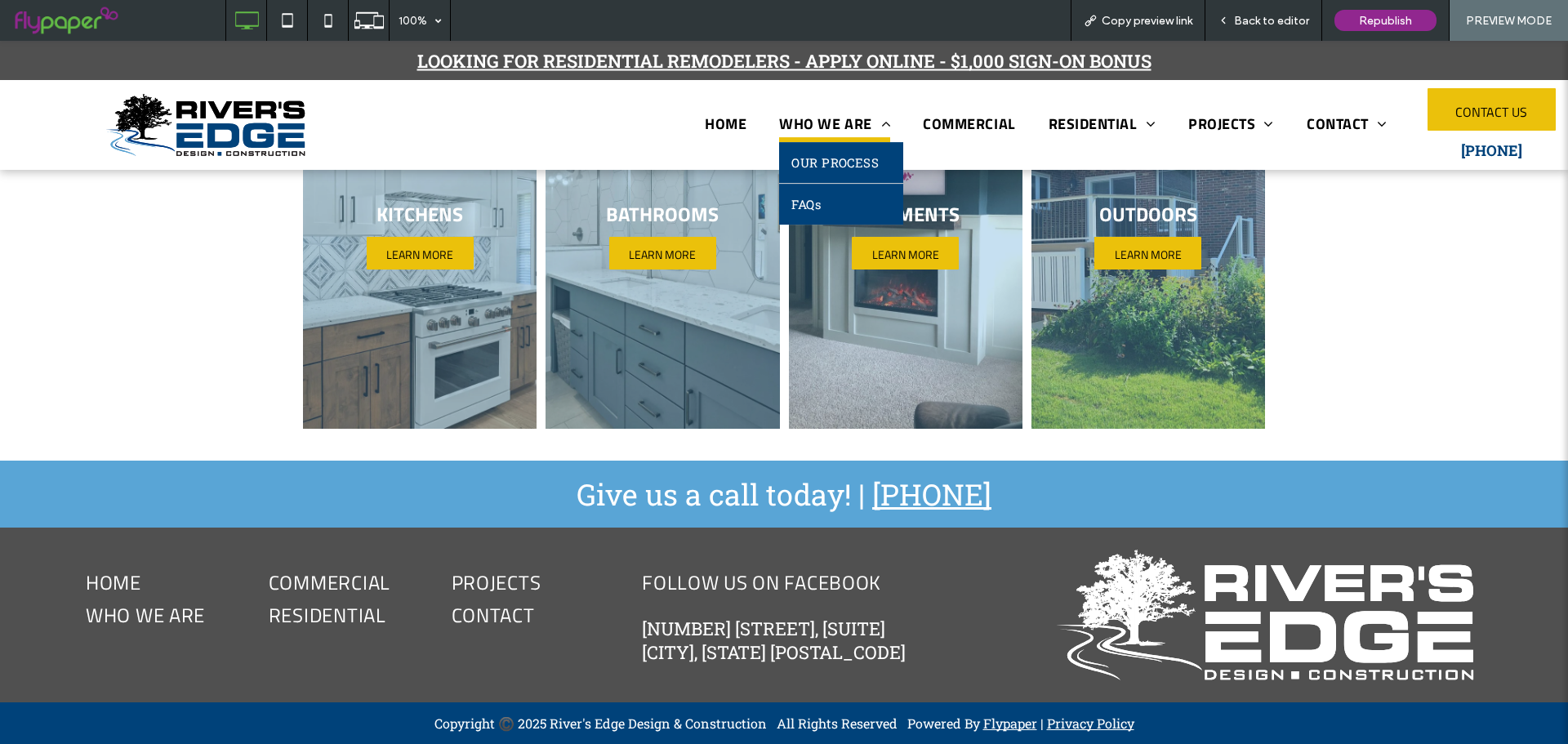 click on "FAQs" at bounding box center (841, 204) 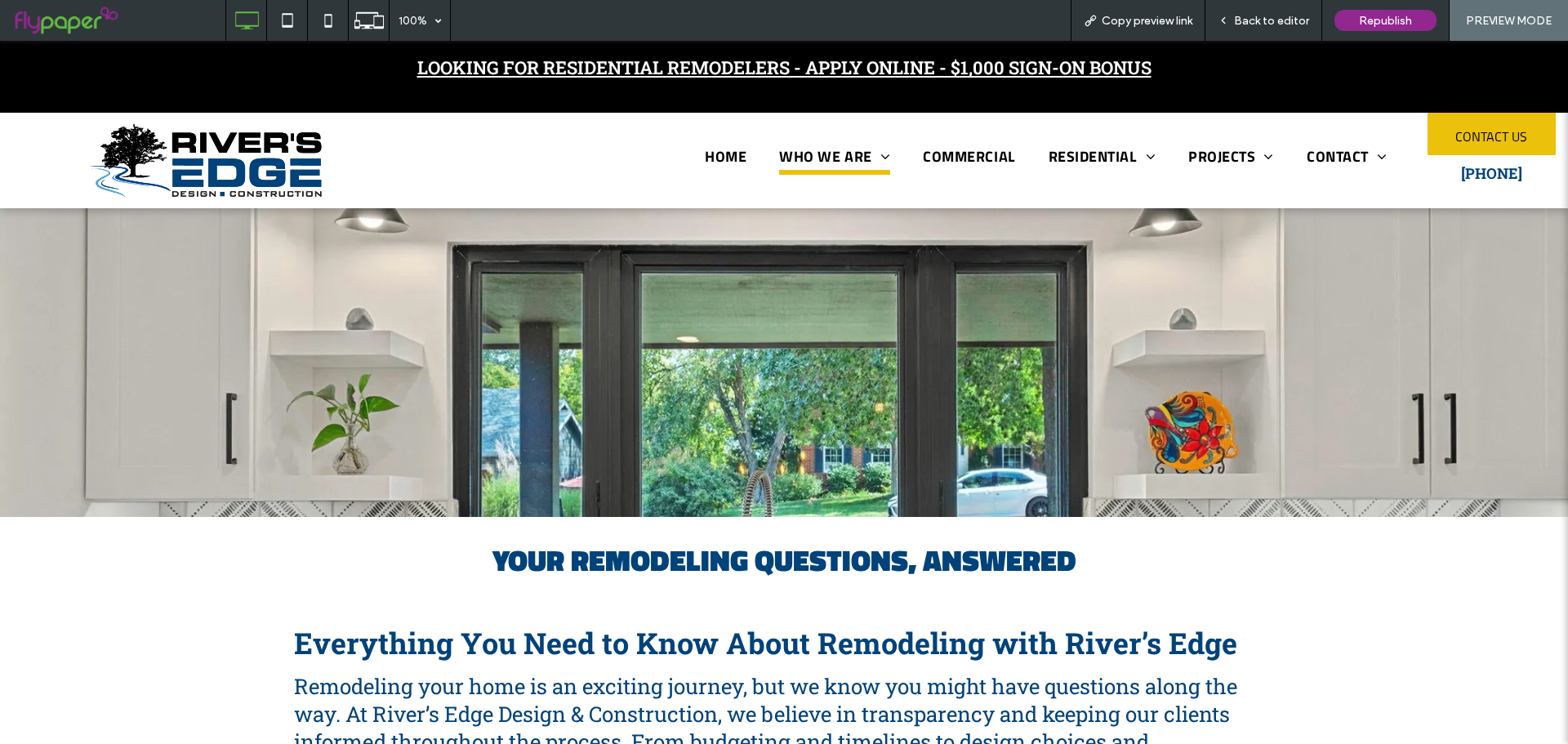 scroll, scrollTop: 373, scrollLeft: 0, axis: vertical 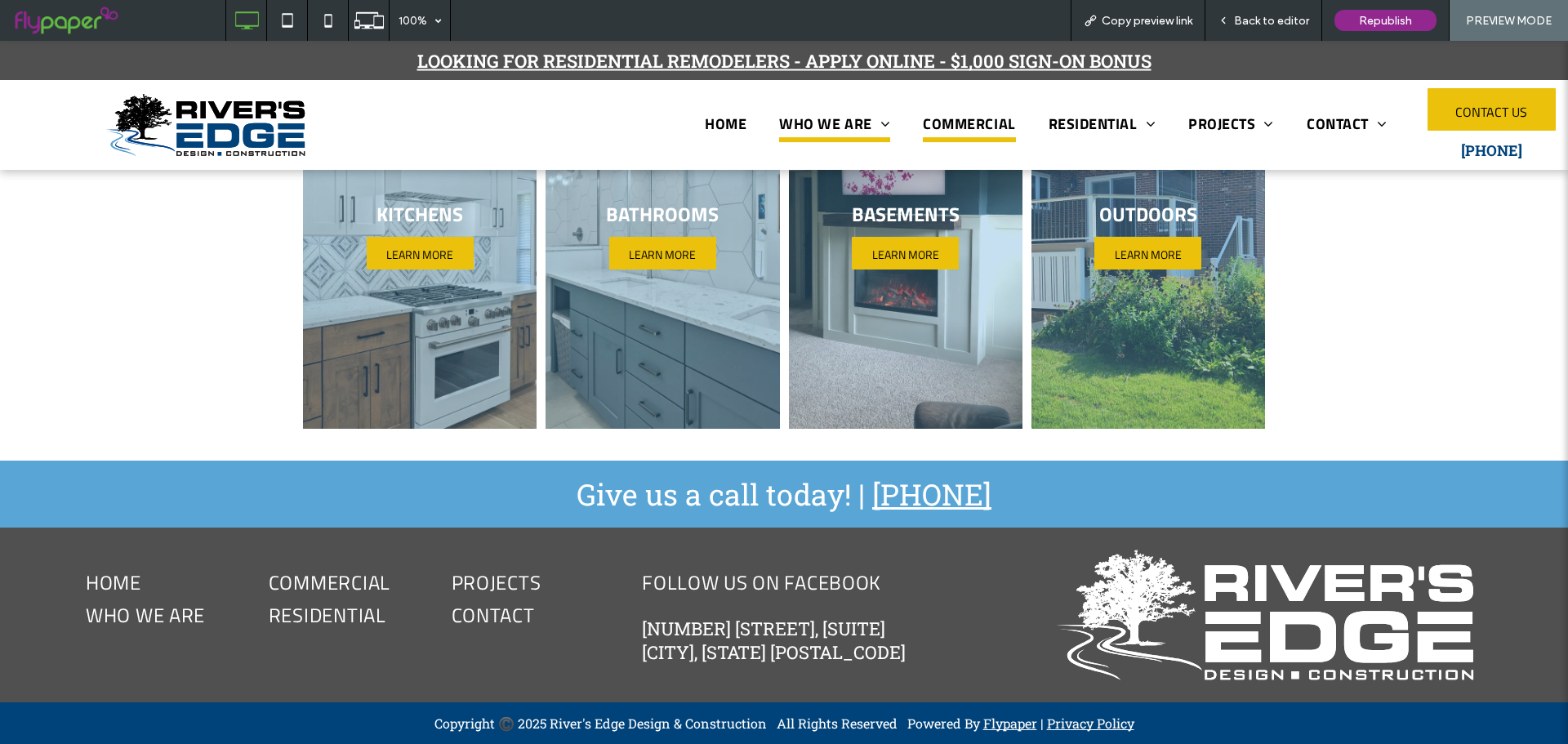 click on "COMMERCIAL" at bounding box center [969, 125] 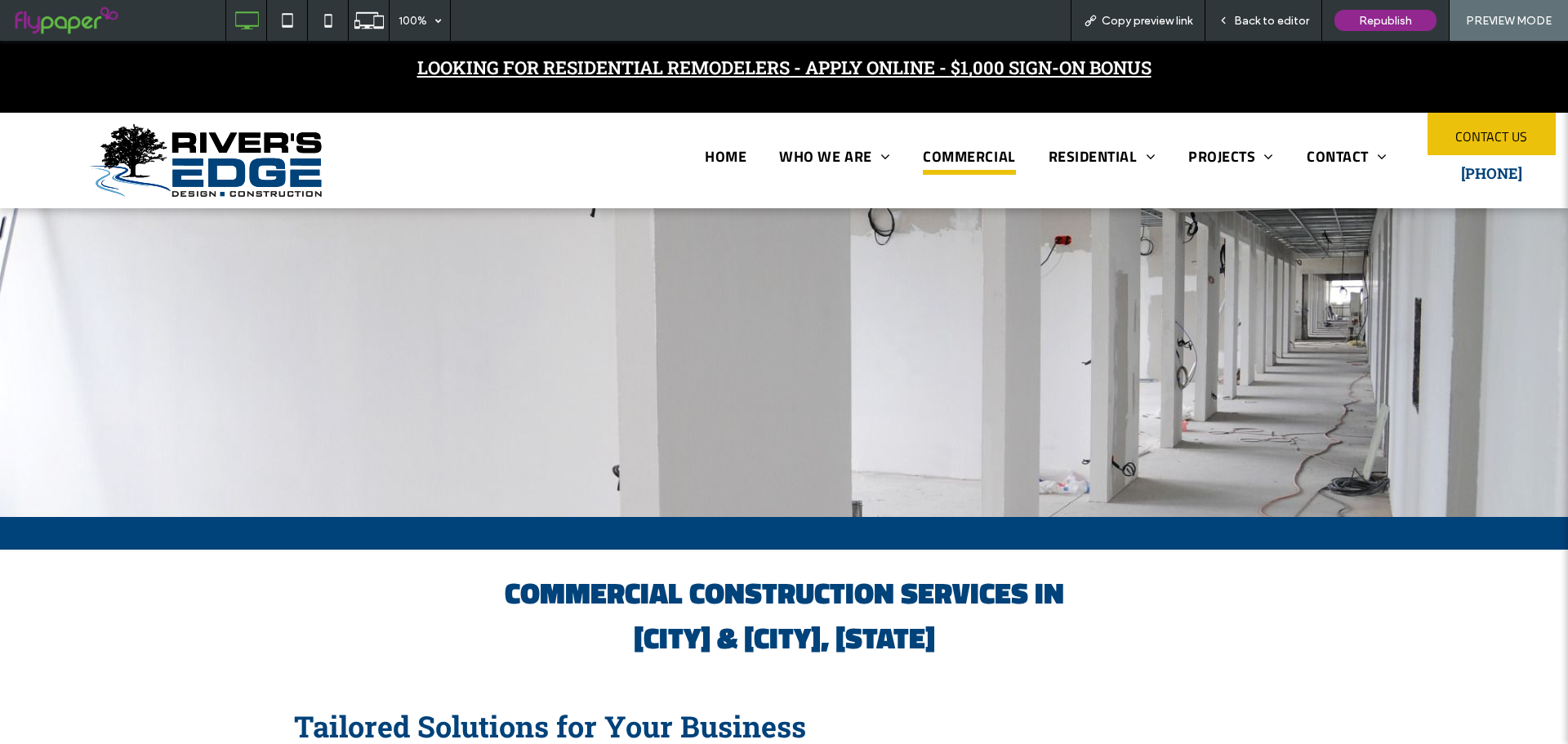scroll, scrollTop: 0, scrollLeft: 0, axis: both 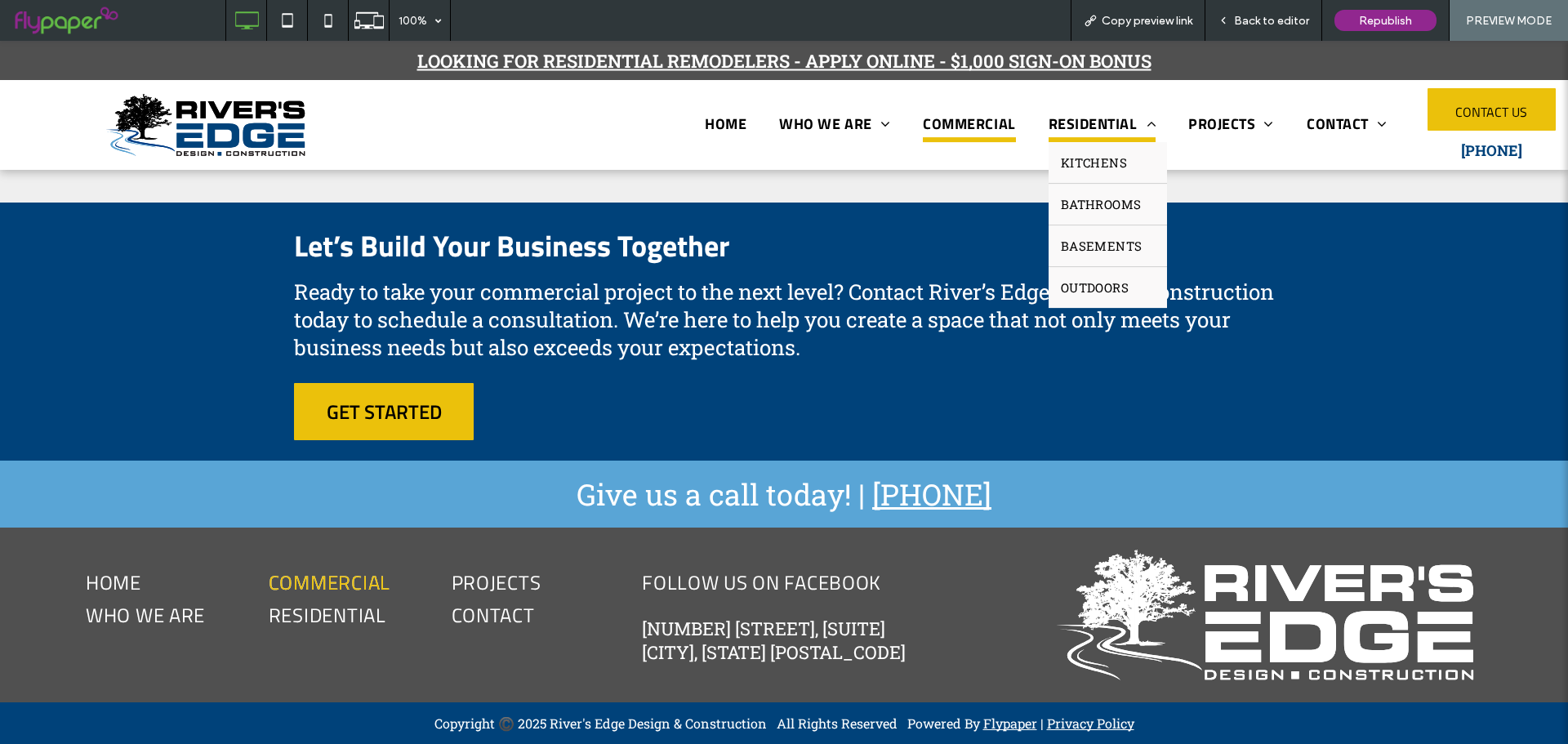 click on "RESIDENTIAL" at bounding box center (1102, 125) 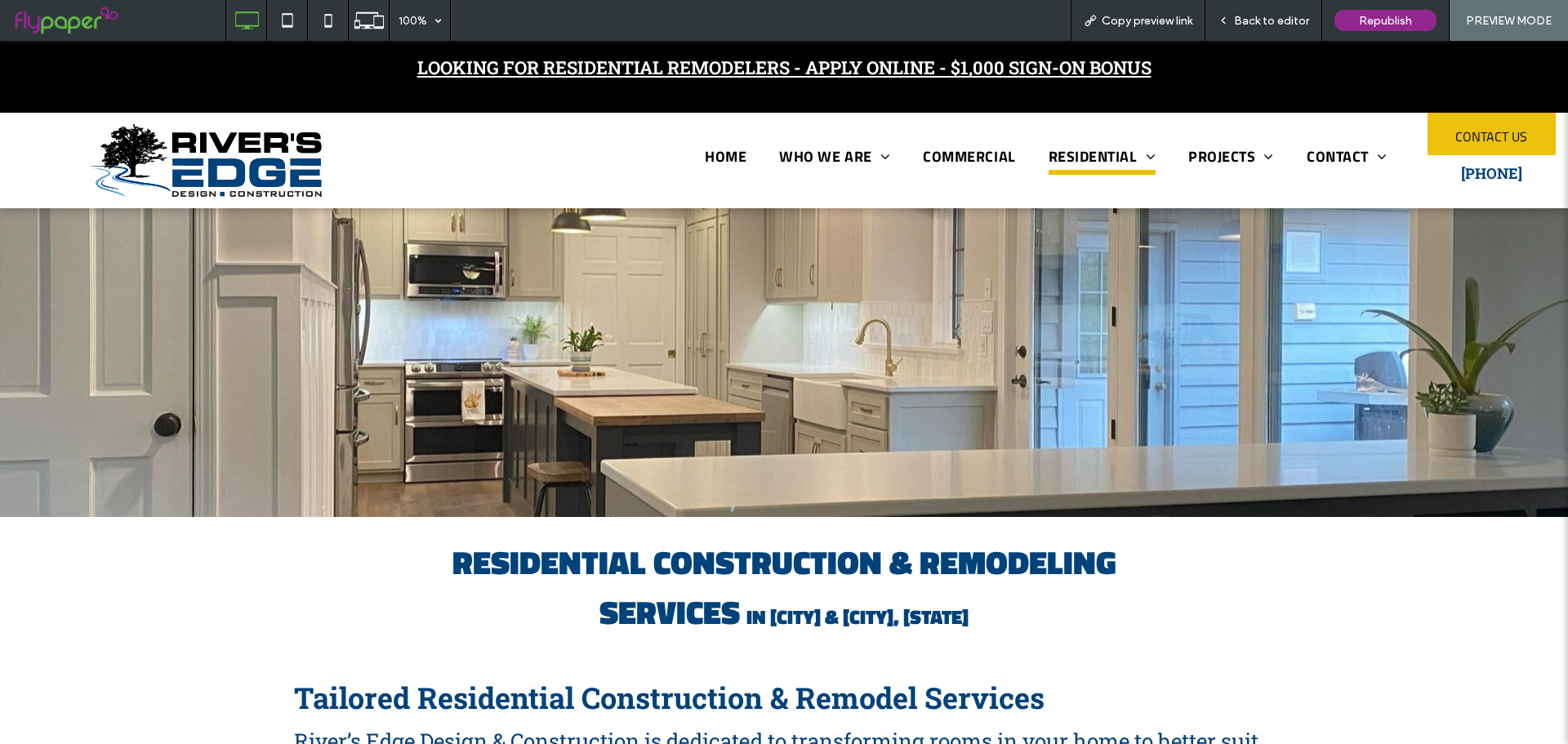 scroll, scrollTop: 0, scrollLeft: 0, axis: both 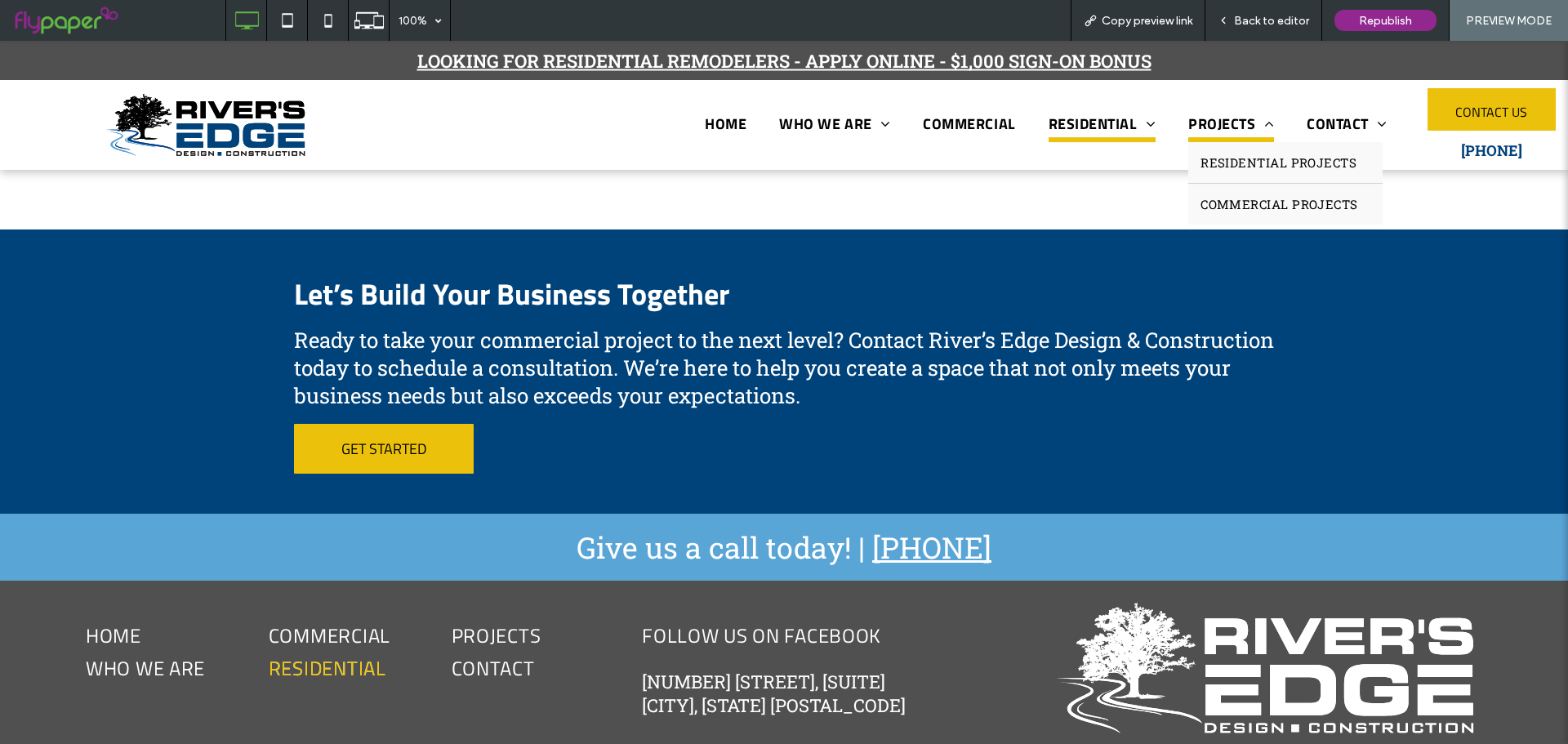click on "PROJECTS" at bounding box center (1231, 125) 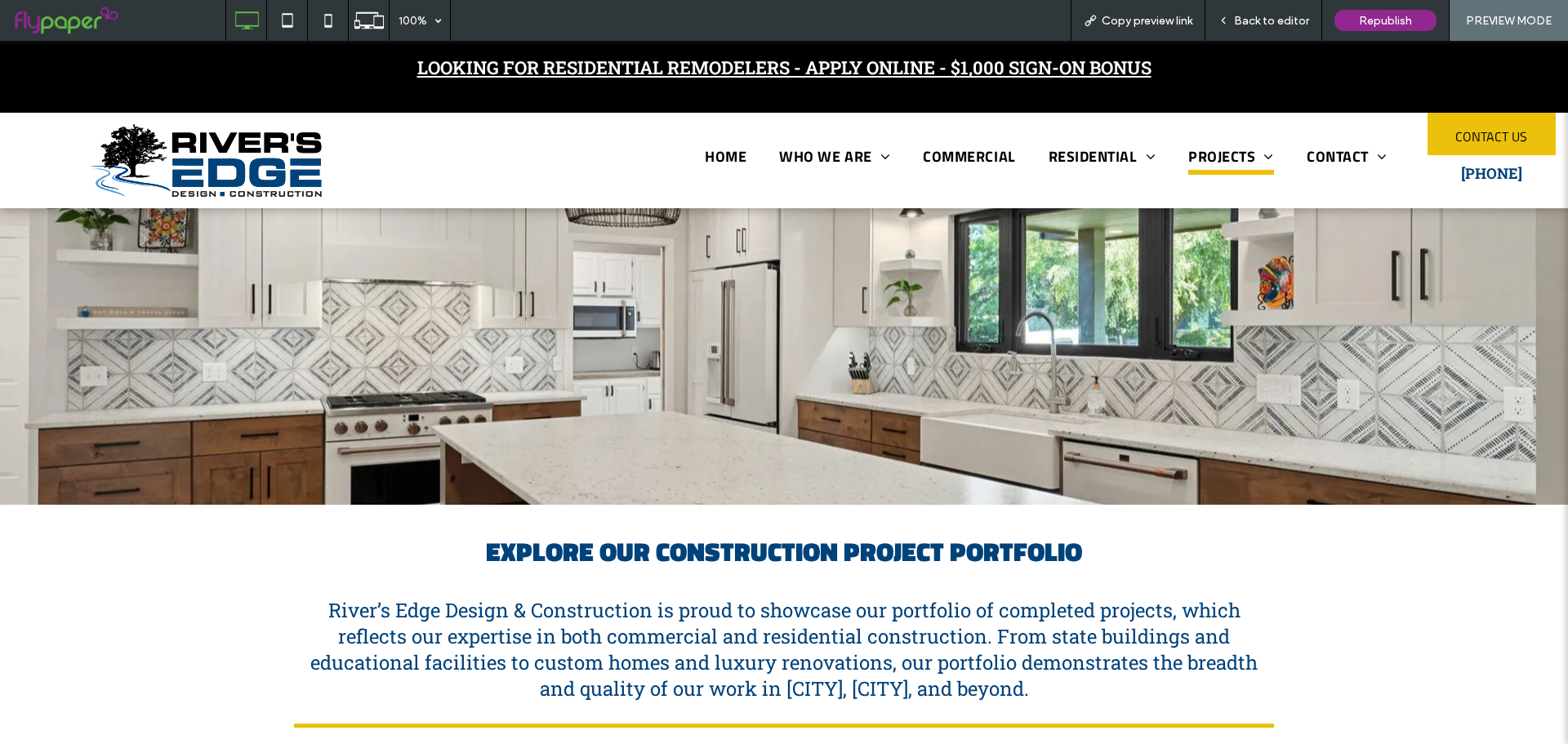 scroll, scrollTop: 0, scrollLeft: 0, axis: both 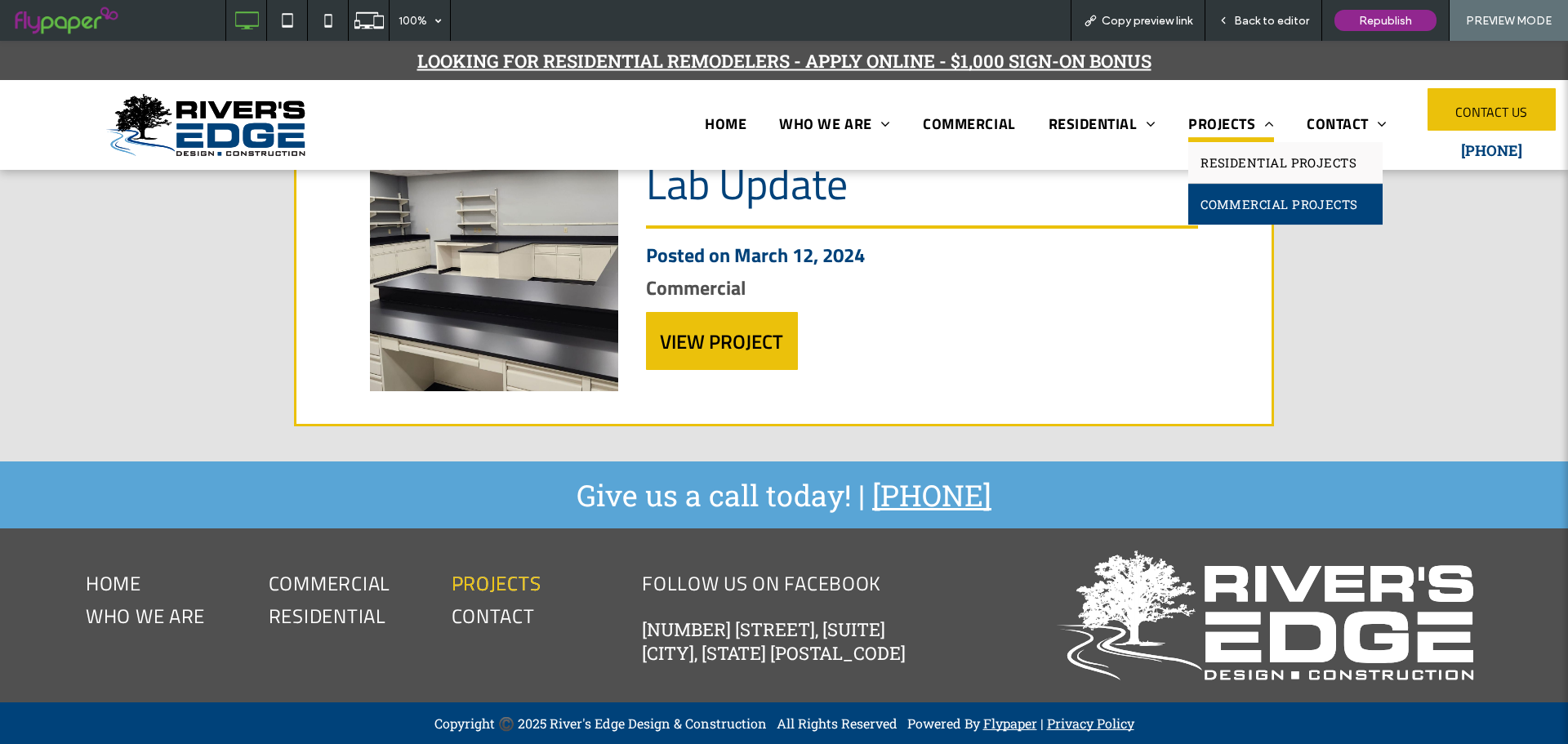 click on "COMMERCIAL PROJECTS" at bounding box center [1279, 204] 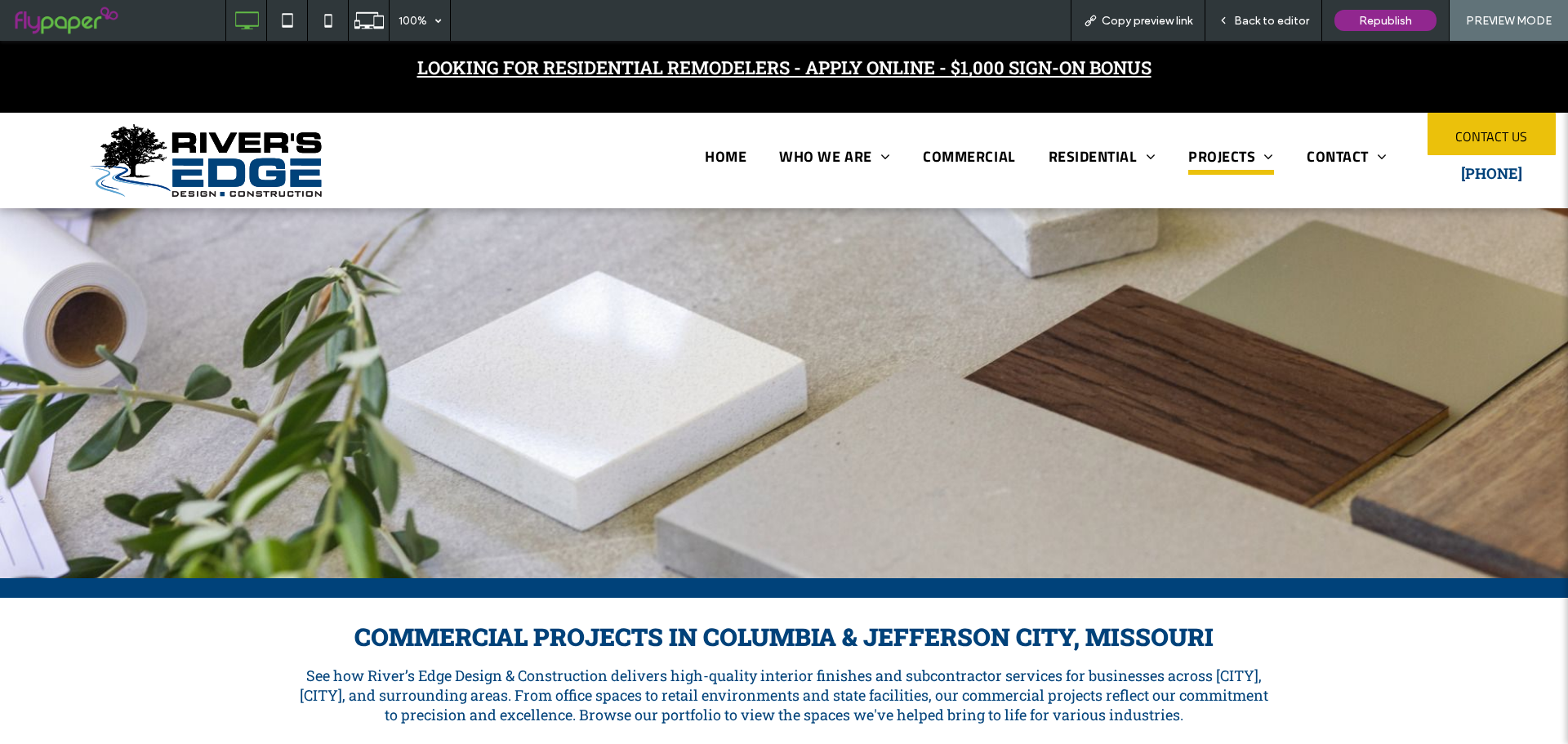 scroll, scrollTop: 0, scrollLeft: 0, axis: both 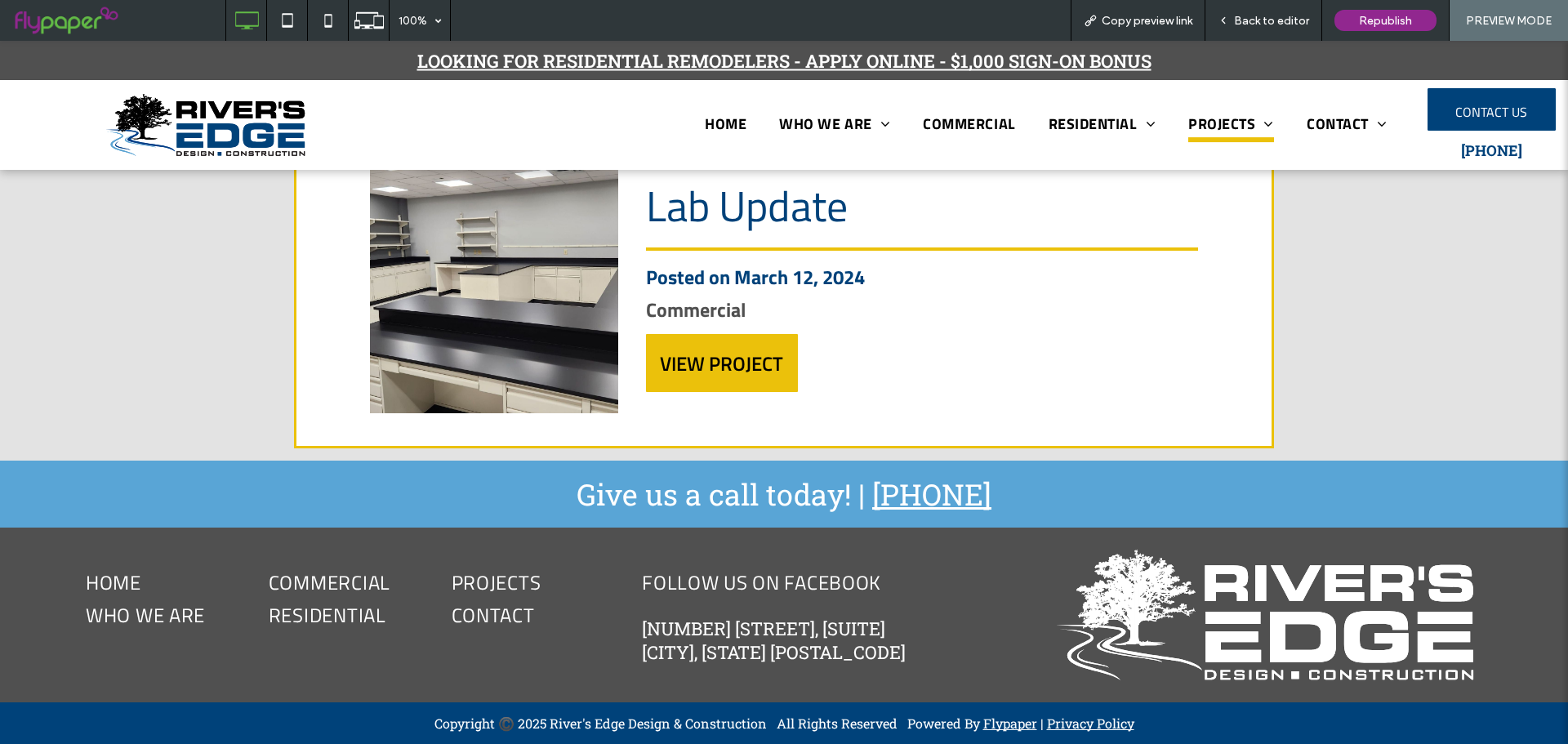 click on "CONTACT US" at bounding box center (1491, 109) 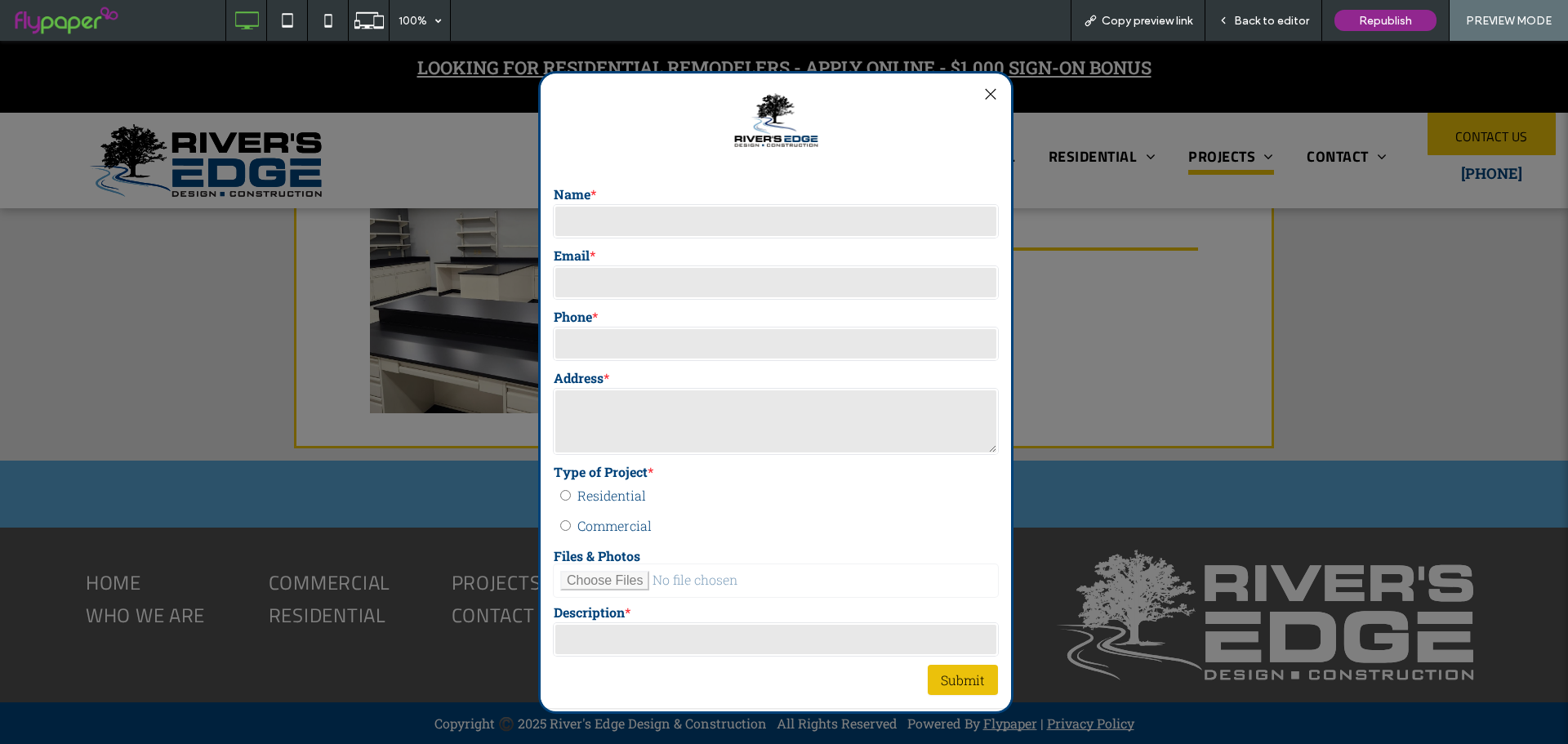 click at bounding box center (990, 94) 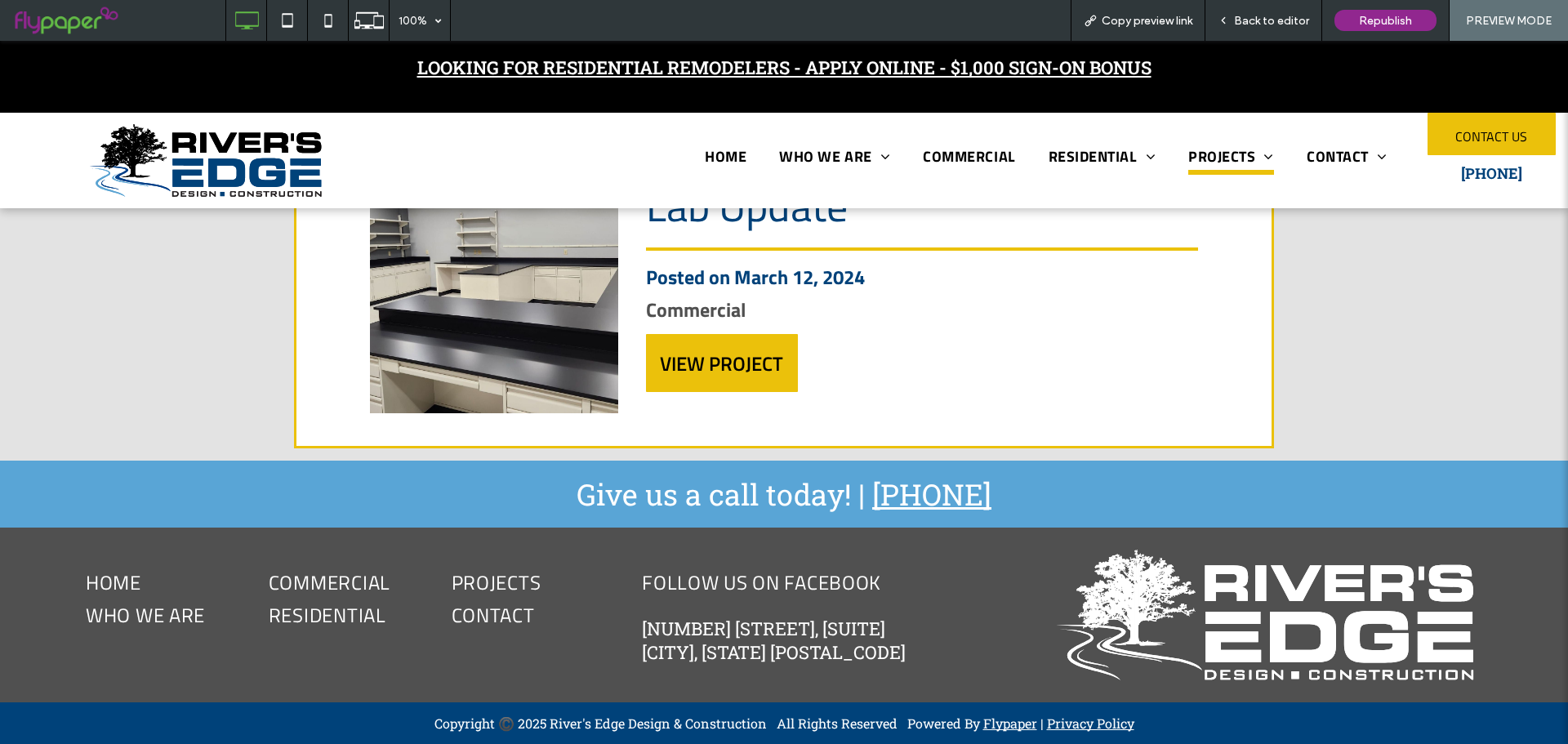 click on "Back to editor" at bounding box center (1272, 20) 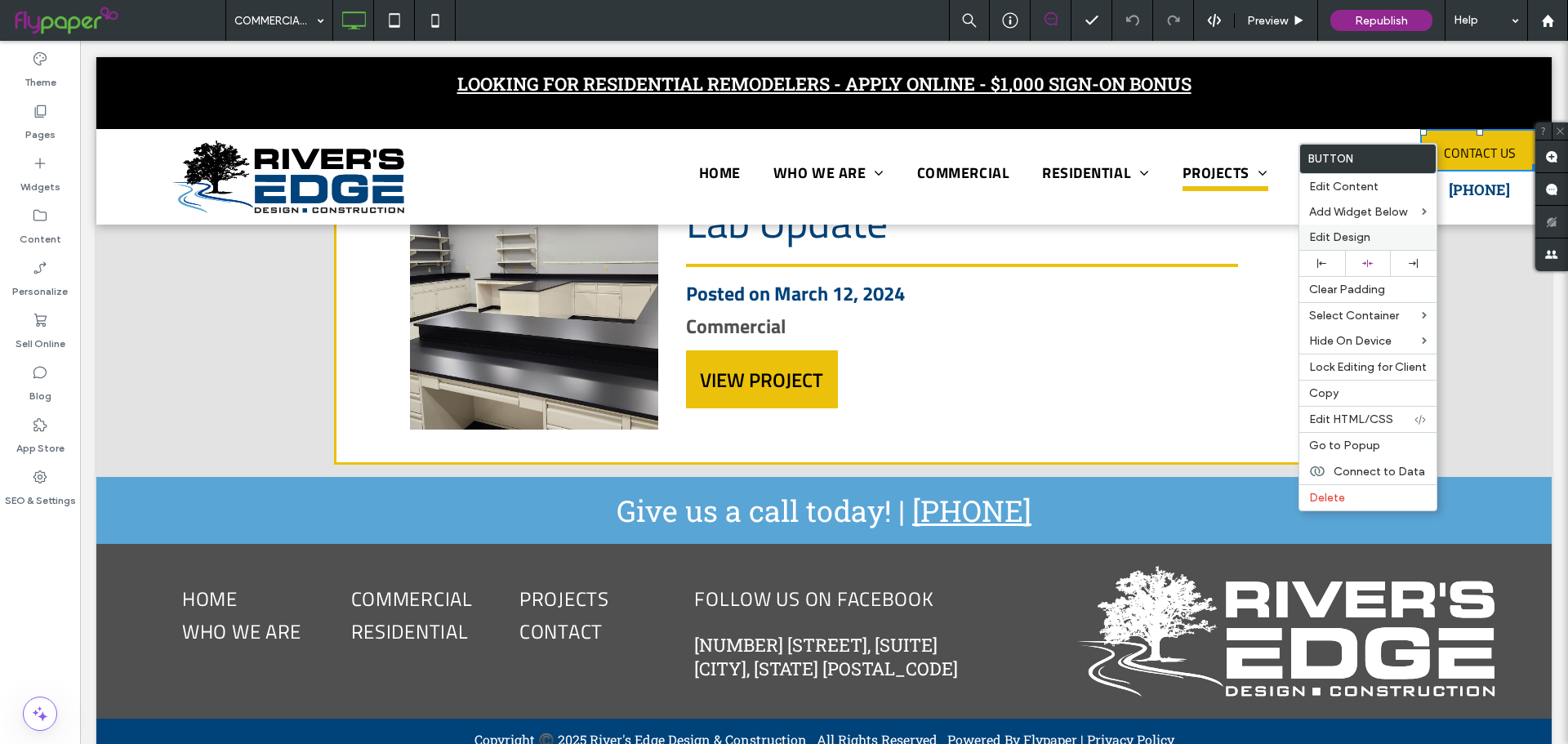 click on "Edit Design" at bounding box center (1339, 237) 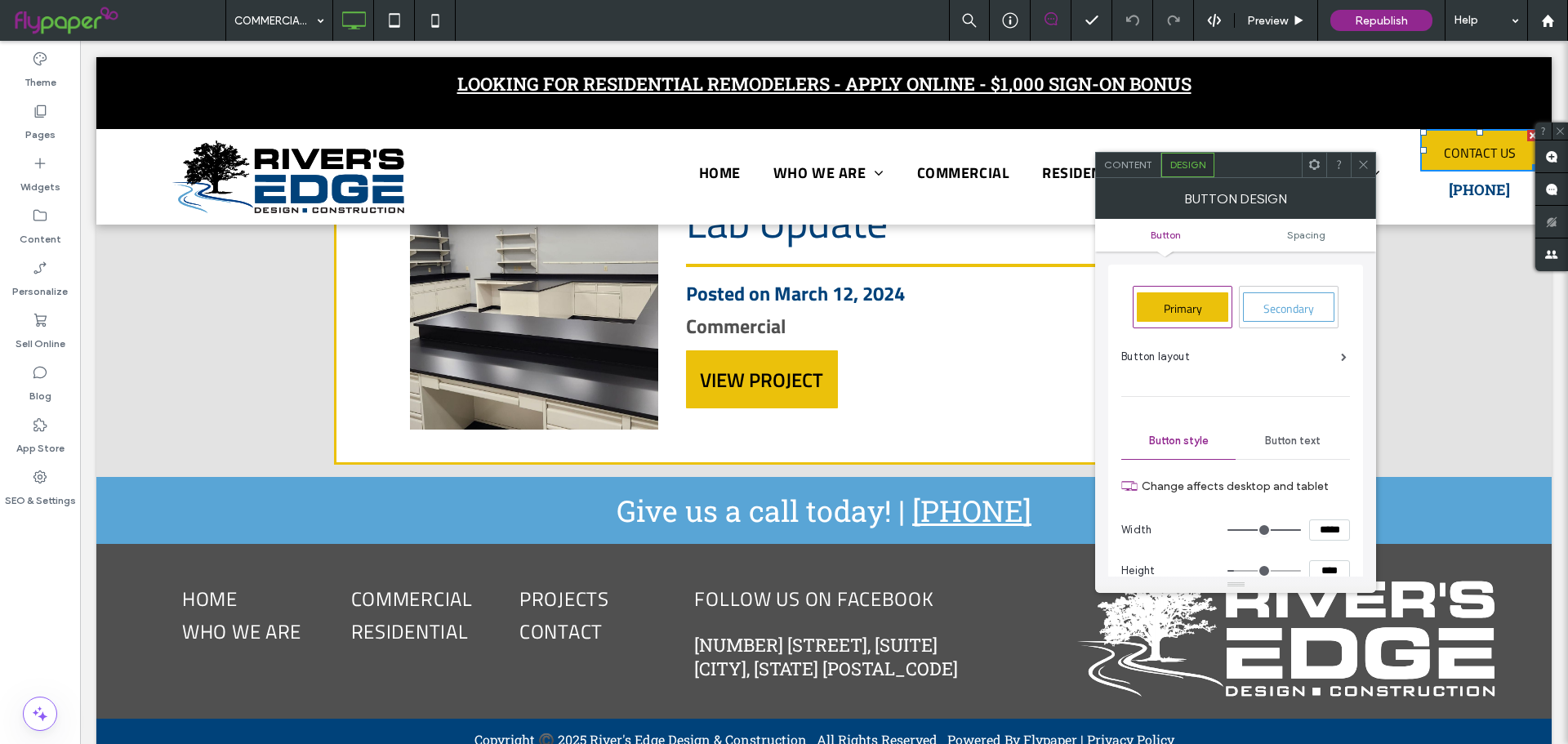 click on "Content" at bounding box center [1129, 165] 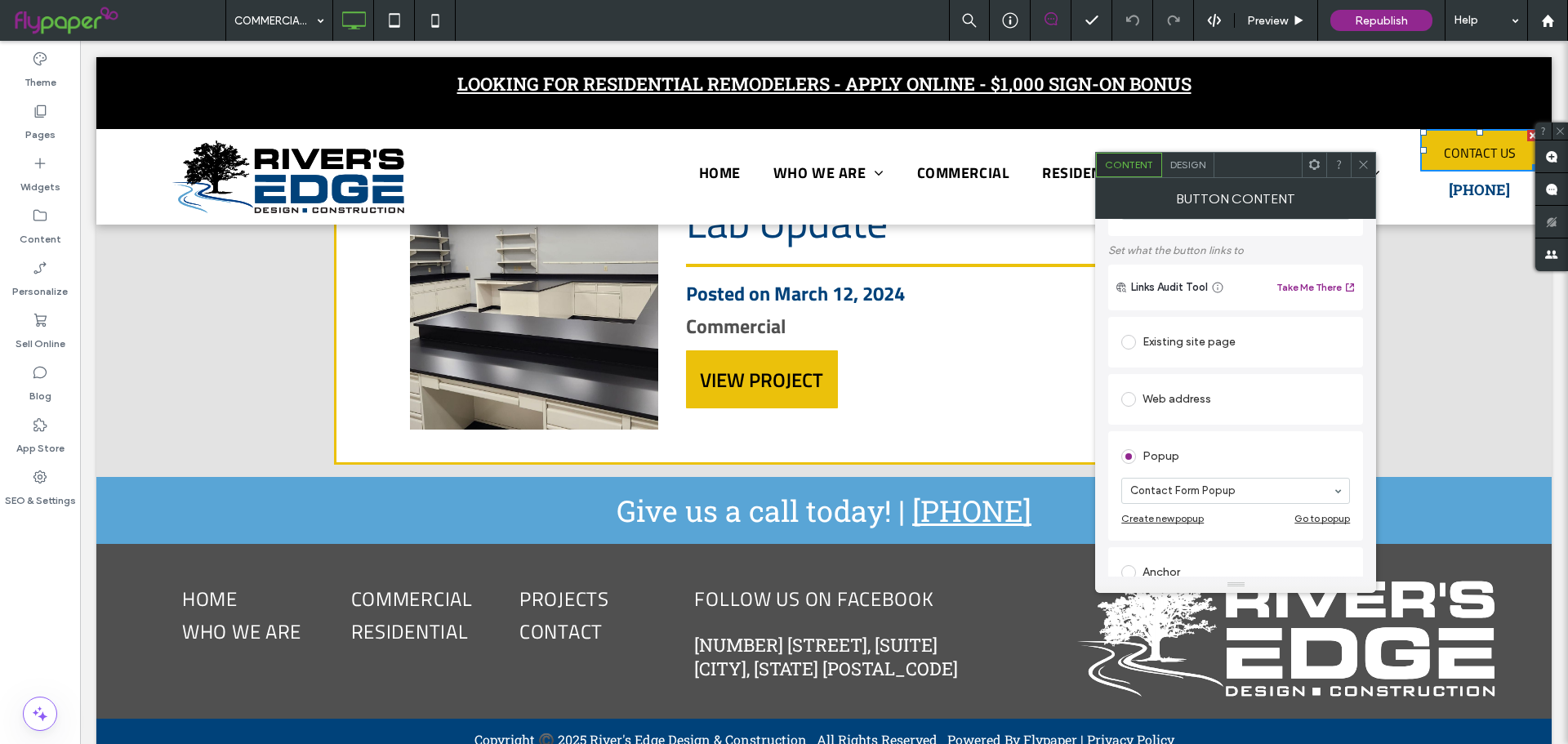 scroll, scrollTop: 163, scrollLeft: 0, axis: vertical 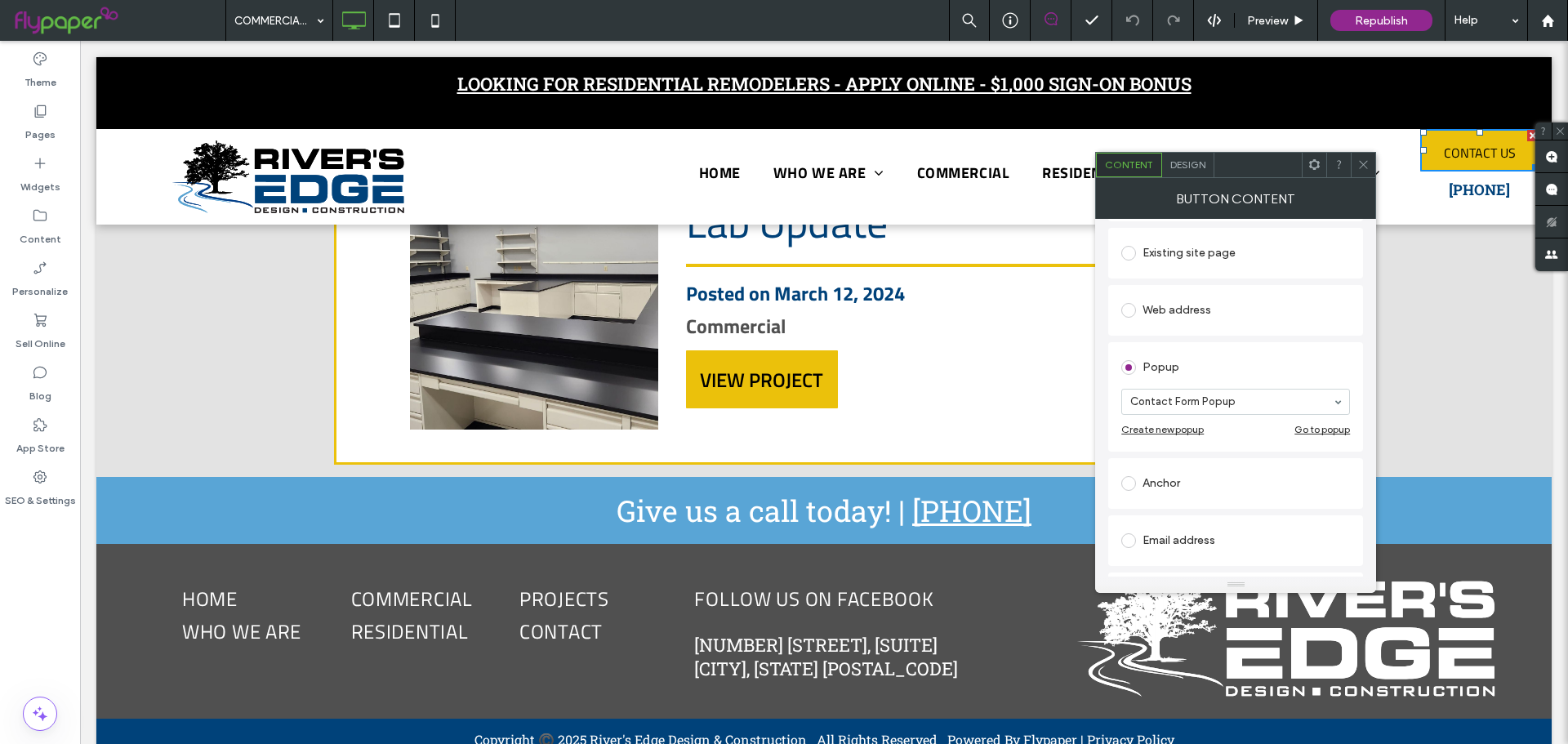 click 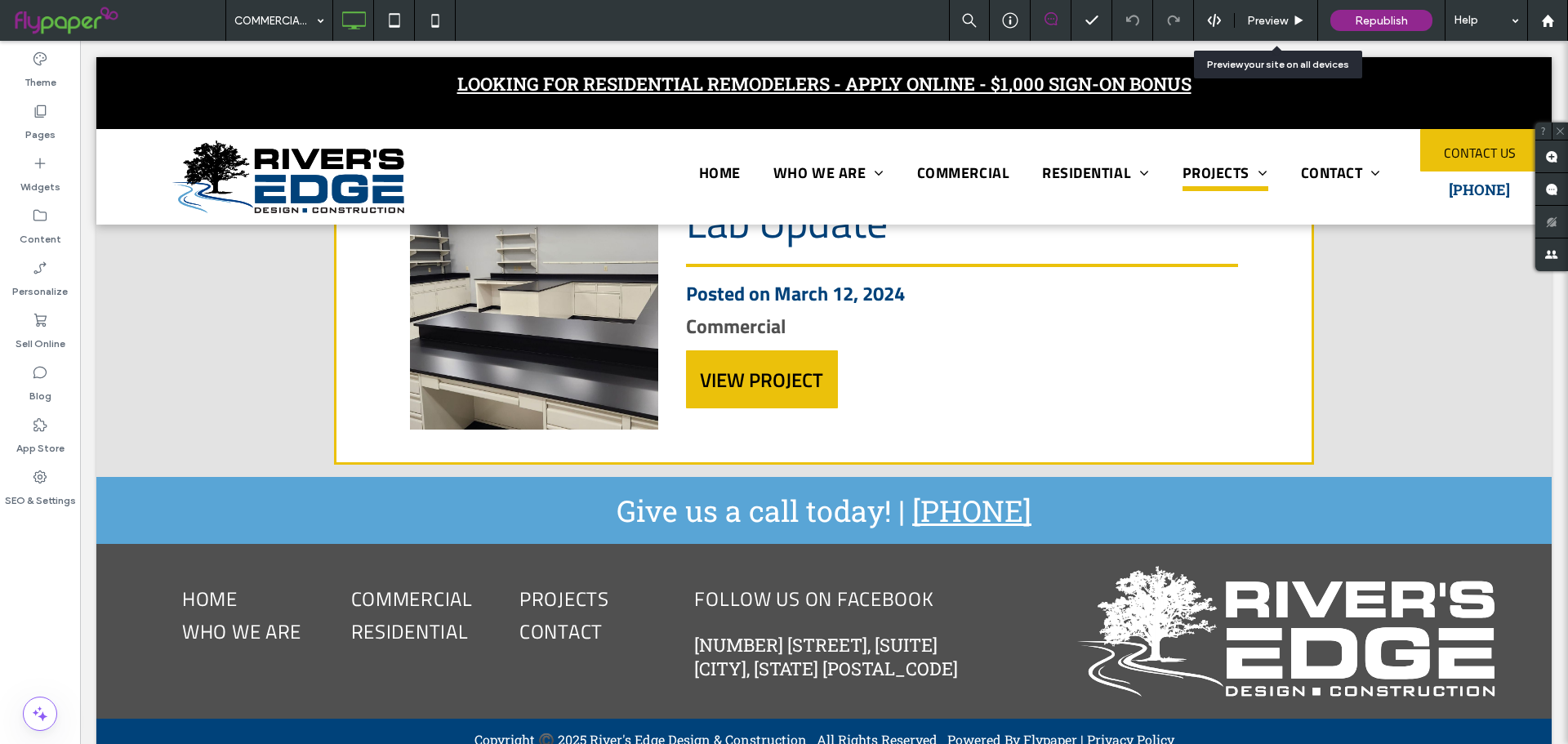drag, startPoint x: 1236, startPoint y: 15, endPoint x: 1098, endPoint y: 0, distance: 138.81282 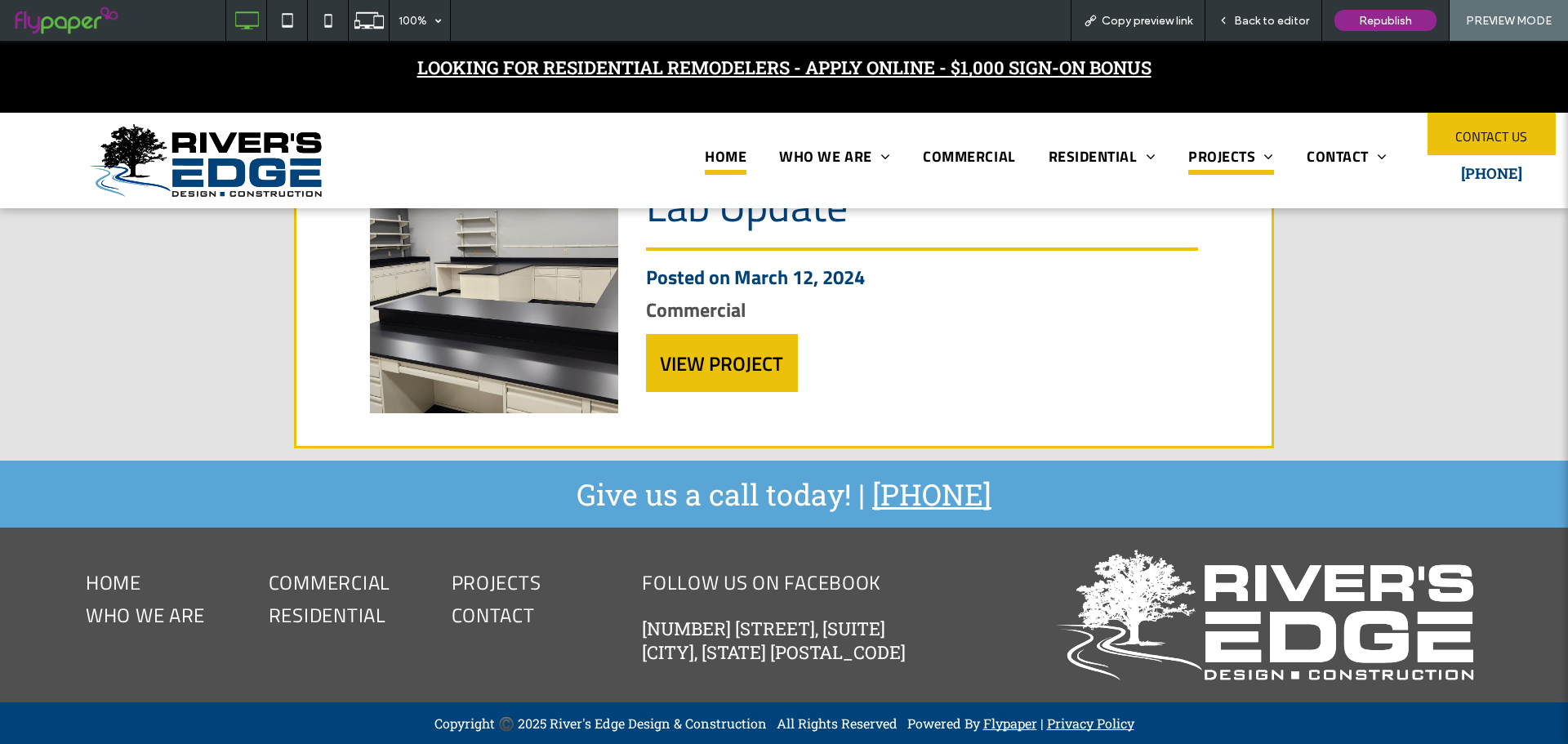 click on "HOME" at bounding box center [725, 158] 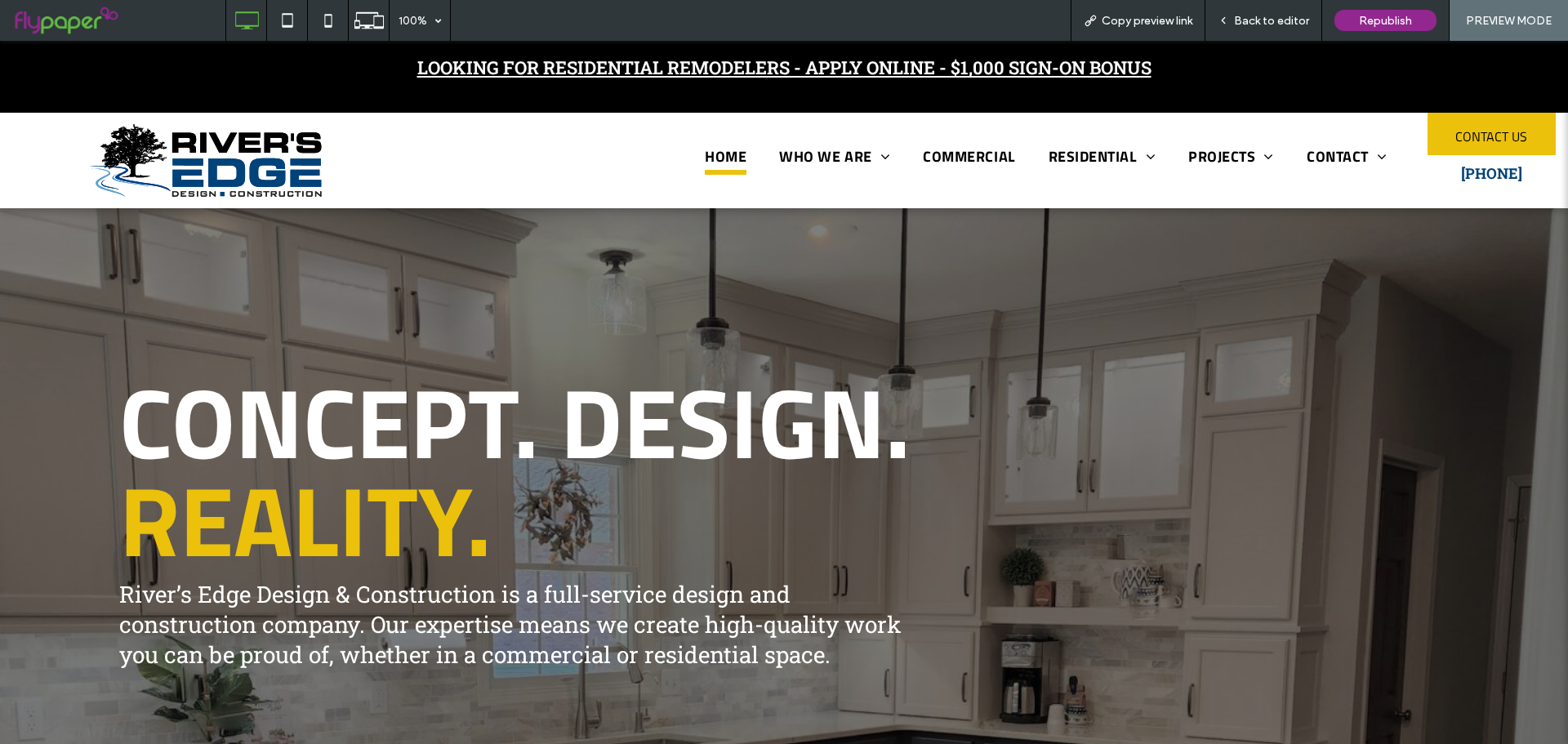 scroll, scrollTop: 0, scrollLeft: 0, axis: both 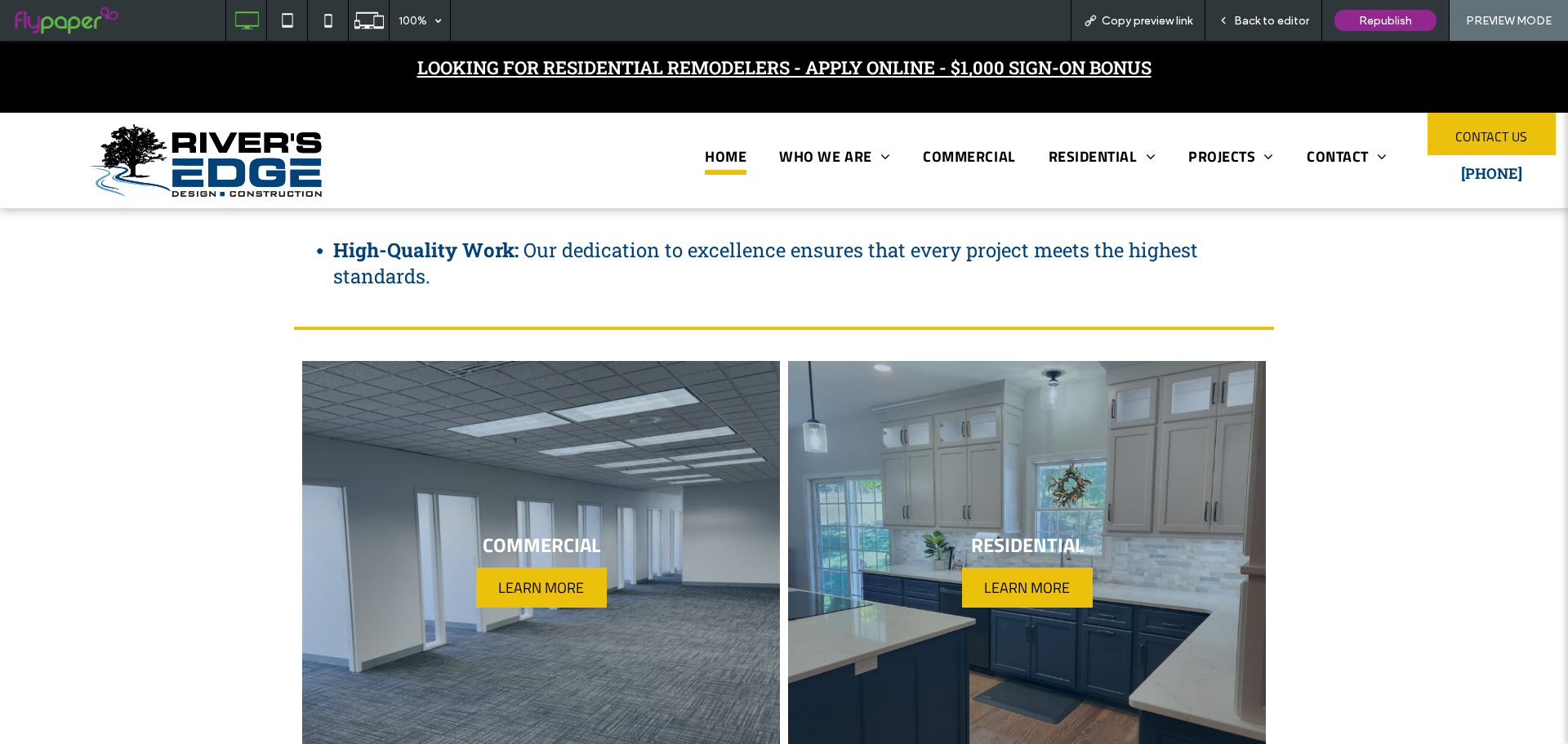 click on "Back to editor" at bounding box center (1272, 20) 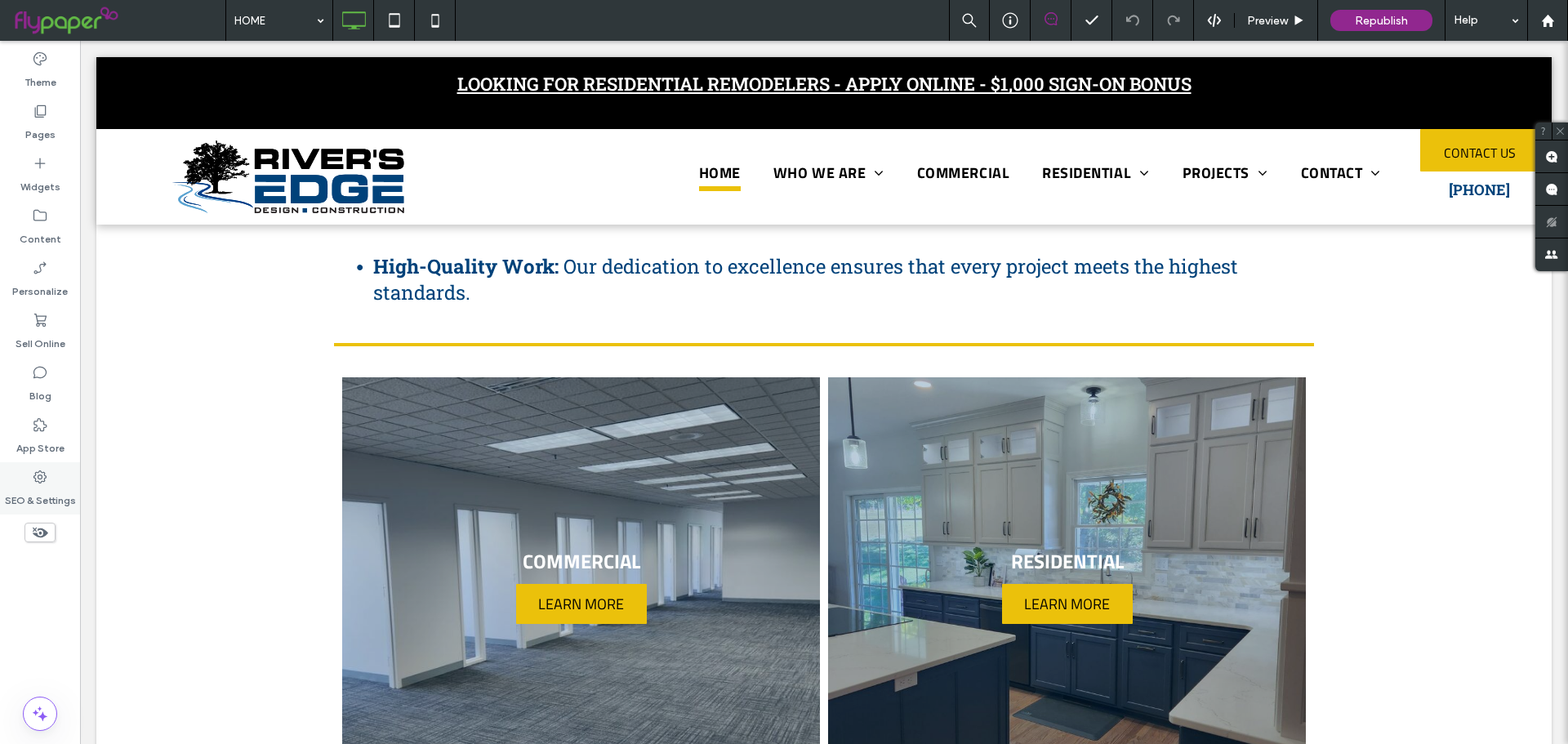 click 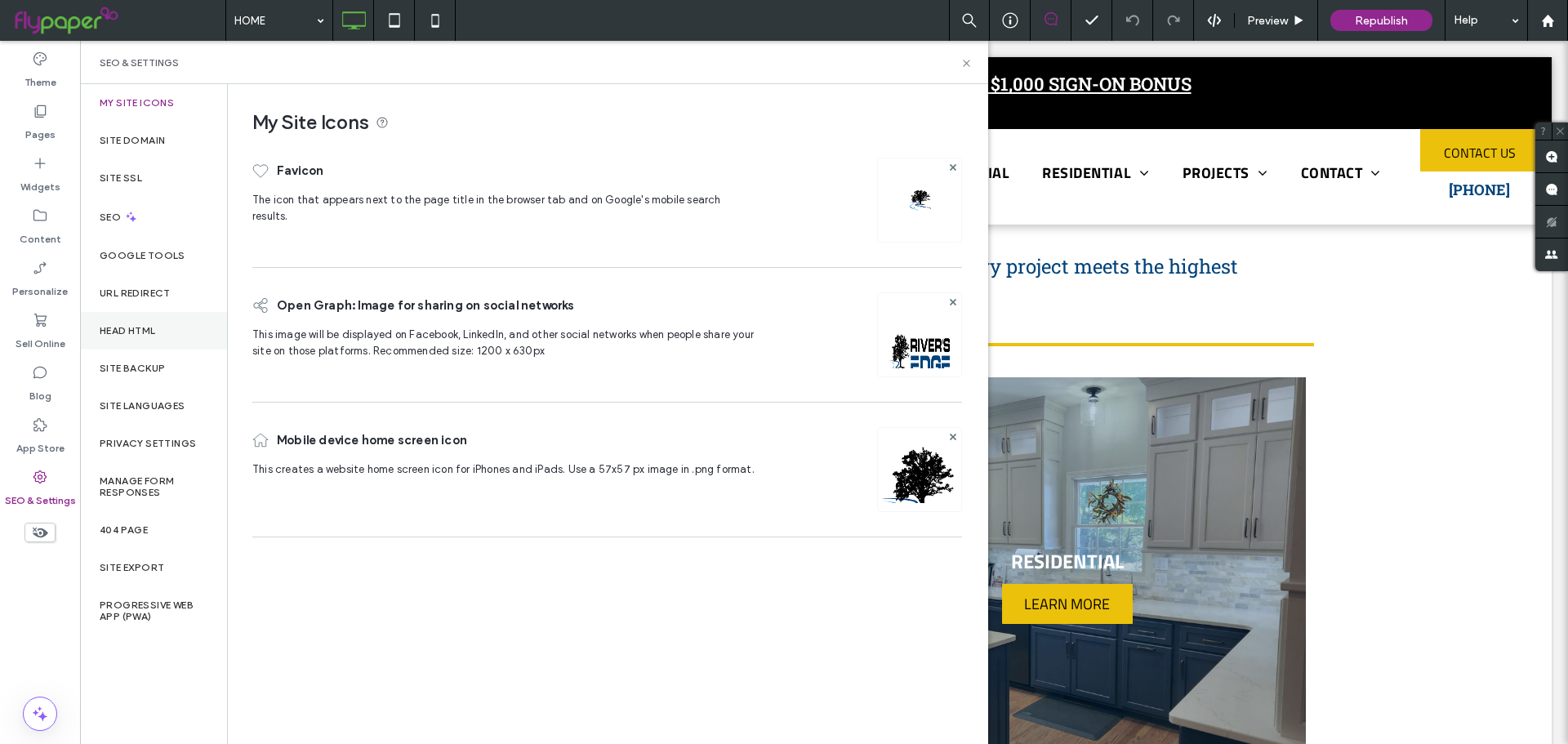 click on "Head HTML" at bounding box center (154, 331) 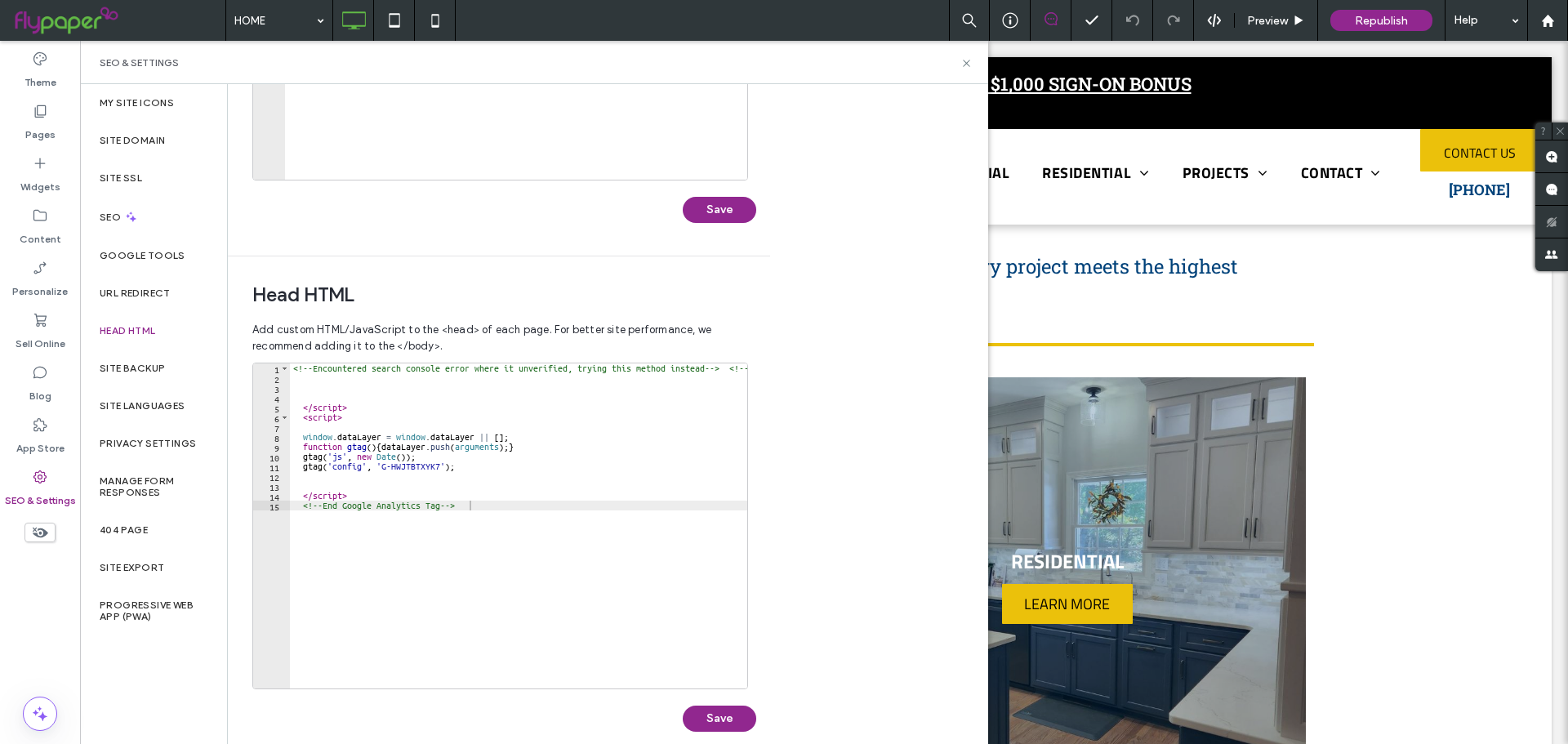 scroll, scrollTop: 375, scrollLeft: 0, axis: vertical 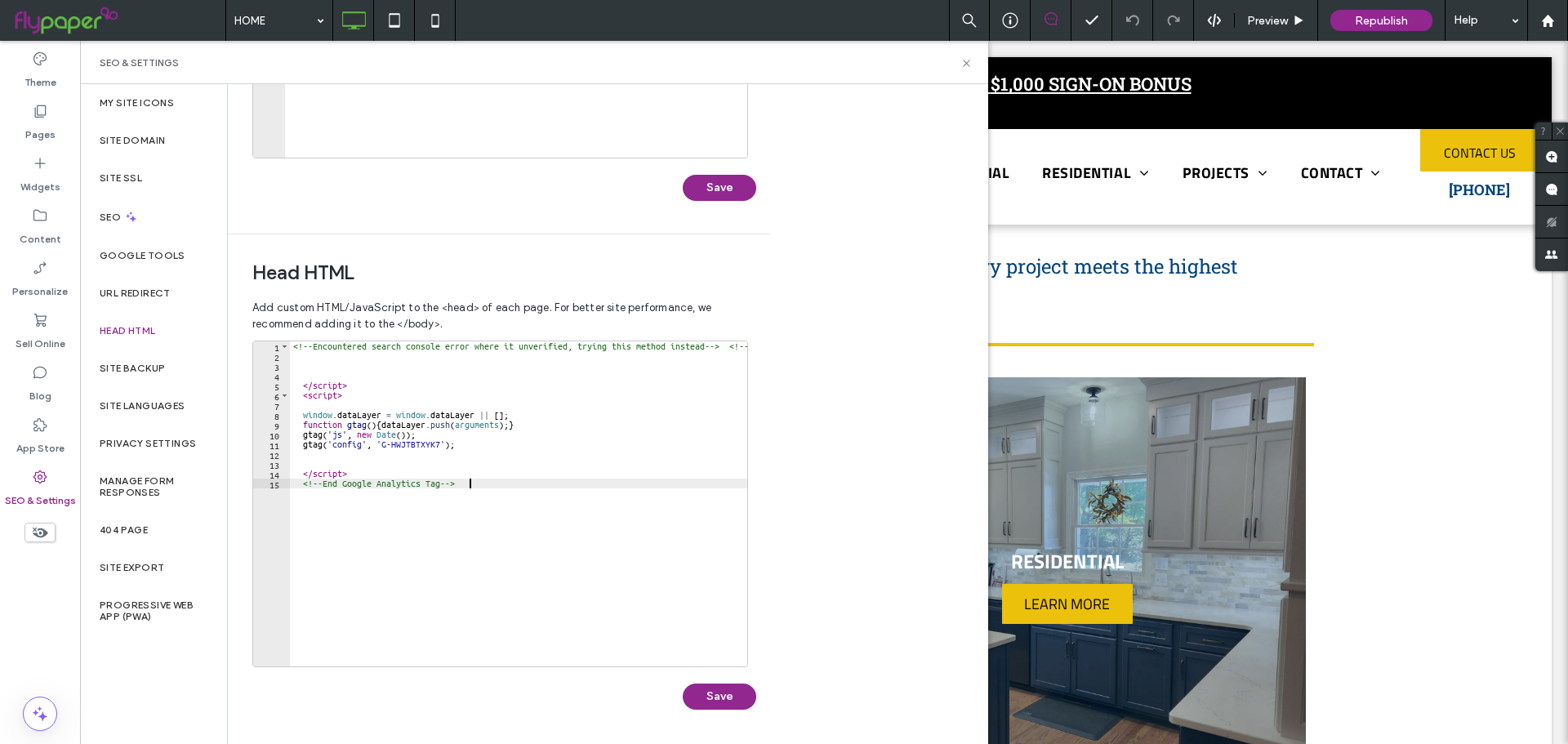 click on "<!--  Encountered search console error where it unverified, trying this method instead  -->    <!--  <meta name="google-site-verification" content="s0kPB66Gq3PRIpuUFZHkjx885Mc6f8ld64BMCKkgjoA"/>  -->    <!--  End Search Console Verification Tag  -->    <!--  Google tag (gtag.js)  -->    < script   async = ""   src = "https://www.googletagmanager.com/gtag/js?id=G-HWJTBTXYK7" >       </ script >    < script >    window . dataLayer   =   window . dataLayer   ||   [ ] ;    function   gtag ( ) { dataLayer . push ( arguments ) ; }    gtag ( 'js' ,   new   Date ( )) ;    gtag ( 'config' ,   'G-HWJTBTXYK7' ) ;       </ script >    <!--  End Google Analytics Tag  -->" at bounding box center [1156, 507] 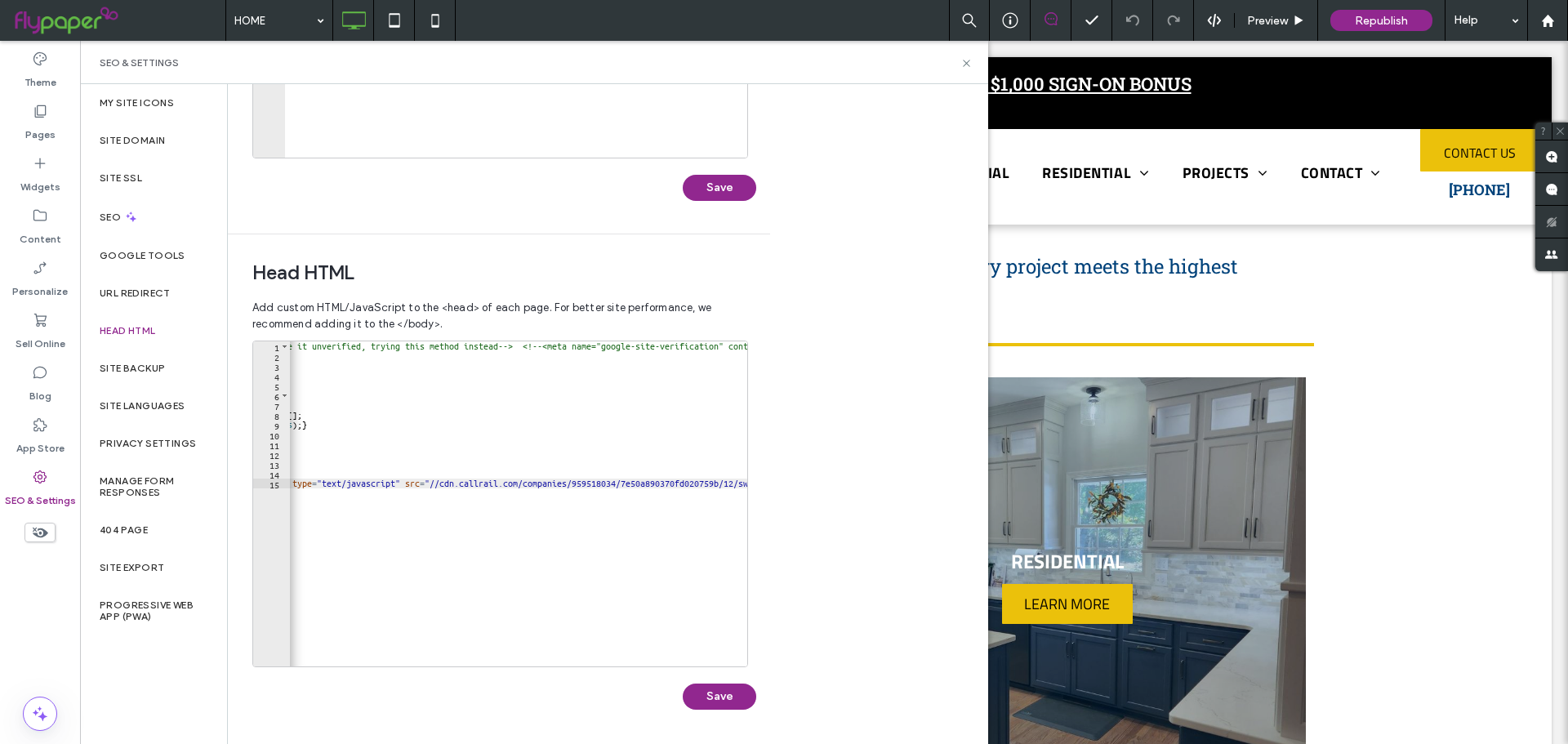 scroll, scrollTop: 0, scrollLeft: 0, axis: both 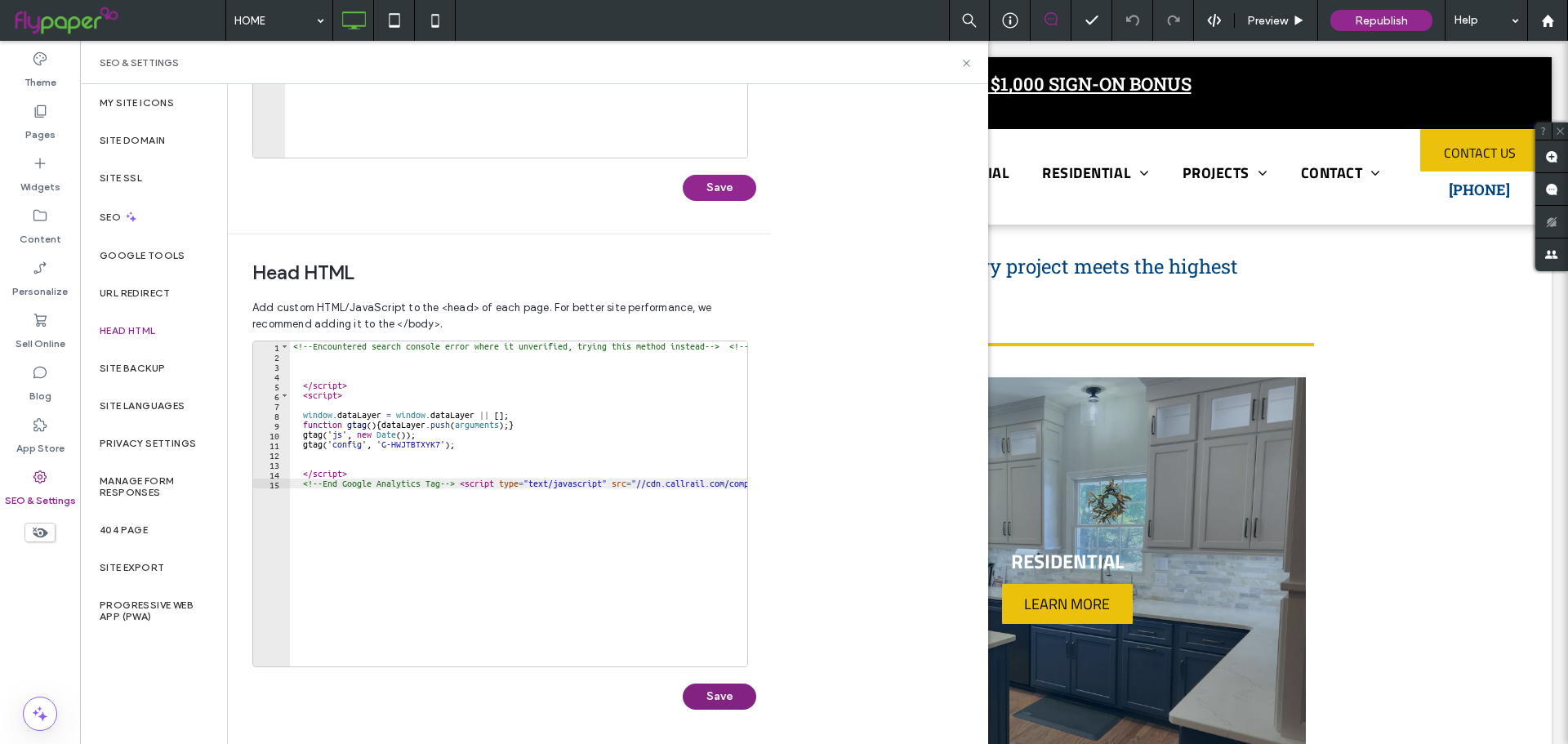 click on "Save" at bounding box center [719, 697] 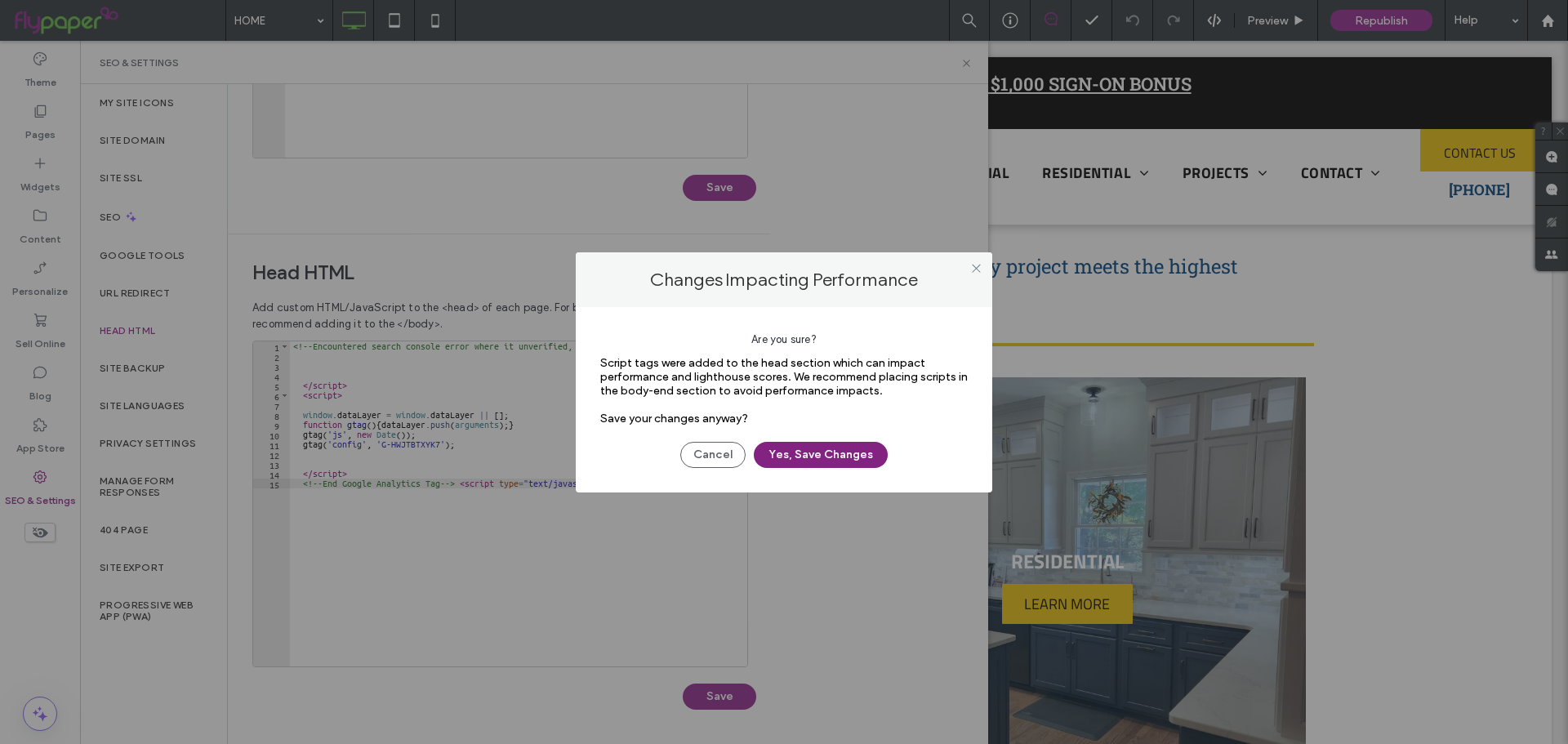 click on "Yes, Save Changes" at bounding box center (821, 455) 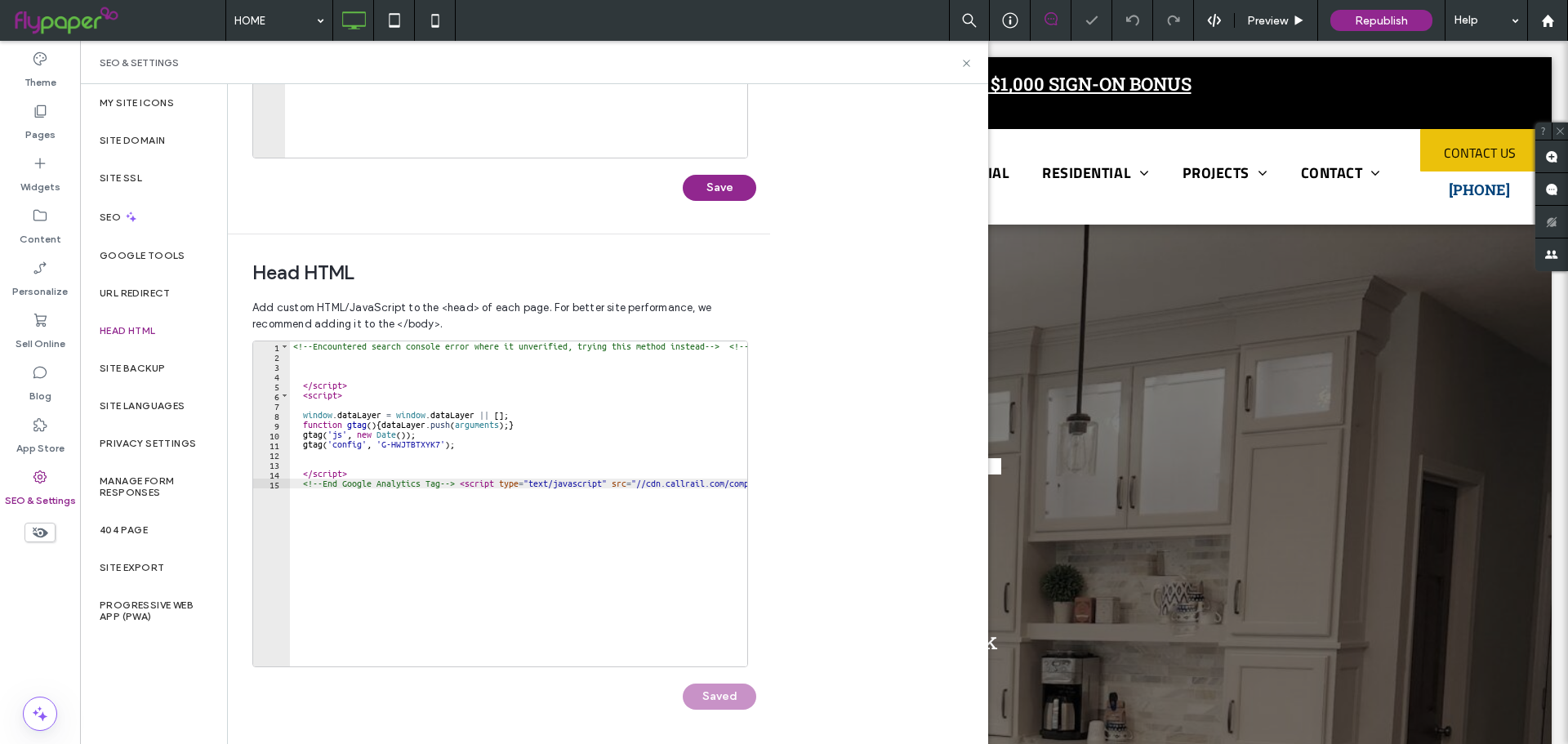 scroll, scrollTop: 0, scrollLeft: 0, axis: both 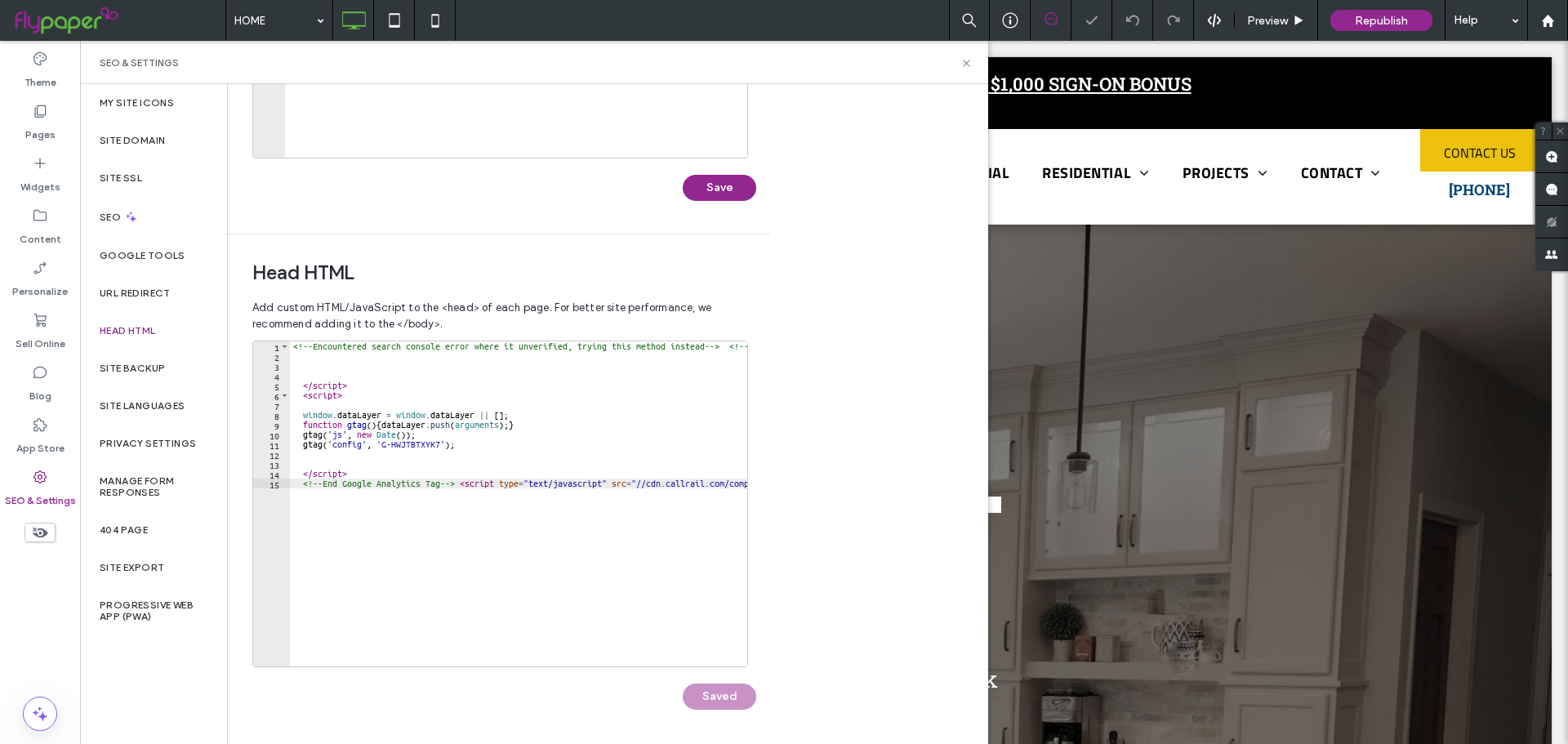 click on "SEO & Settings" at bounding box center (534, 63) 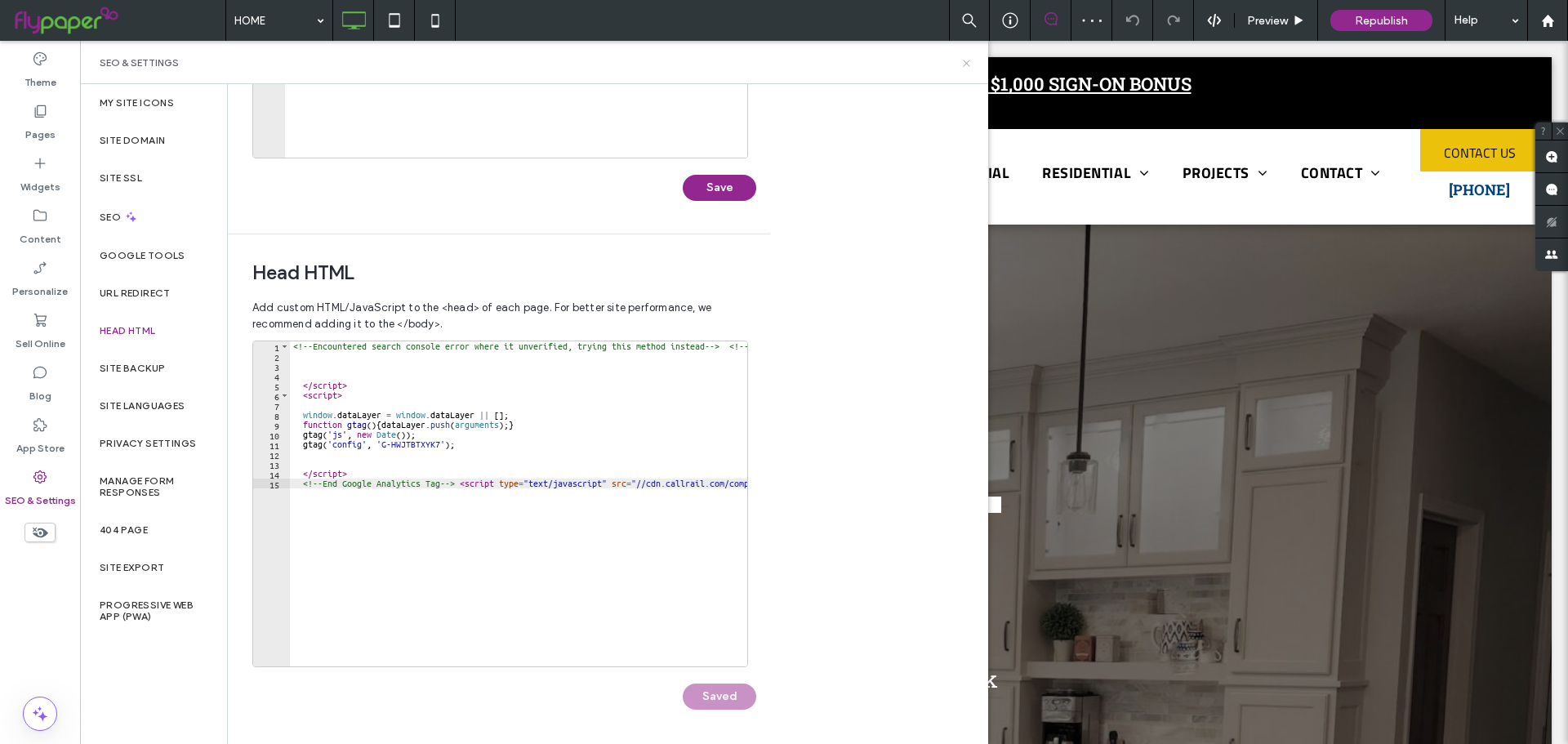 click 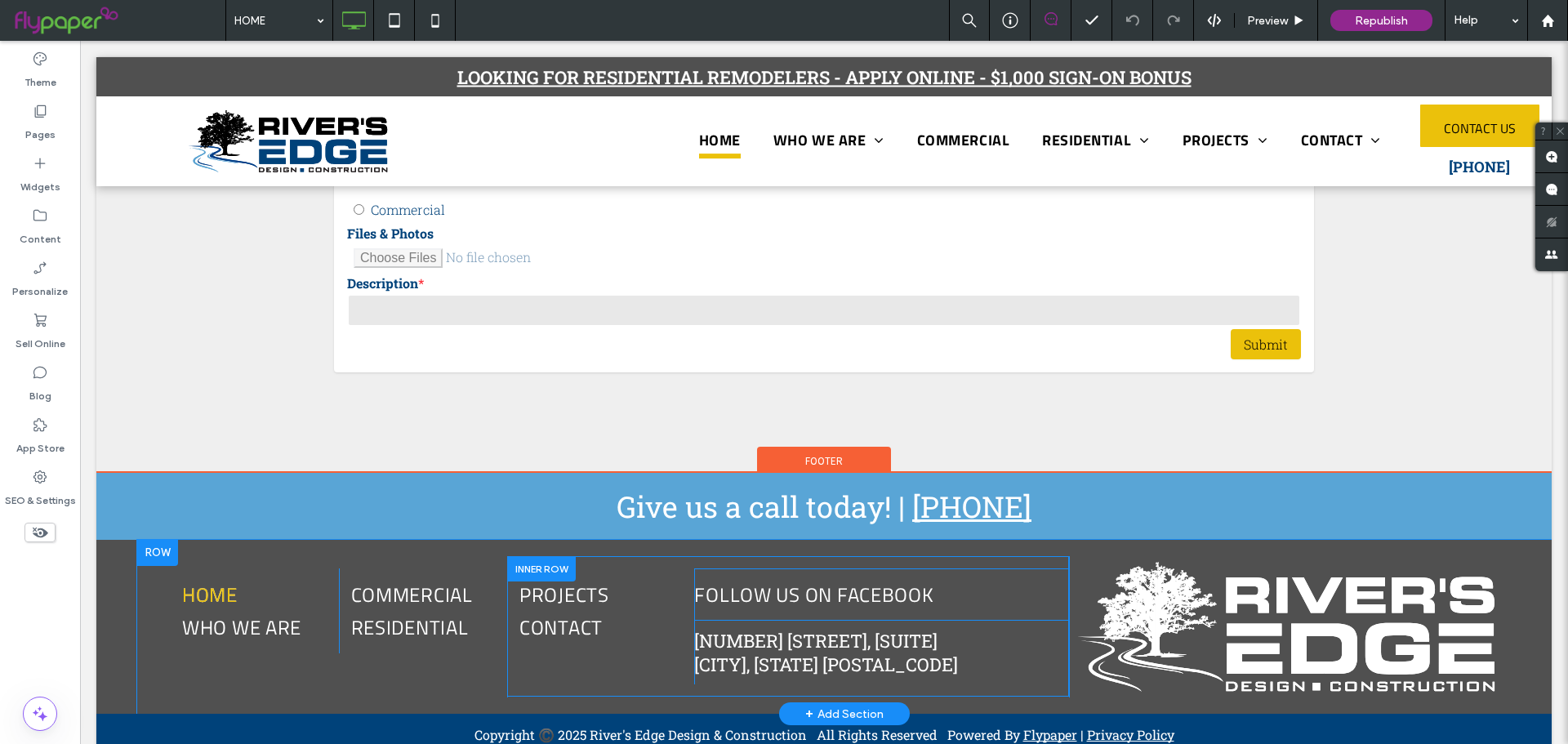 scroll, scrollTop: 5143, scrollLeft: 0, axis: vertical 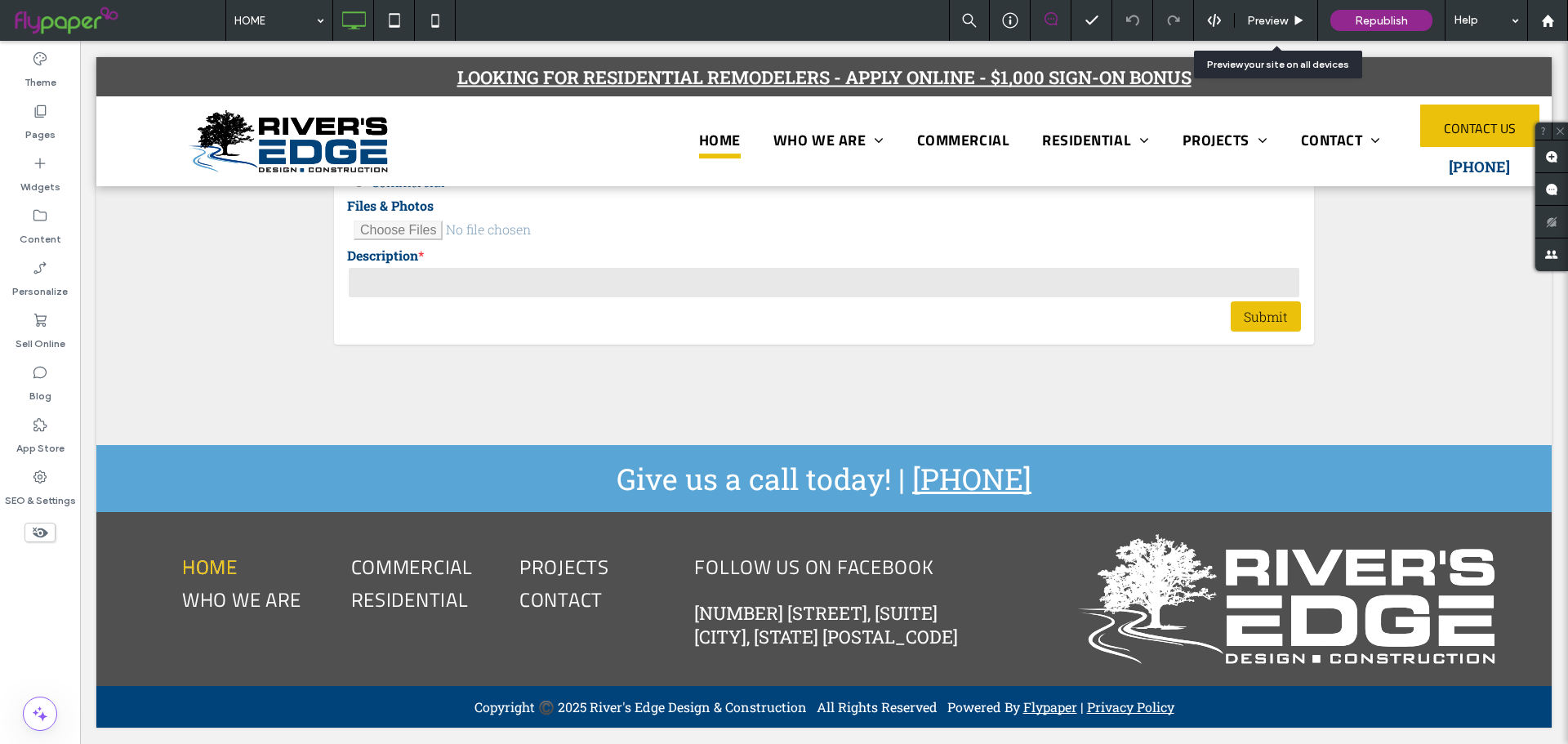 click on "Preview" at bounding box center [1267, 20] 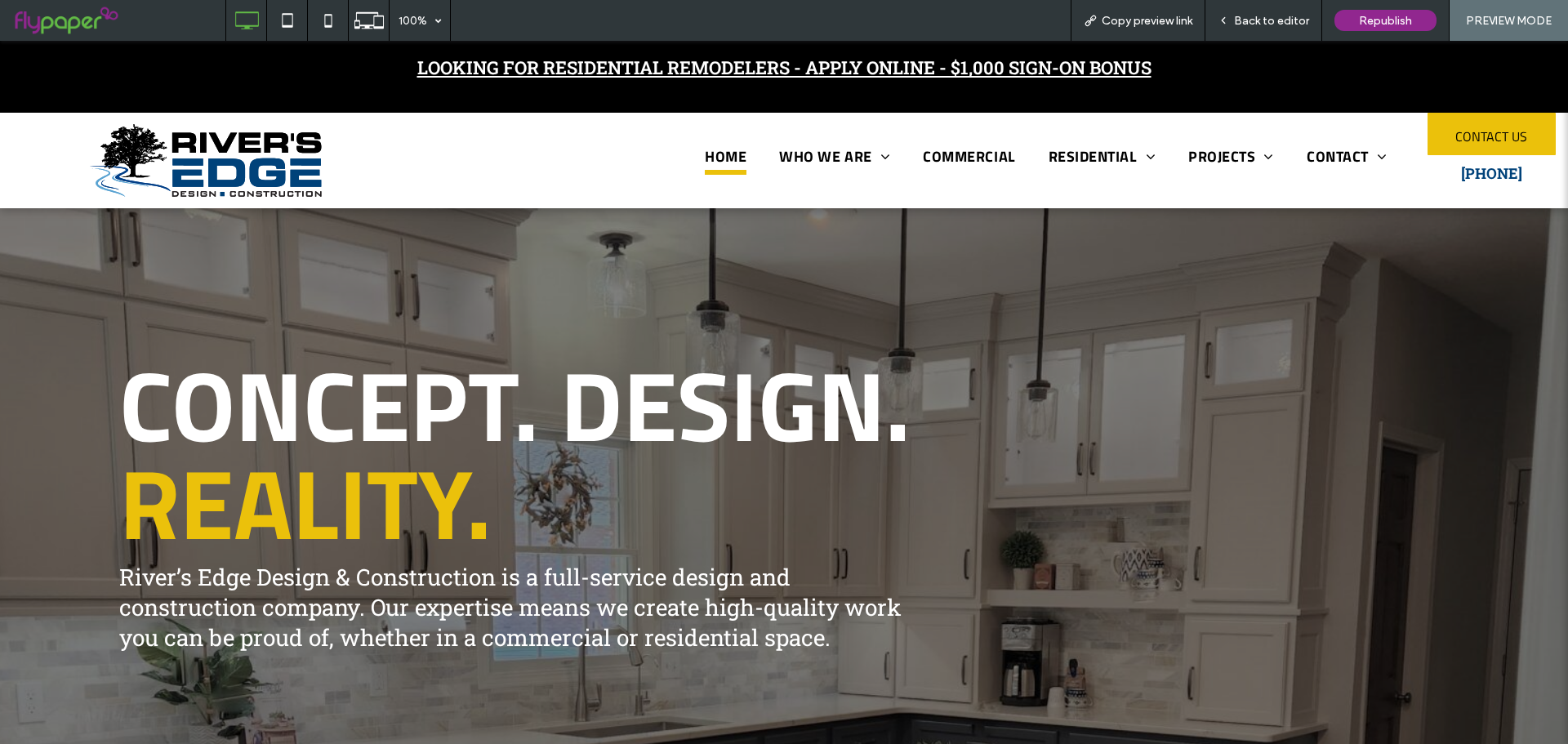scroll, scrollTop: 82, scrollLeft: 0, axis: vertical 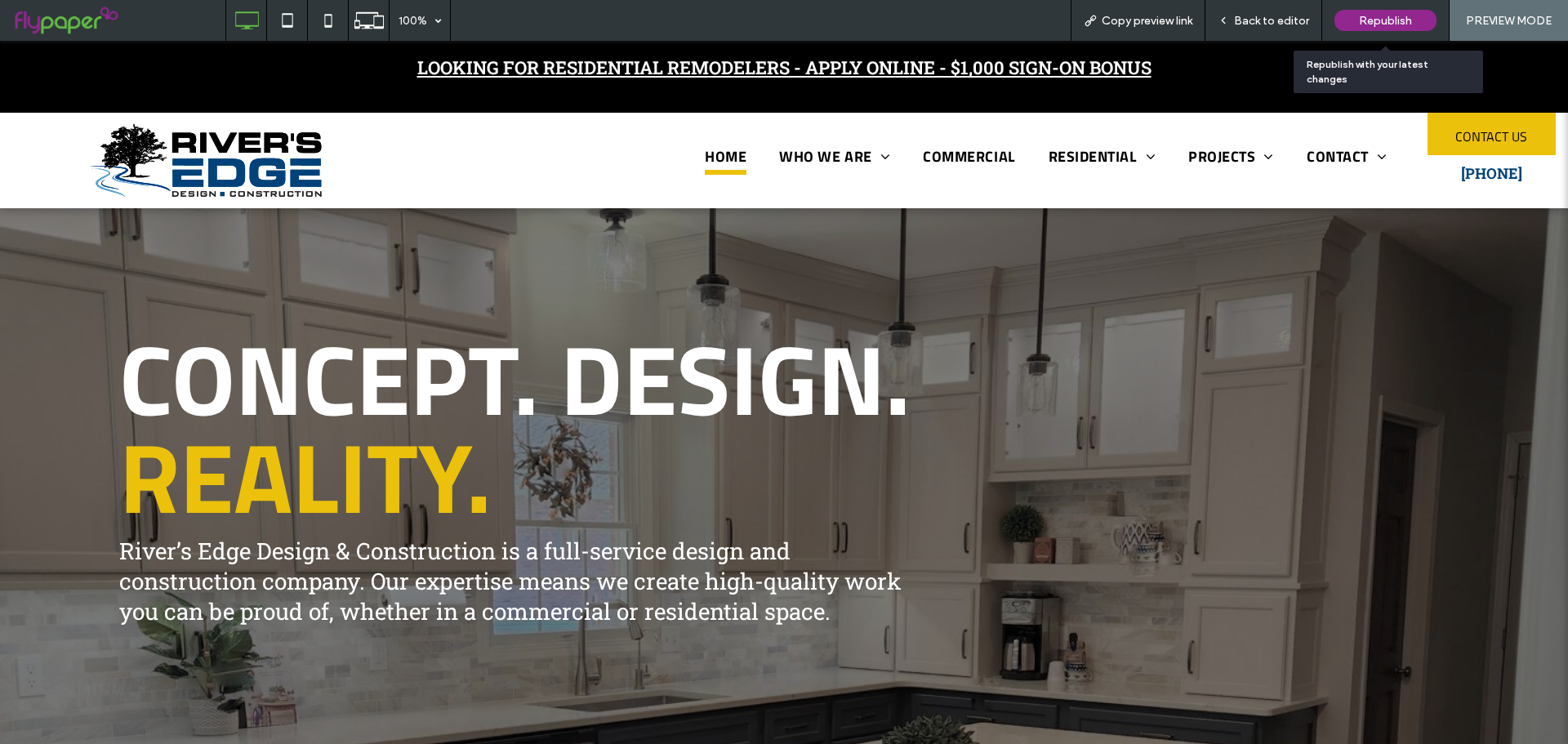 click on "Republish" at bounding box center [1385, 20] 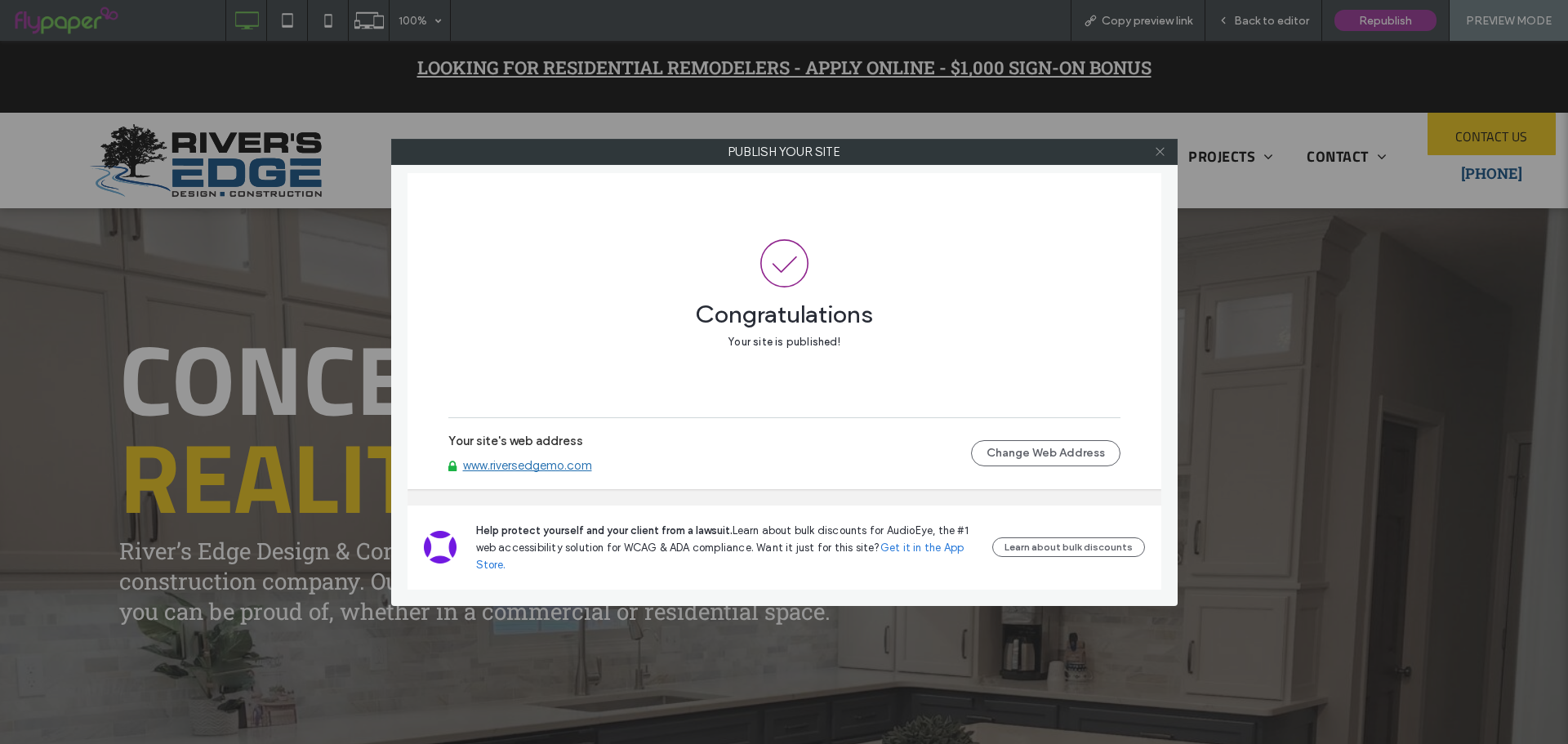 click at bounding box center (1160, 152) 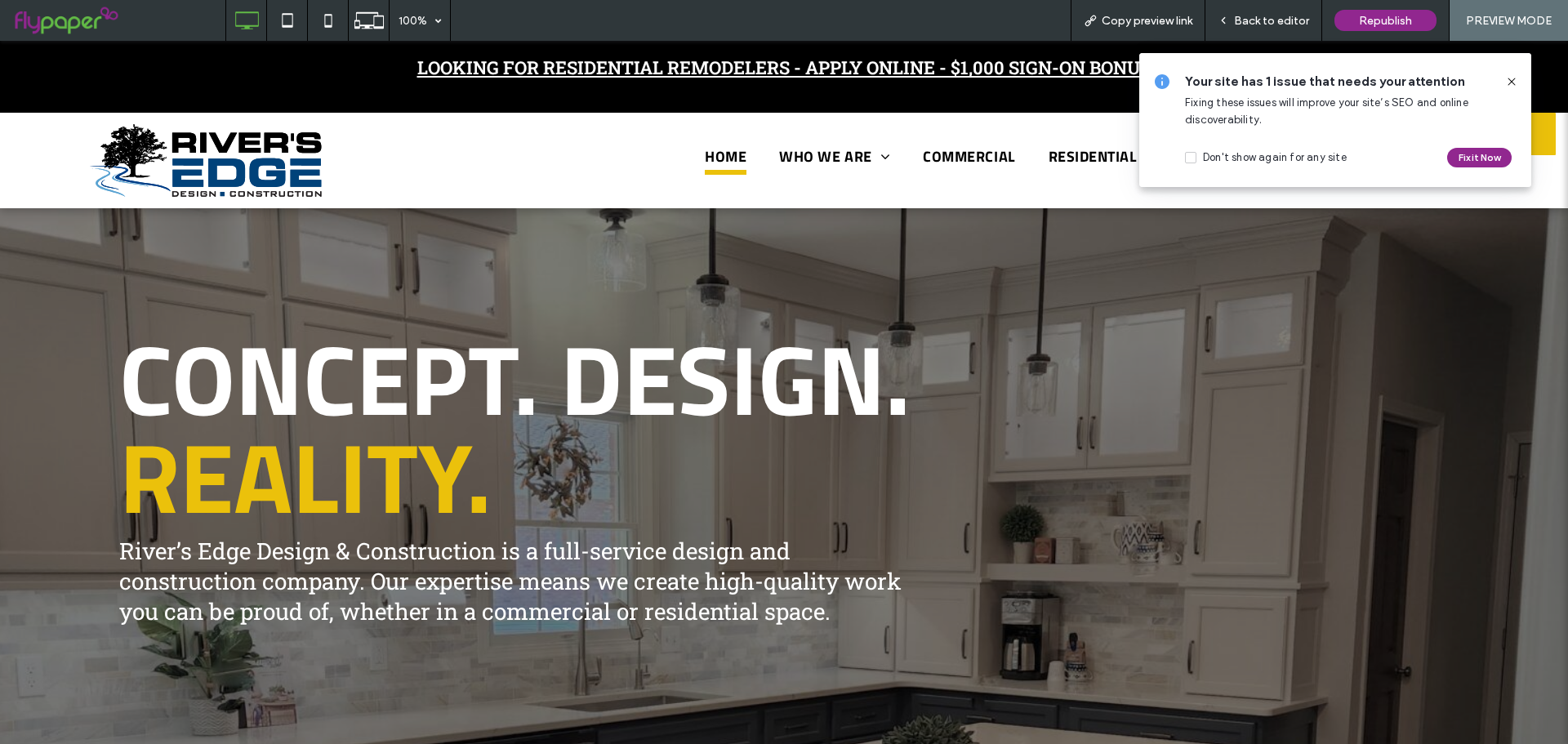 click 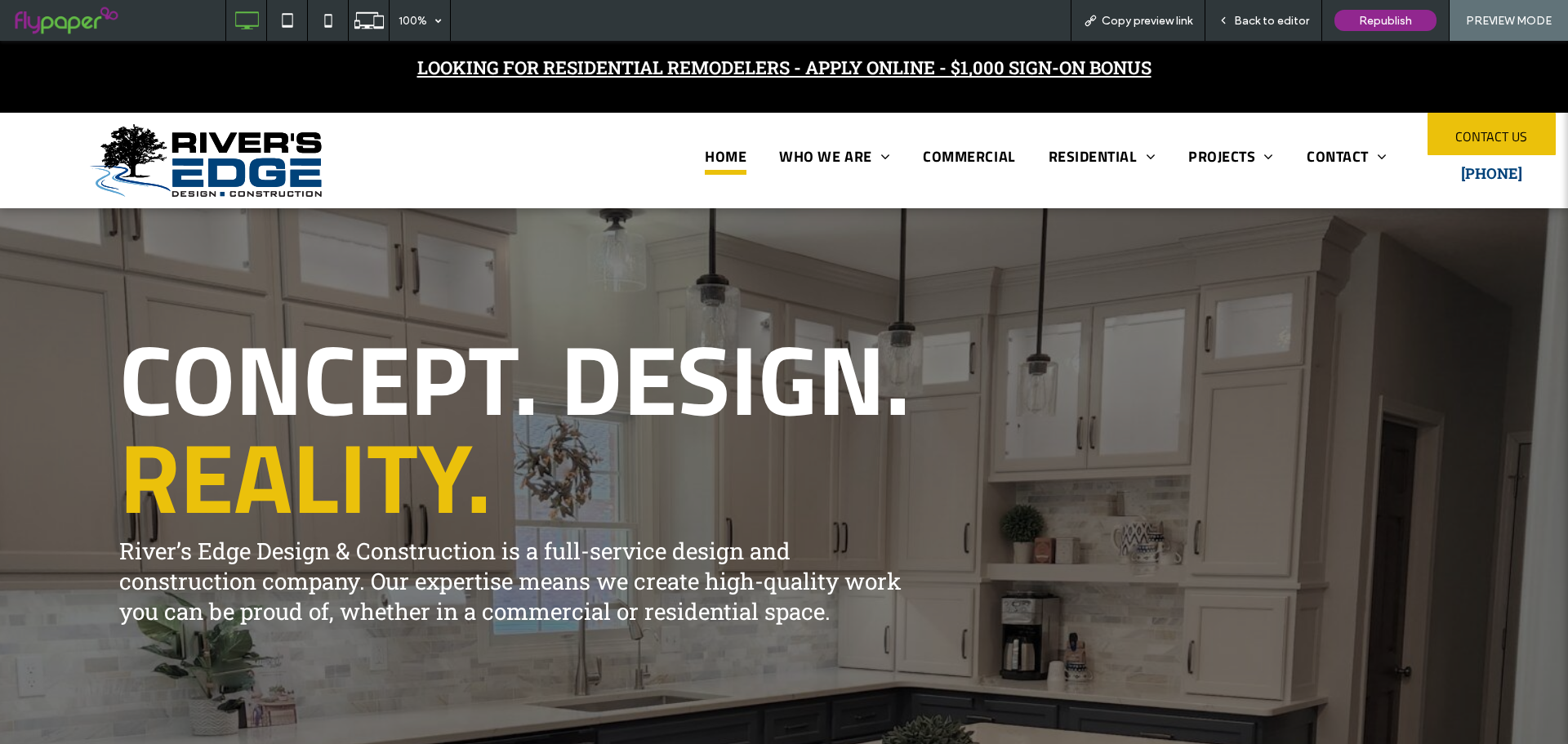 click on "Back to editor" at bounding box center [1272, 20] 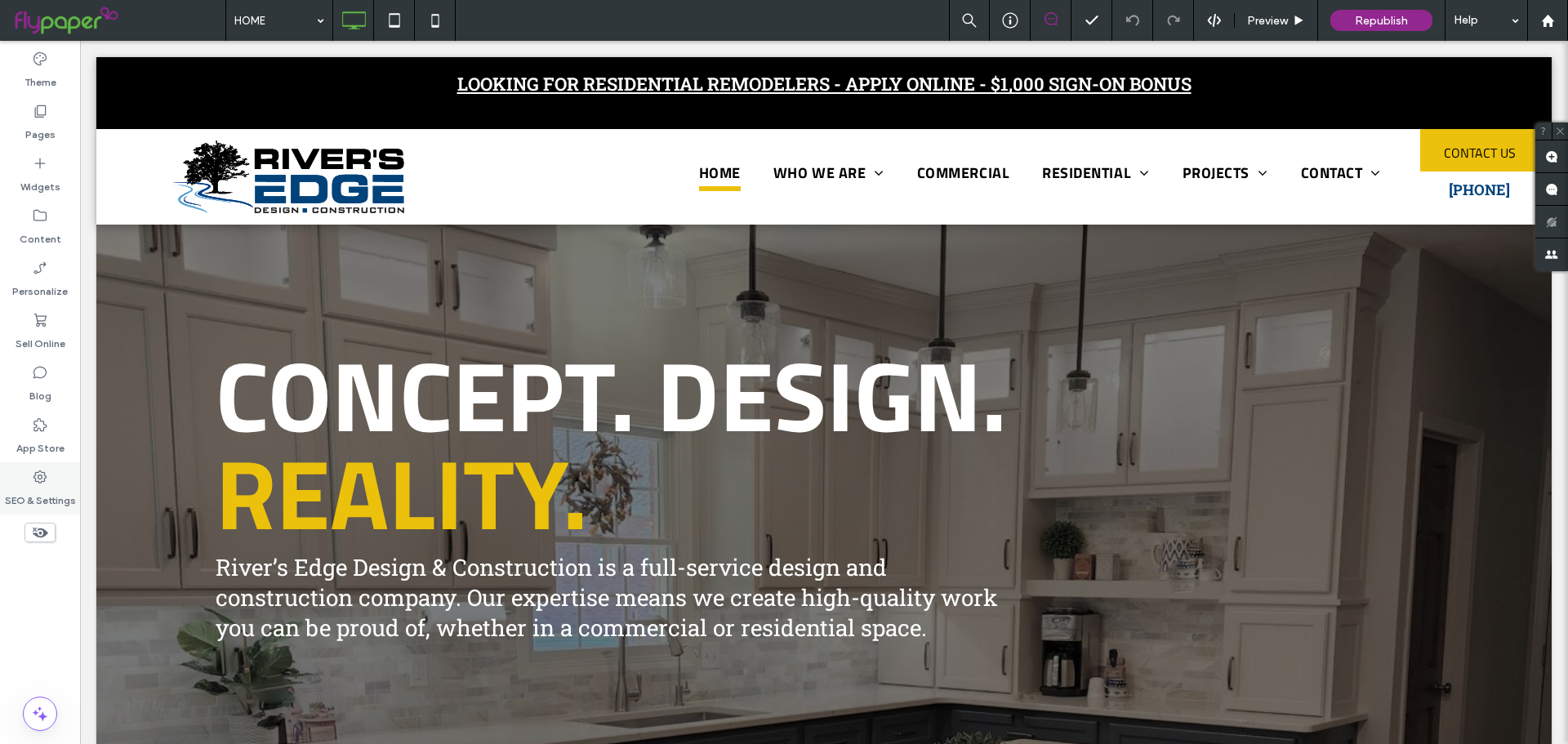 click 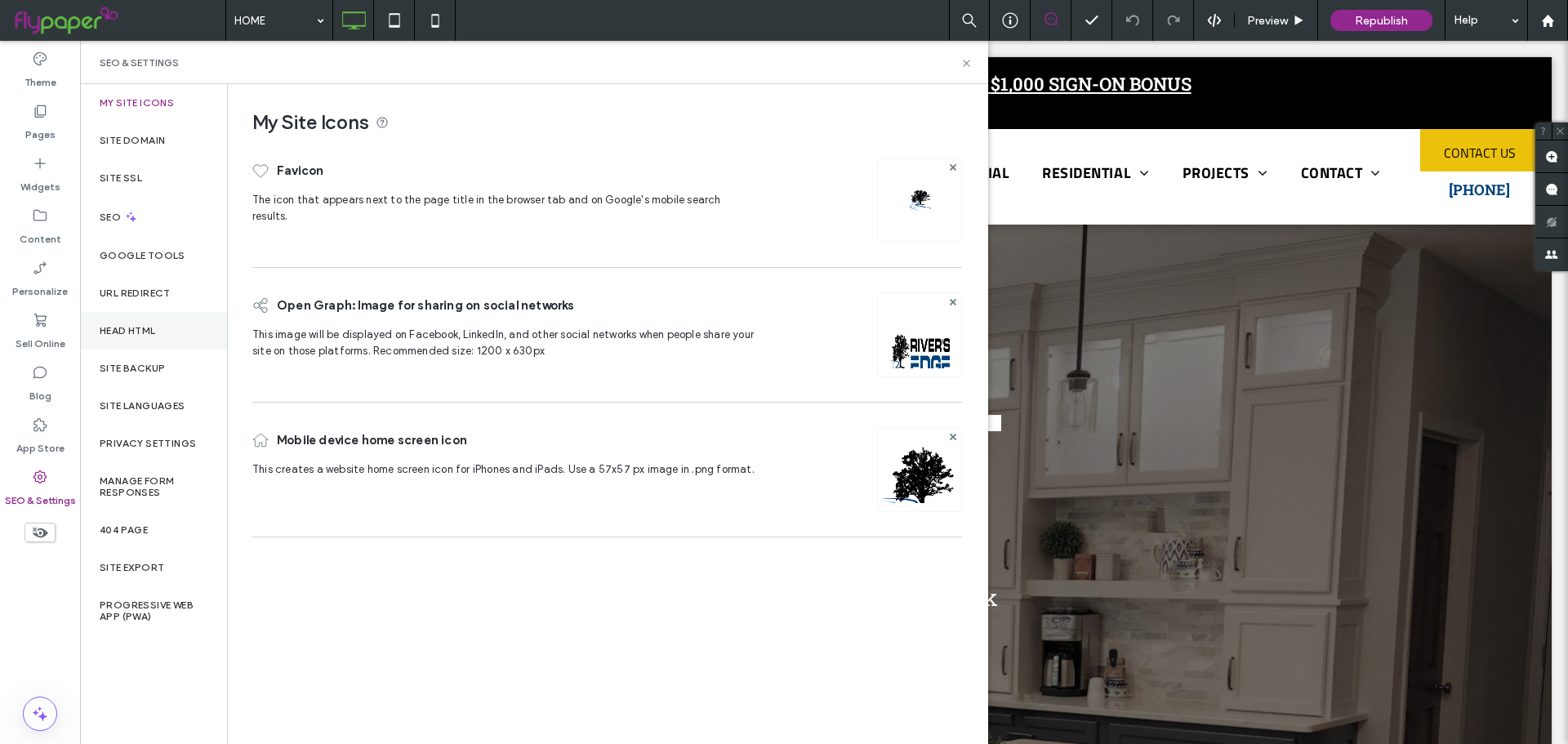 click on "Head HTML" at bounding box center [154, 331] 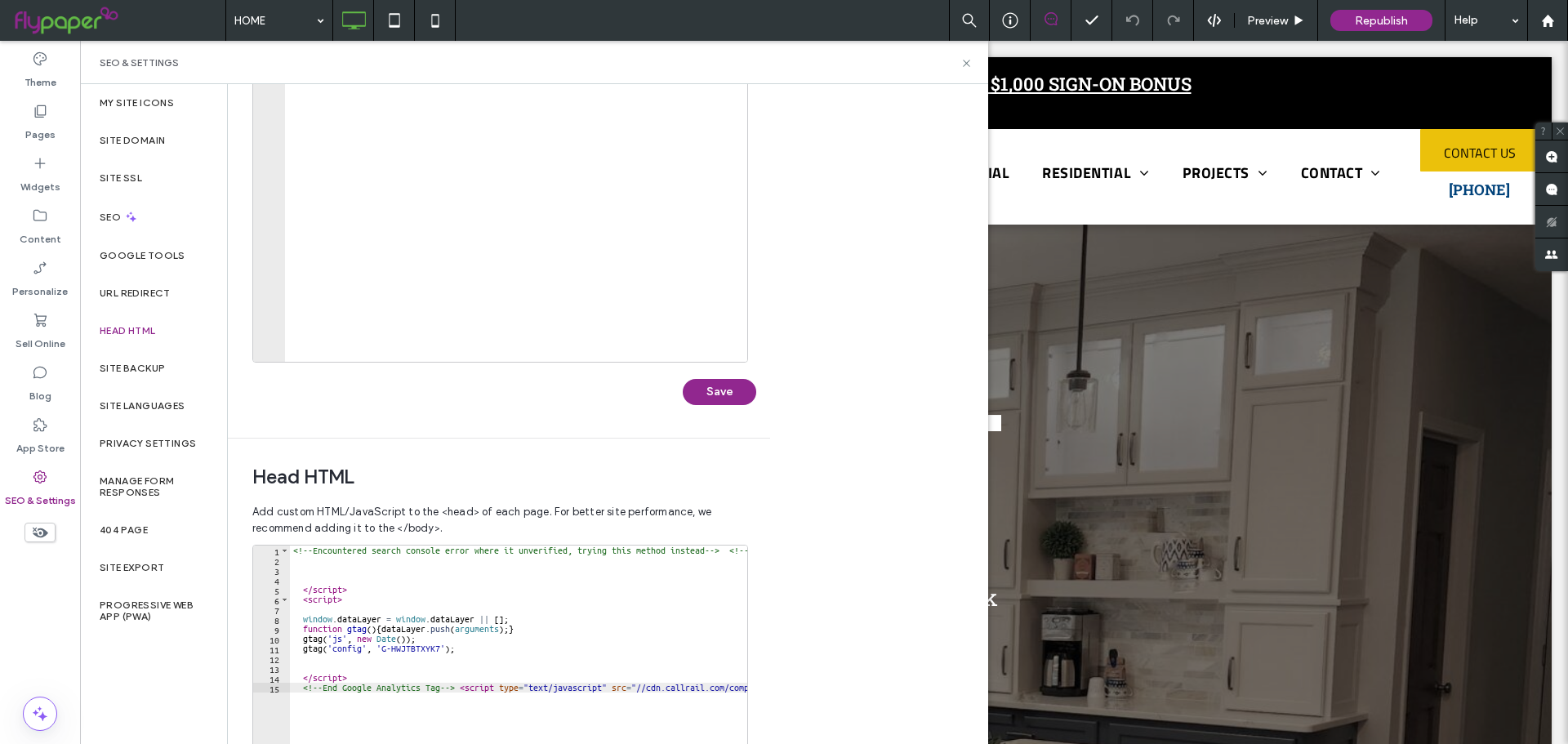 scroll, scrollTop: 245, scrollLeft: 0, axis: vertical 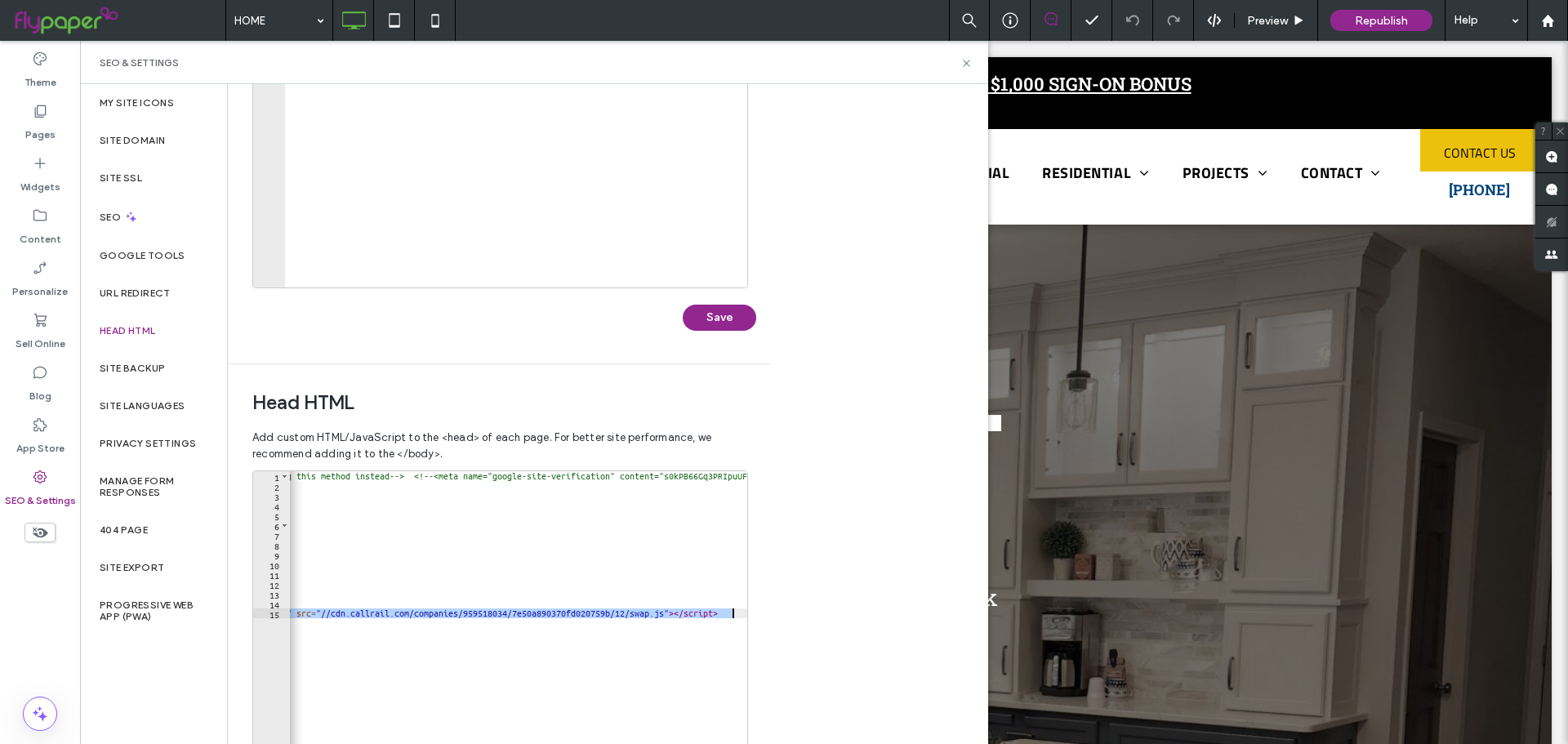 drag, startPoint x: 467, startPoint y: 614, endPoint x: 762, endPoint y: 619, distance: 295.04237 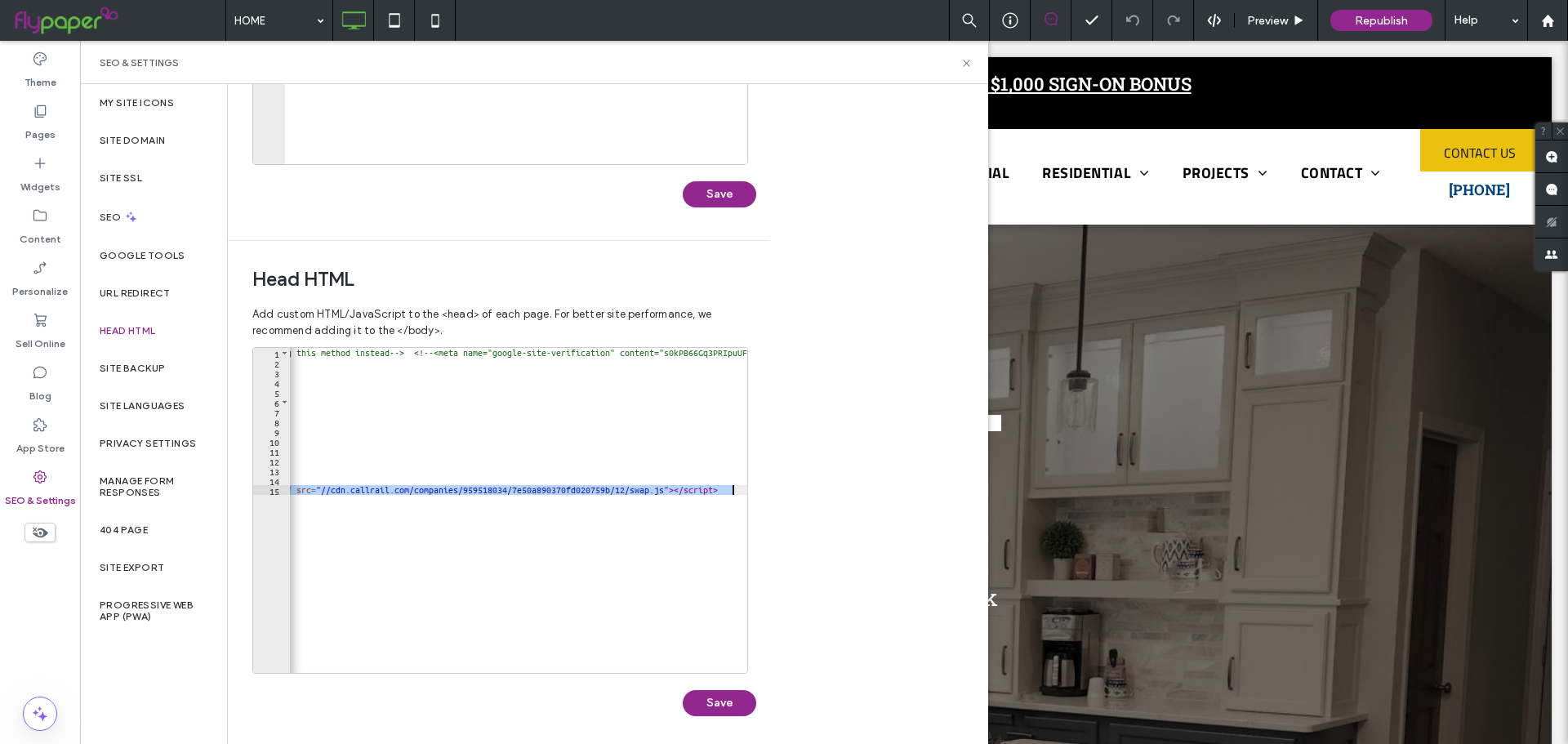 scroll, scrollTop: 375, scrollLeft: 0, axis: vertical 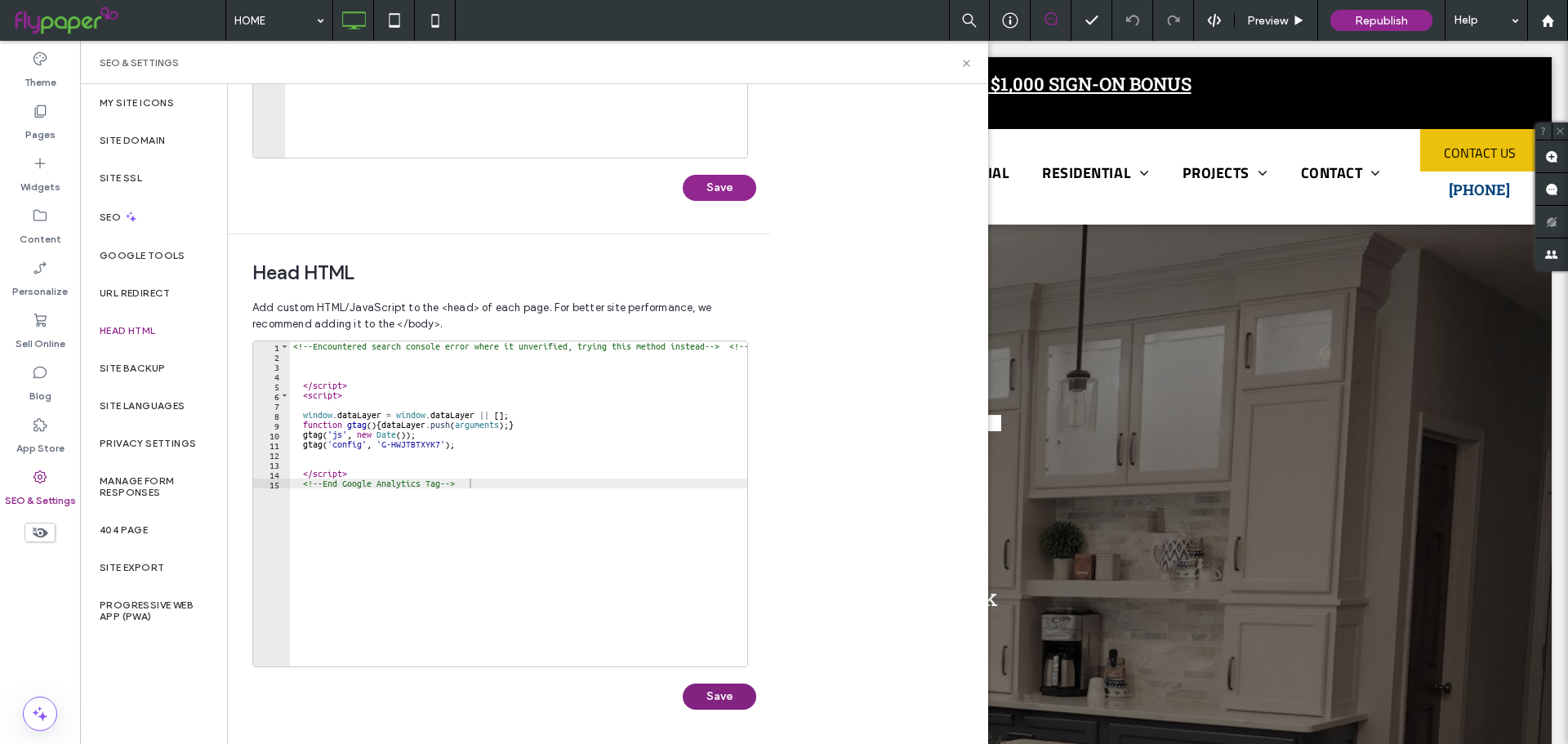 click on "Save" at bounding box center (719, 697) 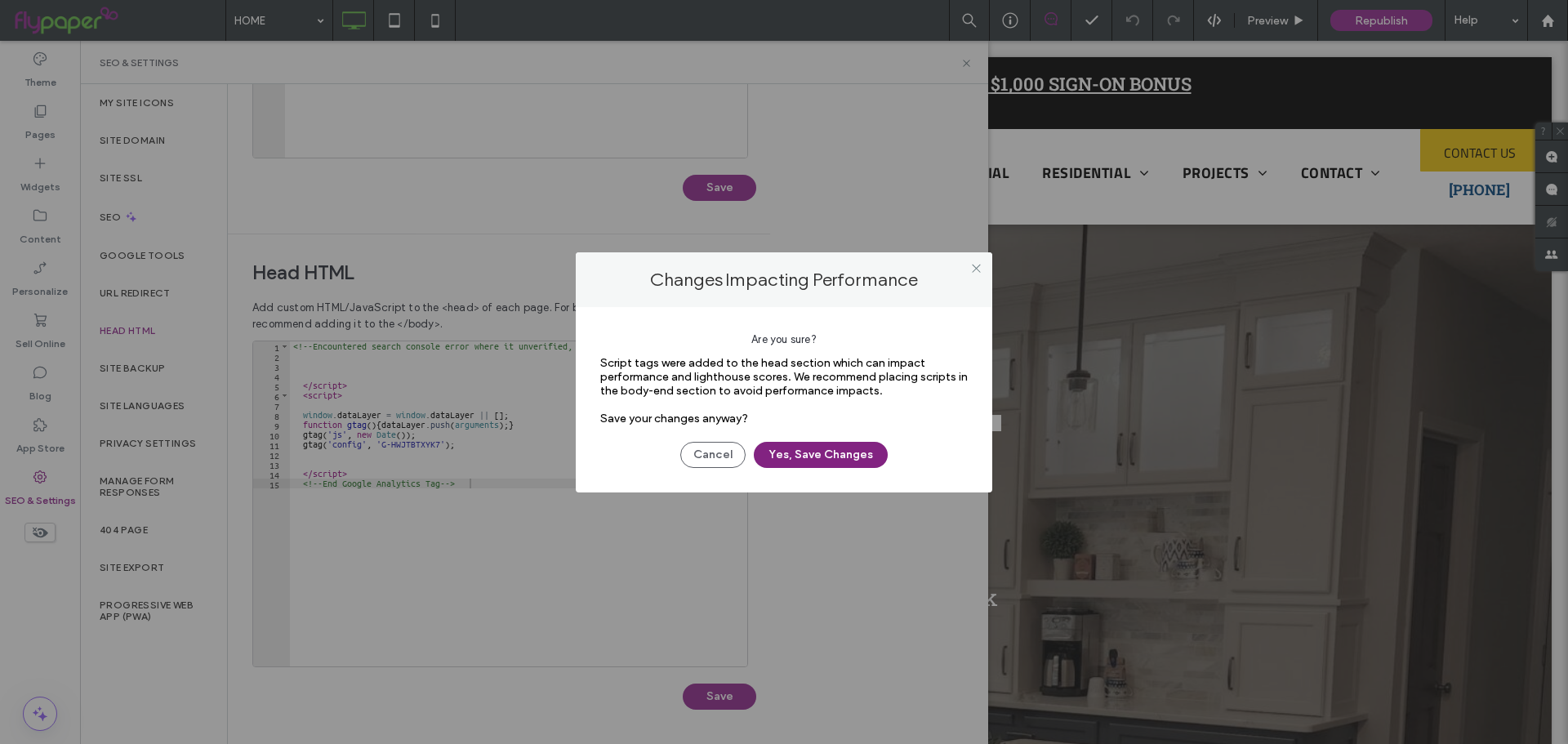 click on "Yes, Save Changes" at bounding box center (821, 455) 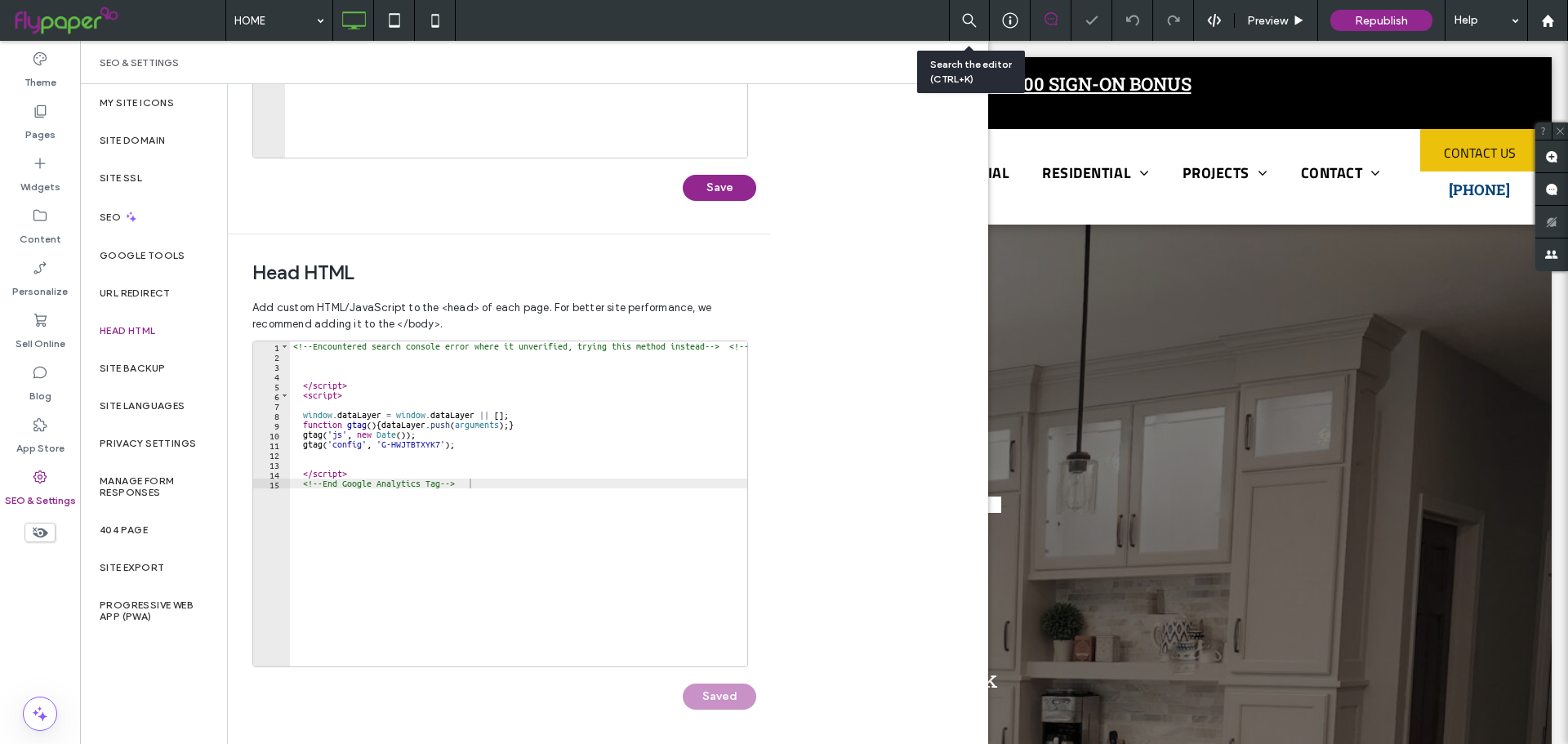 scroll, scrollTop: 0, scrollLeft: 0, axis: both 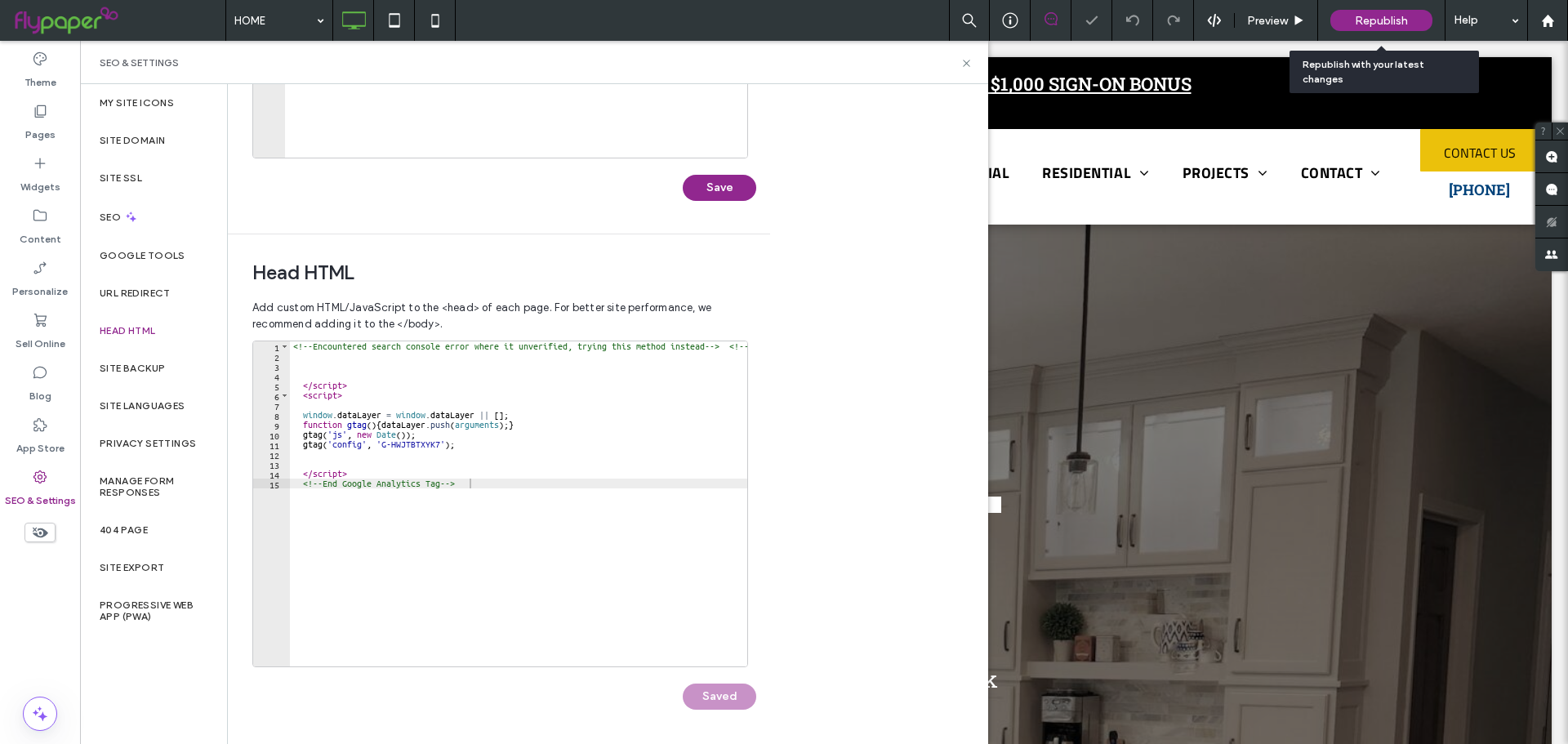 click on "Republish" at bounding box center [1381, 20] 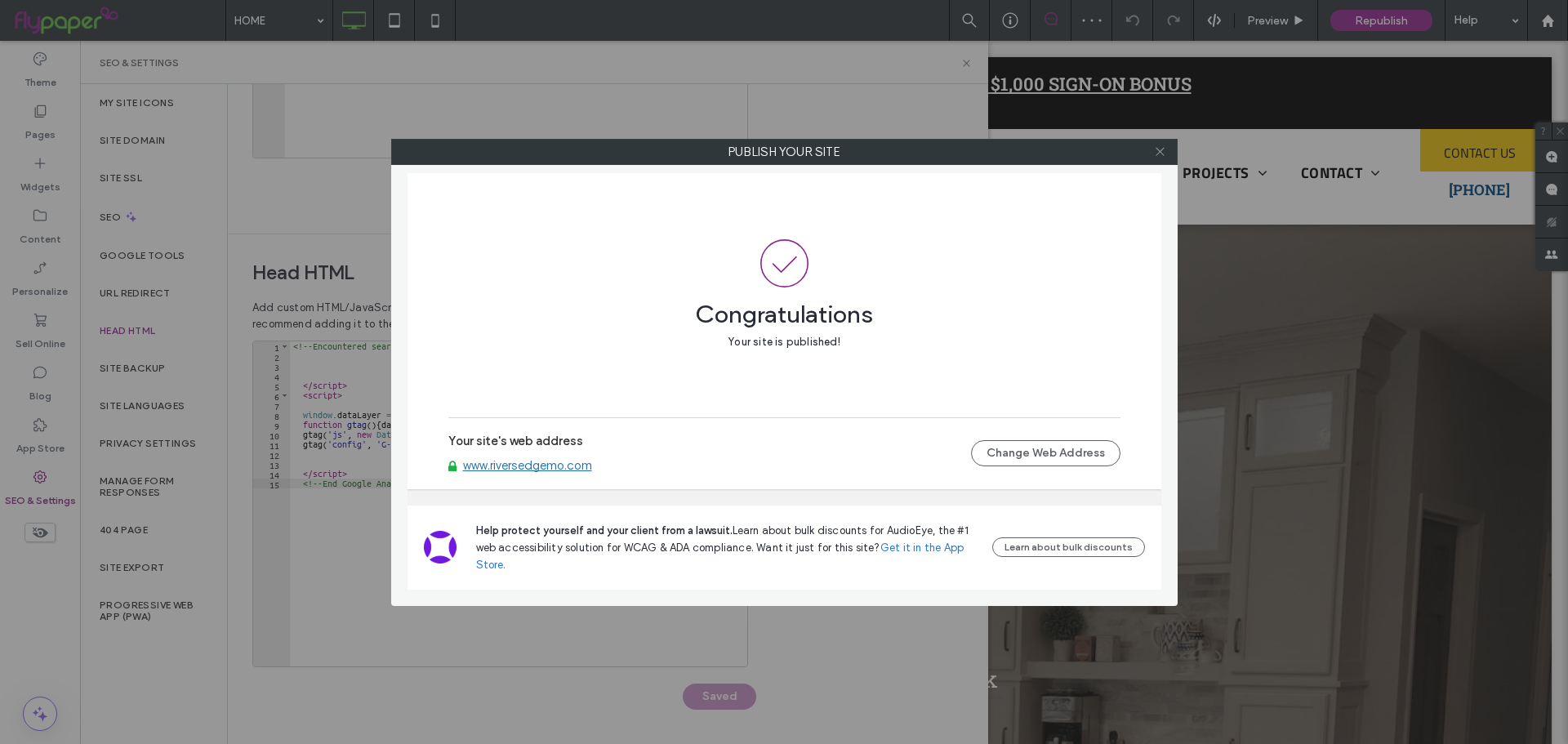 click 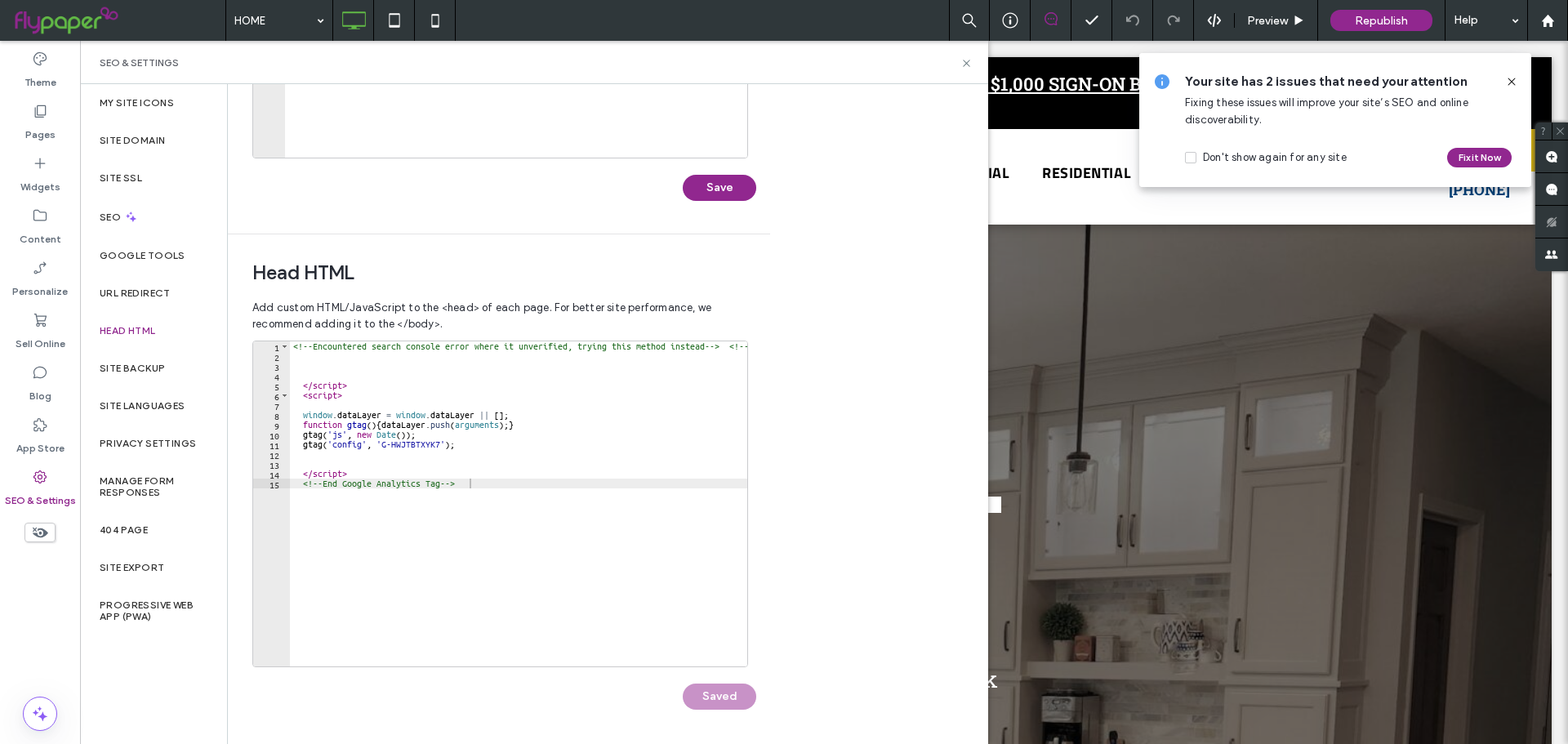 click on "<!--  Encountered search console error where it unverified, trying this method instead  -->    <!--  <meta name="google-site-verification" content="s0kPB66Gq3PRIpuUFZHkjx885Mc6f8ld64BMCKkgjoA"/>  -->    <!--  End Search Console Verification Tag  -->    <!--  Google tag (gtag.js)  -->    < script   async = ""   src = "https://www.googletagmanager.com/gtag/js?id=G-HWJTBTXYK7" >       </ script >    < script >    window . dataLayer   =   window . dataLayer   ||   [ ] ;    function   gtag ( ) { dataLayer . push ( arguments ) ; }    gtag ( 'js' ,   new   Date ( )) ;    gtag ( 'config' ,   'G-HWJTBTXYK7' ) ;       </ script >    <!--  End Google Analytics Tag  -->" at bounding box center [1156, 507] 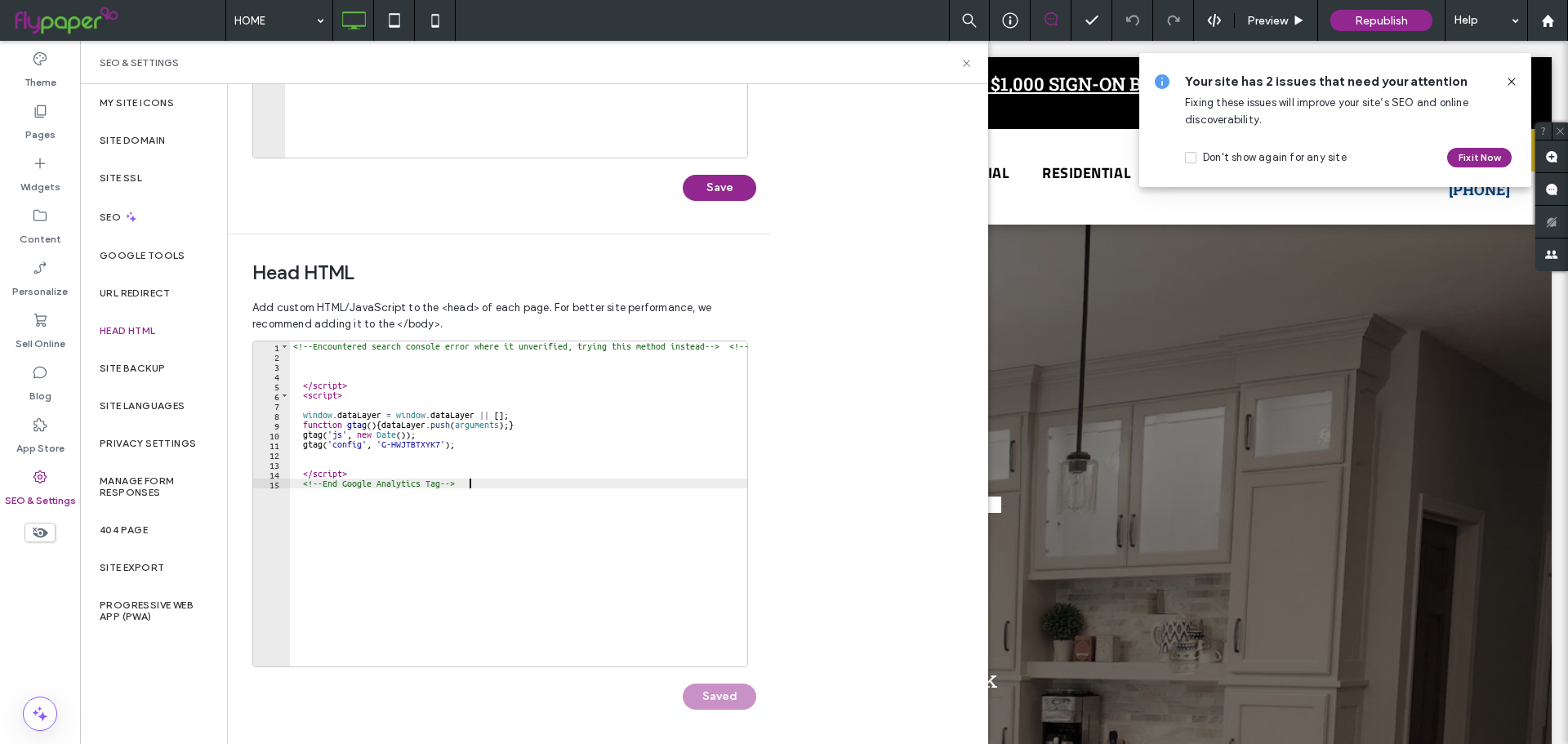 paste on "**********" 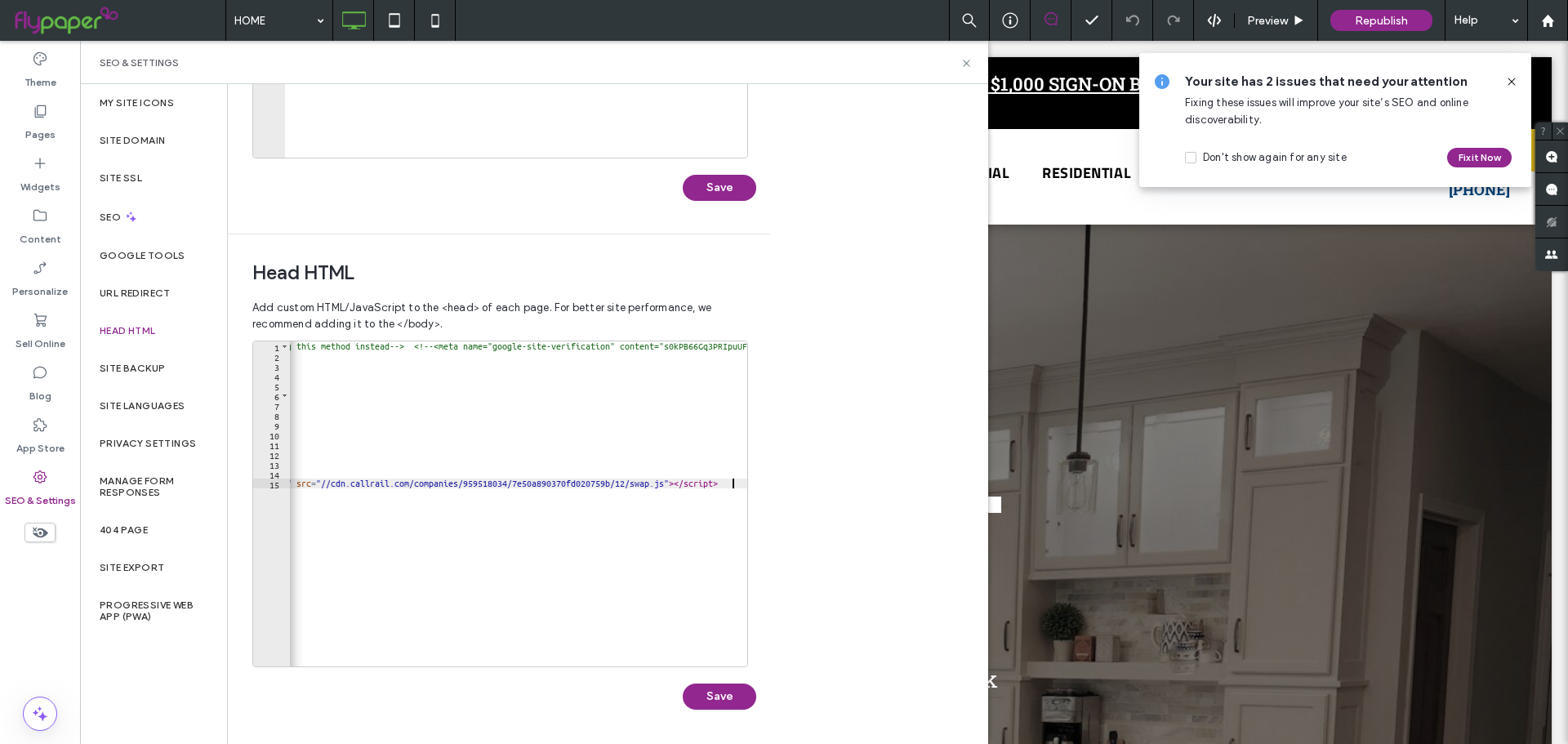 type on "**********" 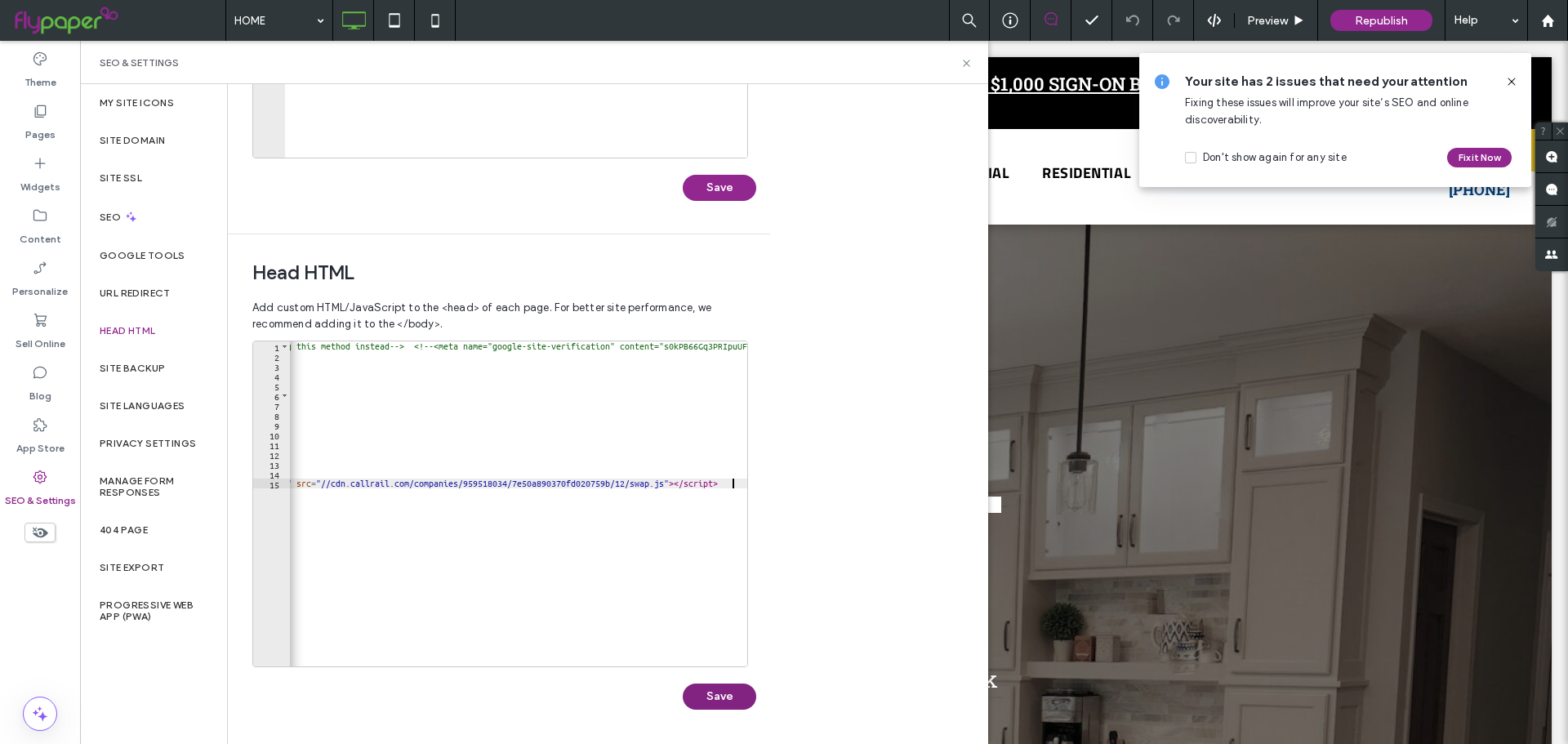 click on "Save" at bounding box center [719, 697] 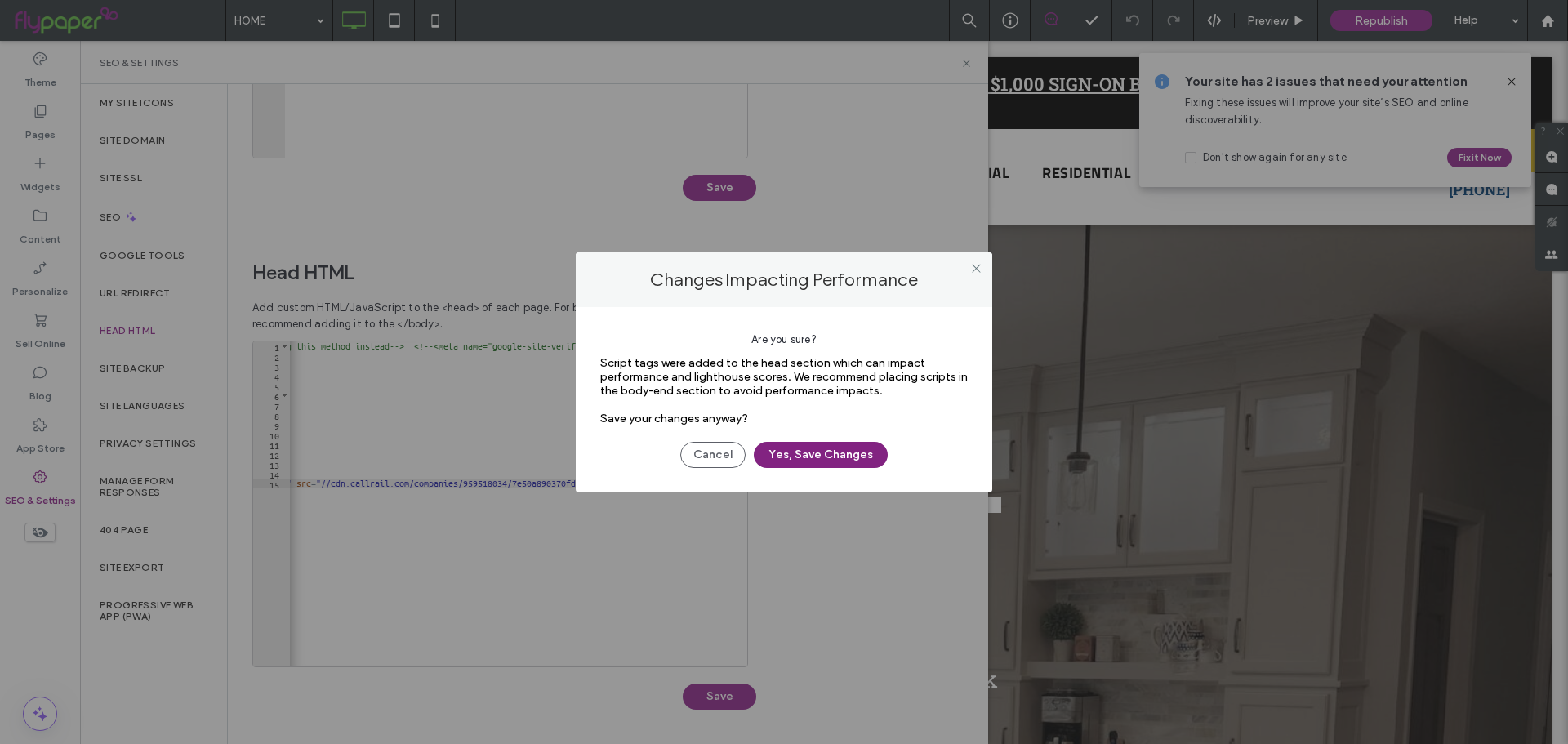 click on "Yes, Save Changes" at bounding box center (821, 455) 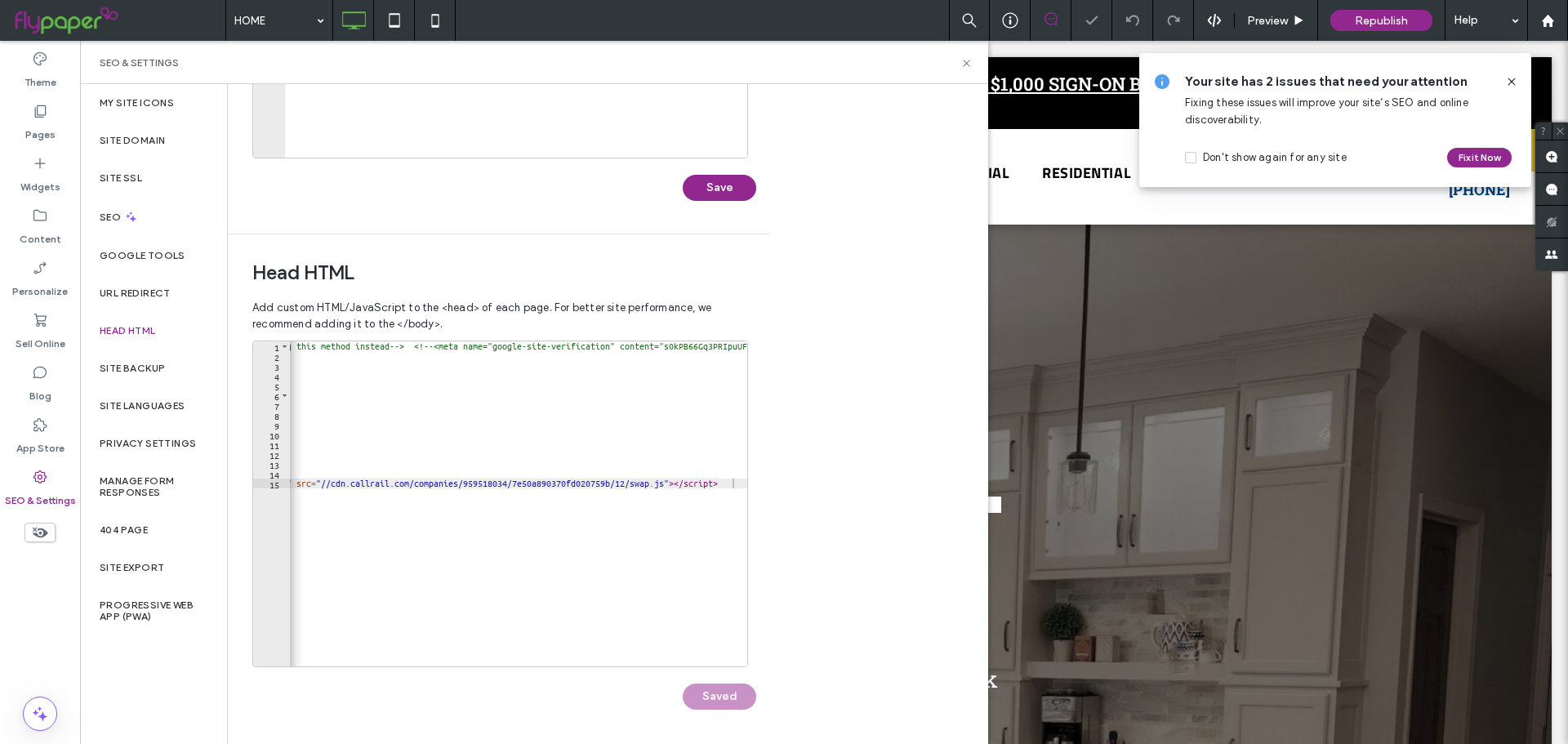 scroll, scrollTop: 0, scrollLeft: 0, axis: both 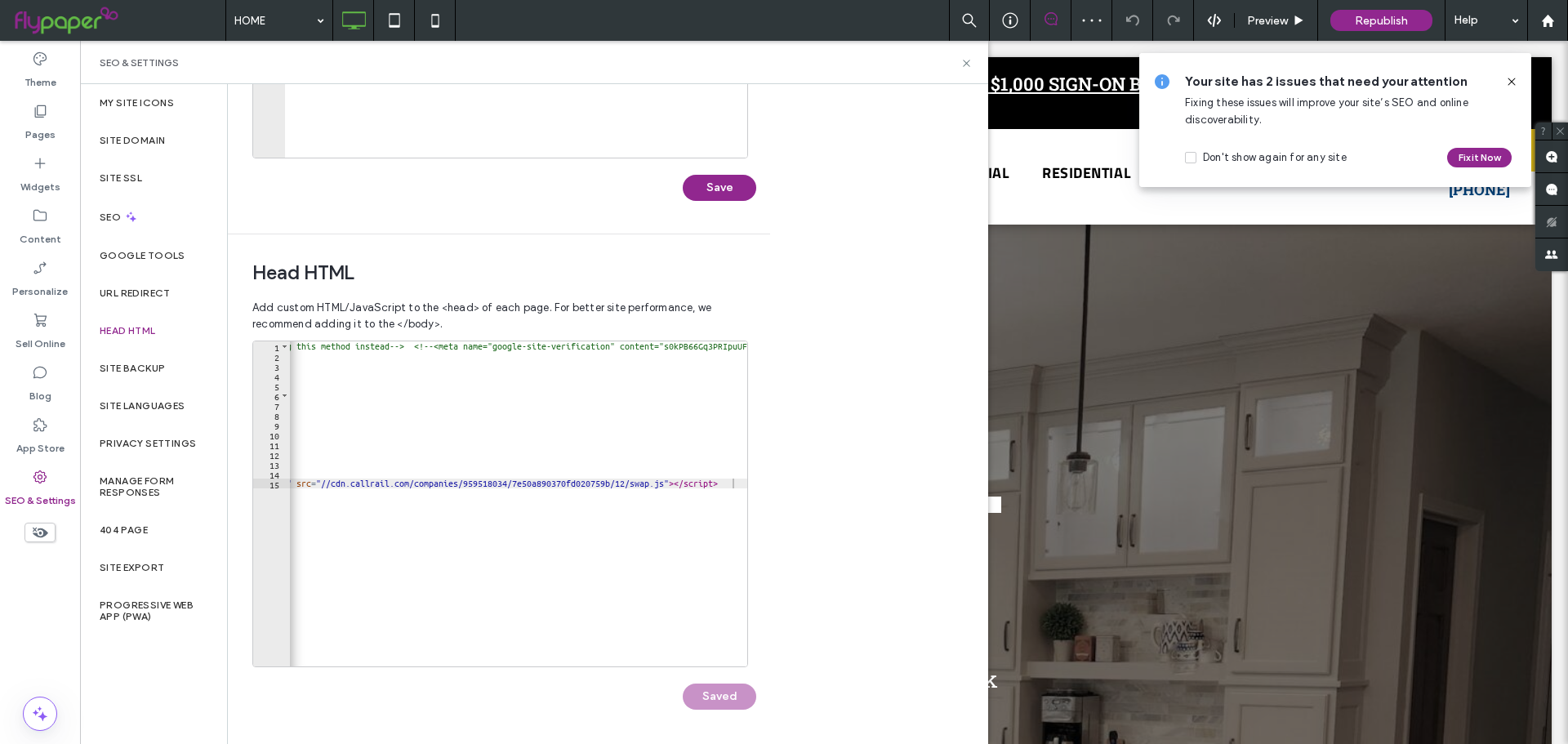 click on "Your site has 2 issues that need your attention Fixing these issues will improve your site’s SEO and online discoverability. Don't show again for any site Fix it Now" at bounding box center (1335, 120) 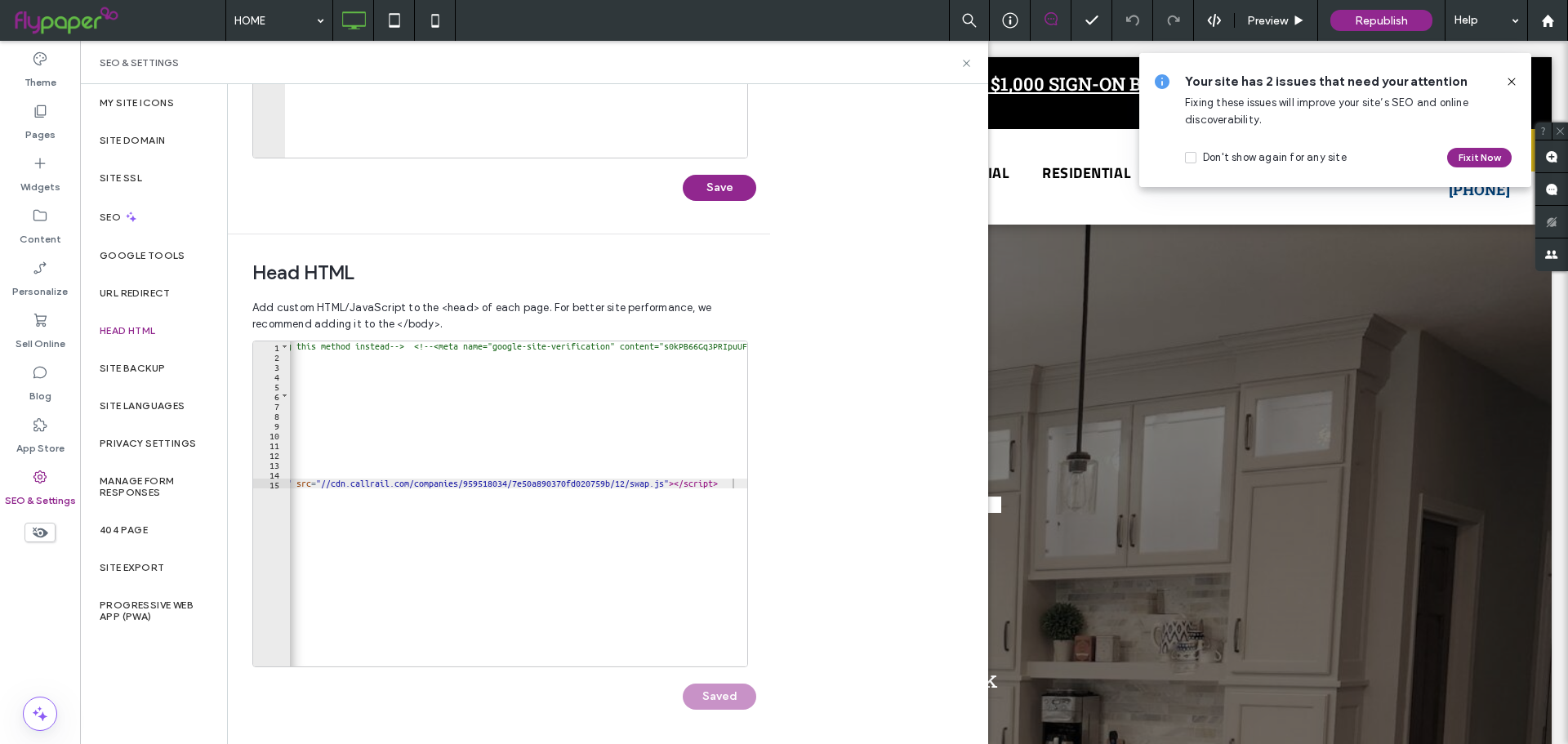 click 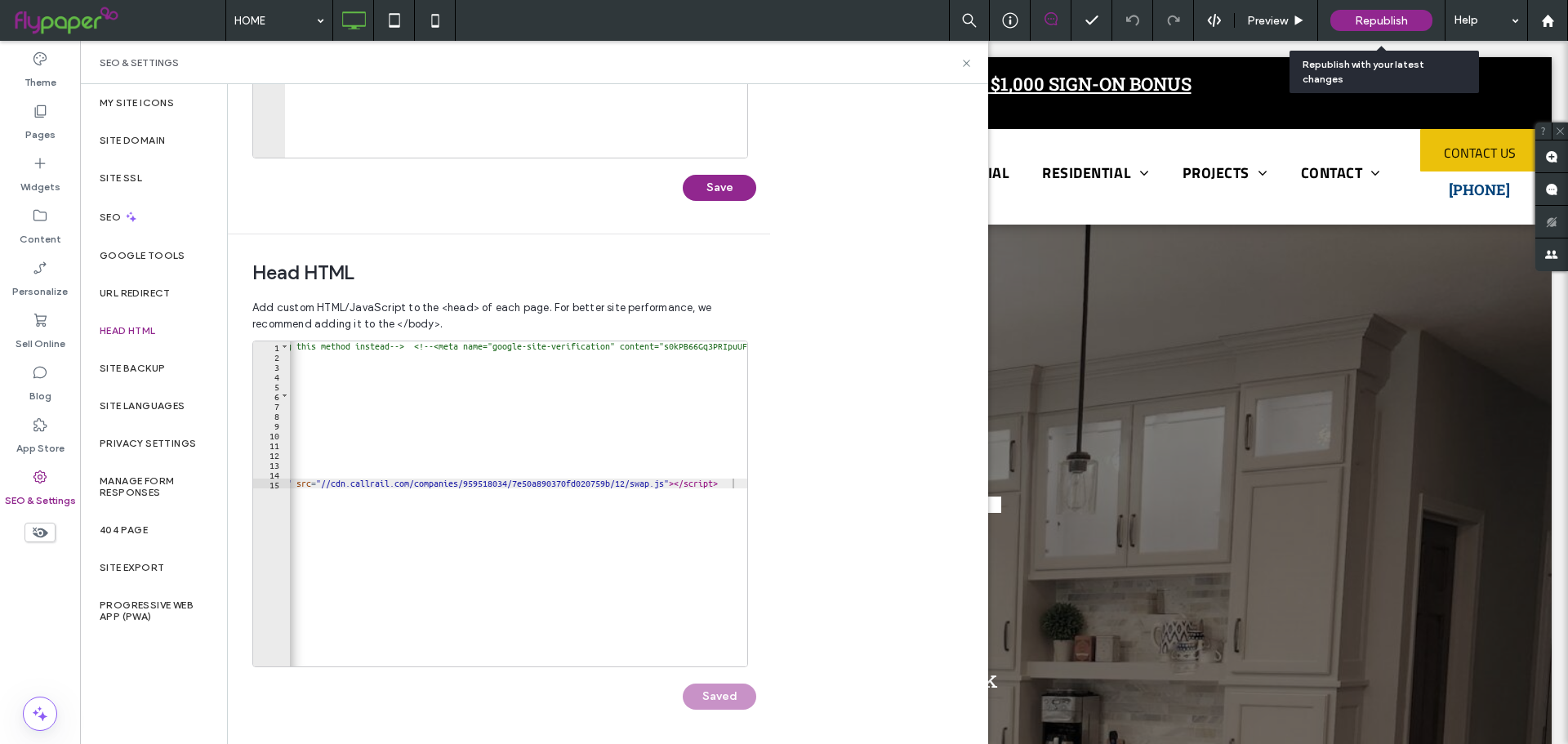 click on "Republish" at bounding box center [1381, 20] 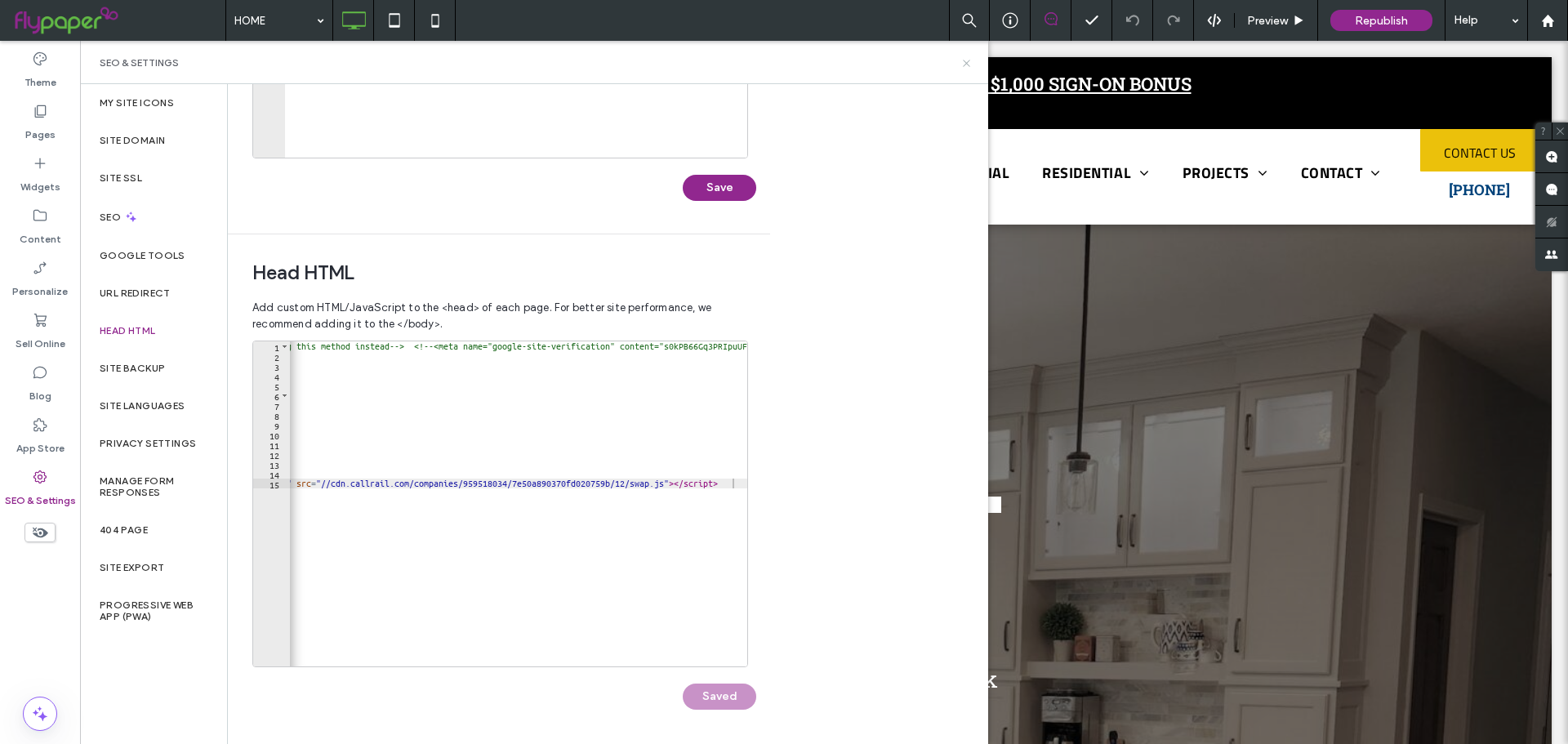 click 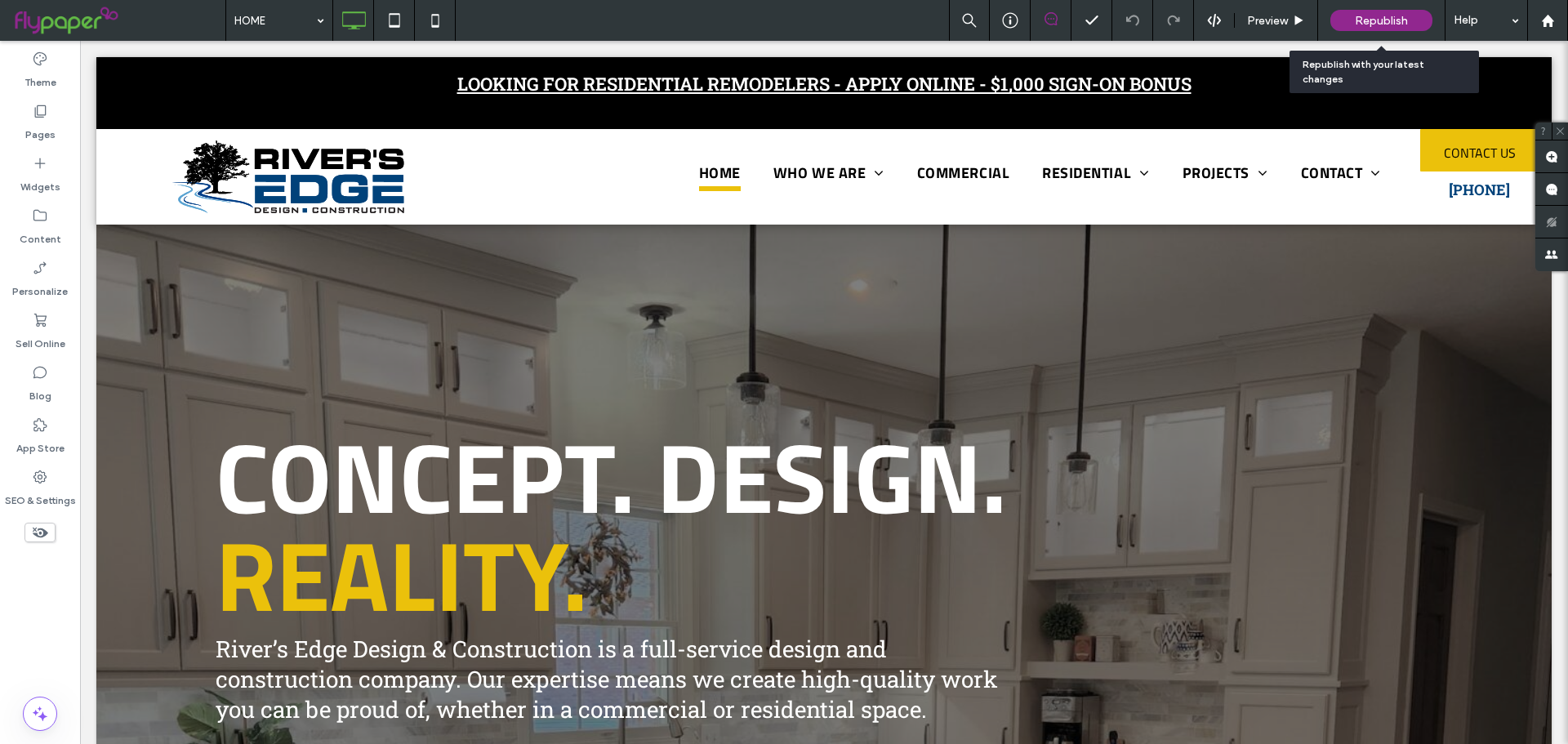 click on "Republish" at bounding box center [1381, 20] 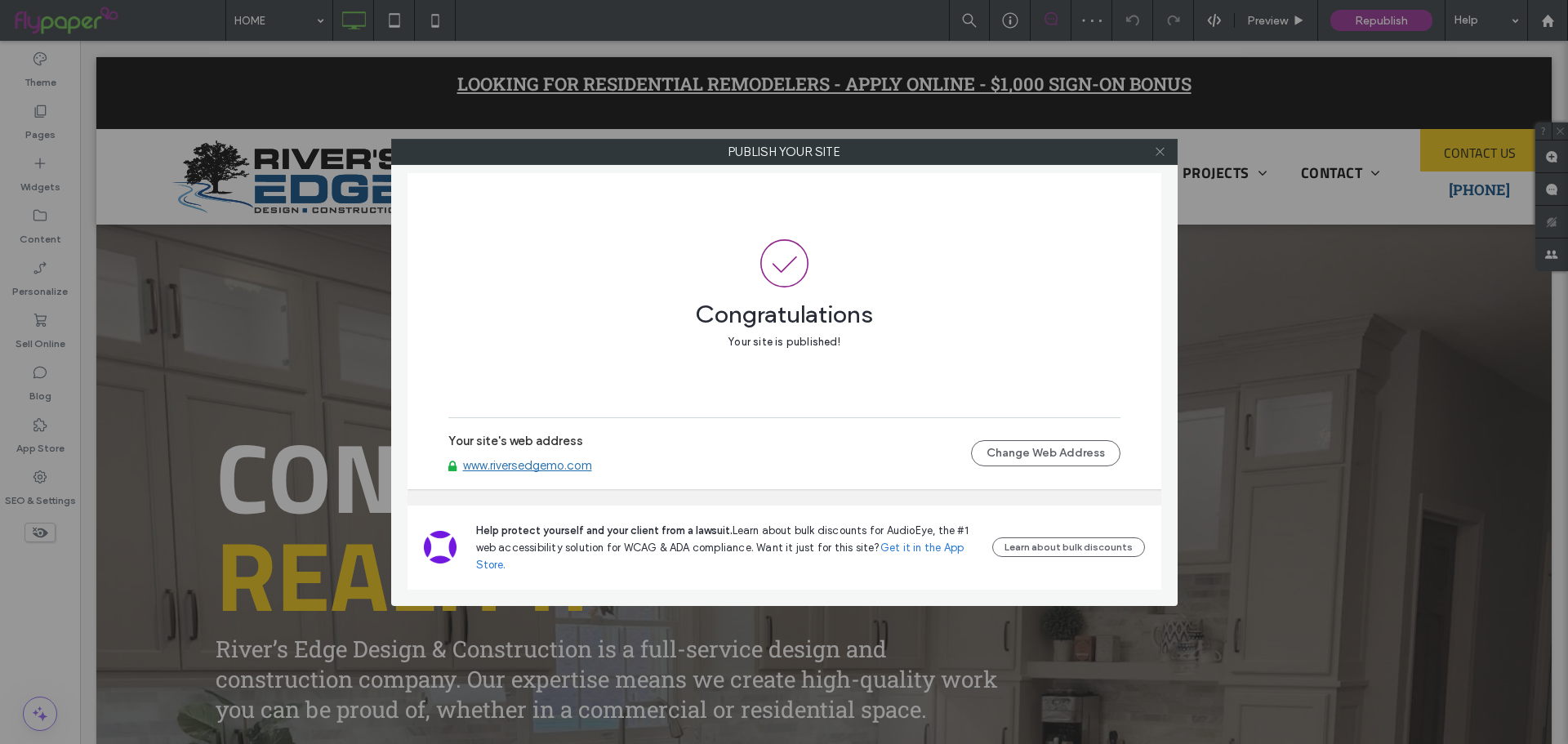 click 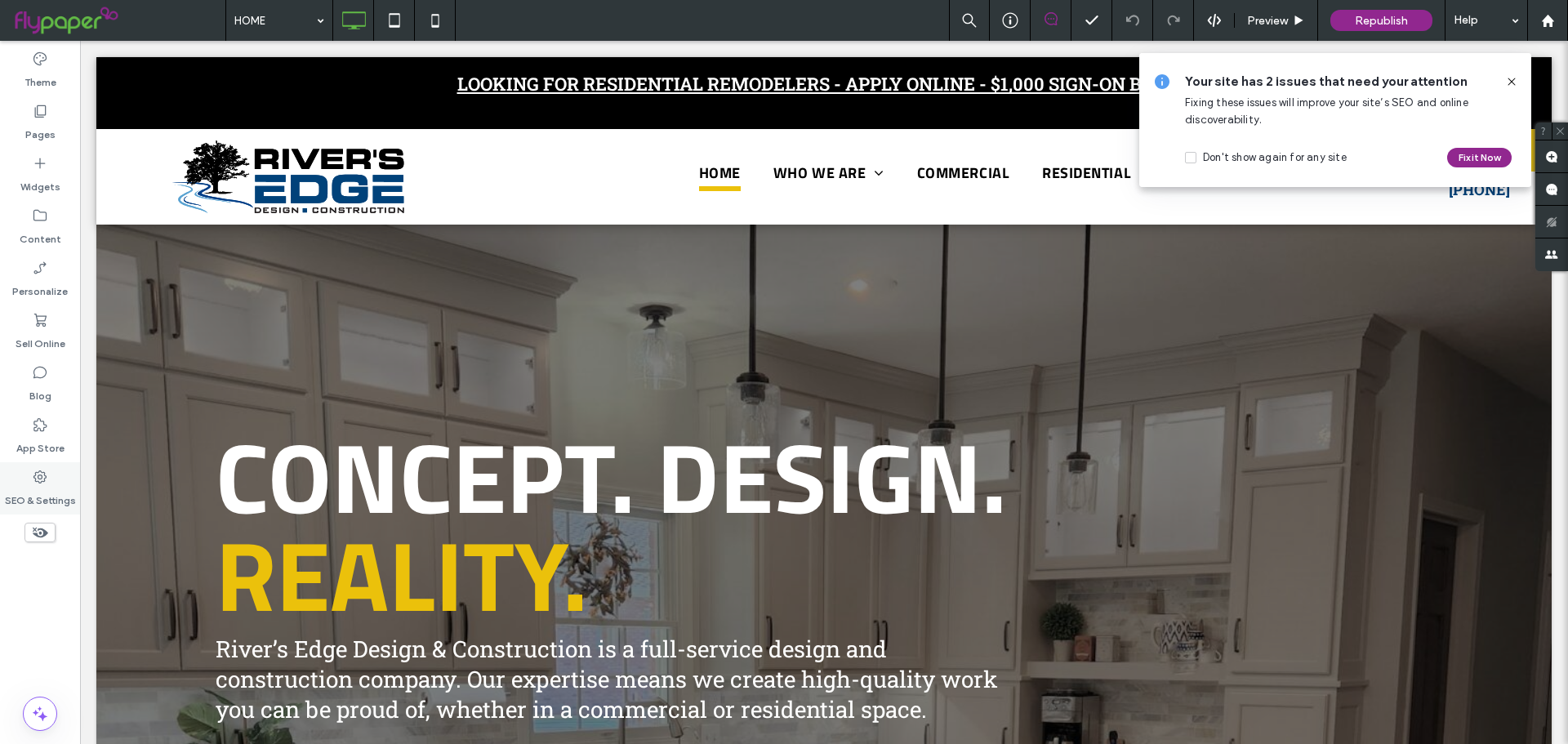 click on "SEO & Settings" at bounding box center [40, 488] 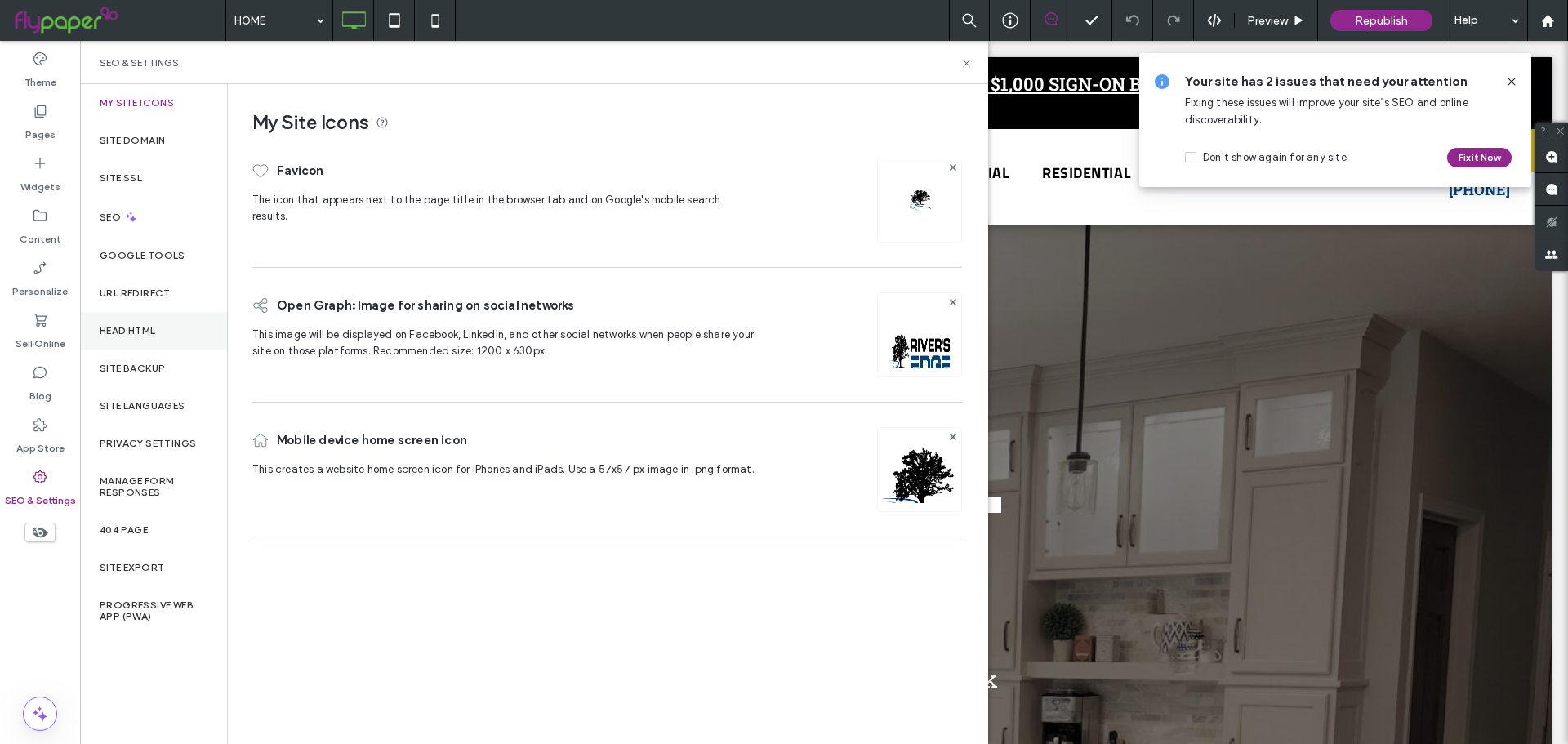 click on "Head HTML" at bounding box center (154, 331) 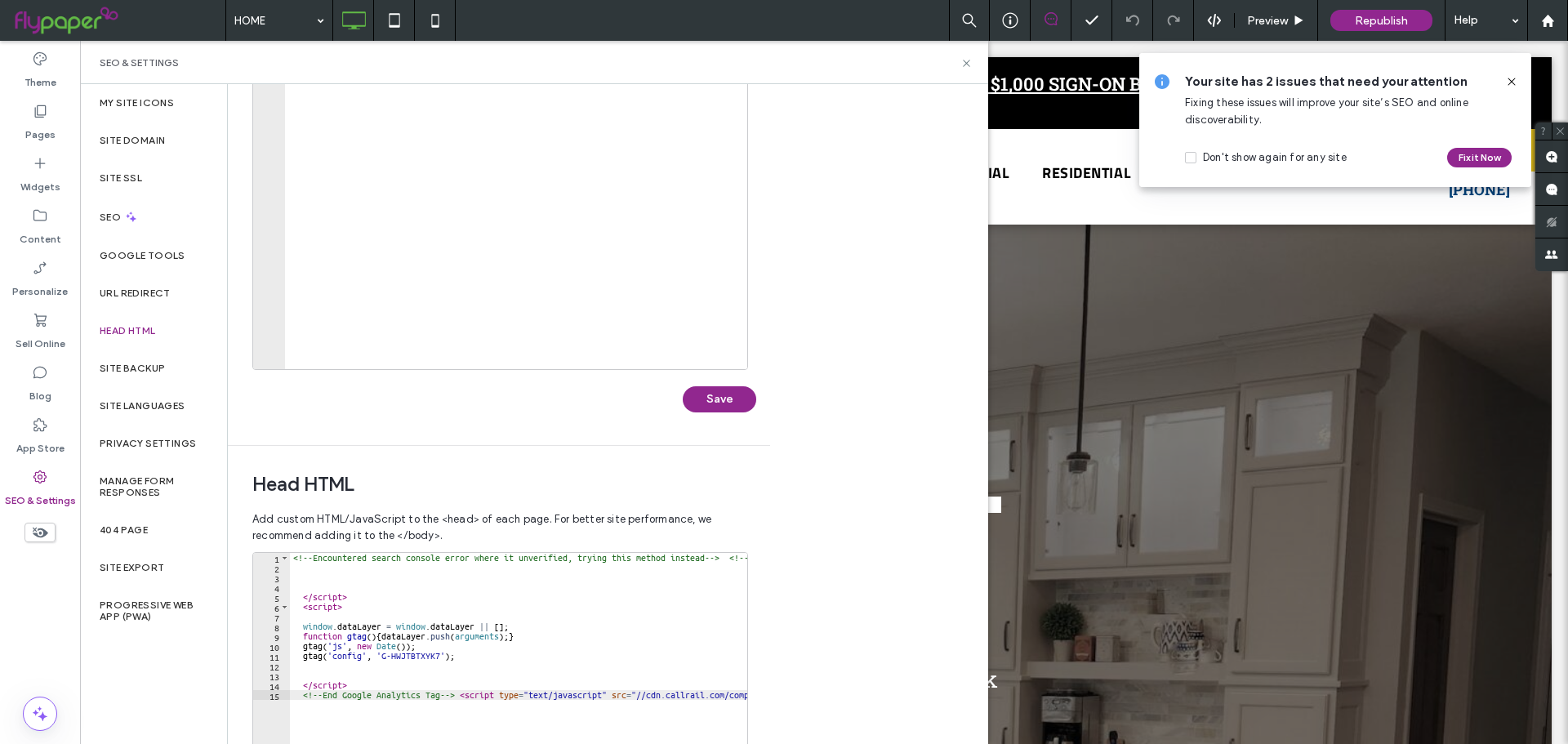 scroll, scrollTop: 245, scrollLeft: 0, axis: vertical 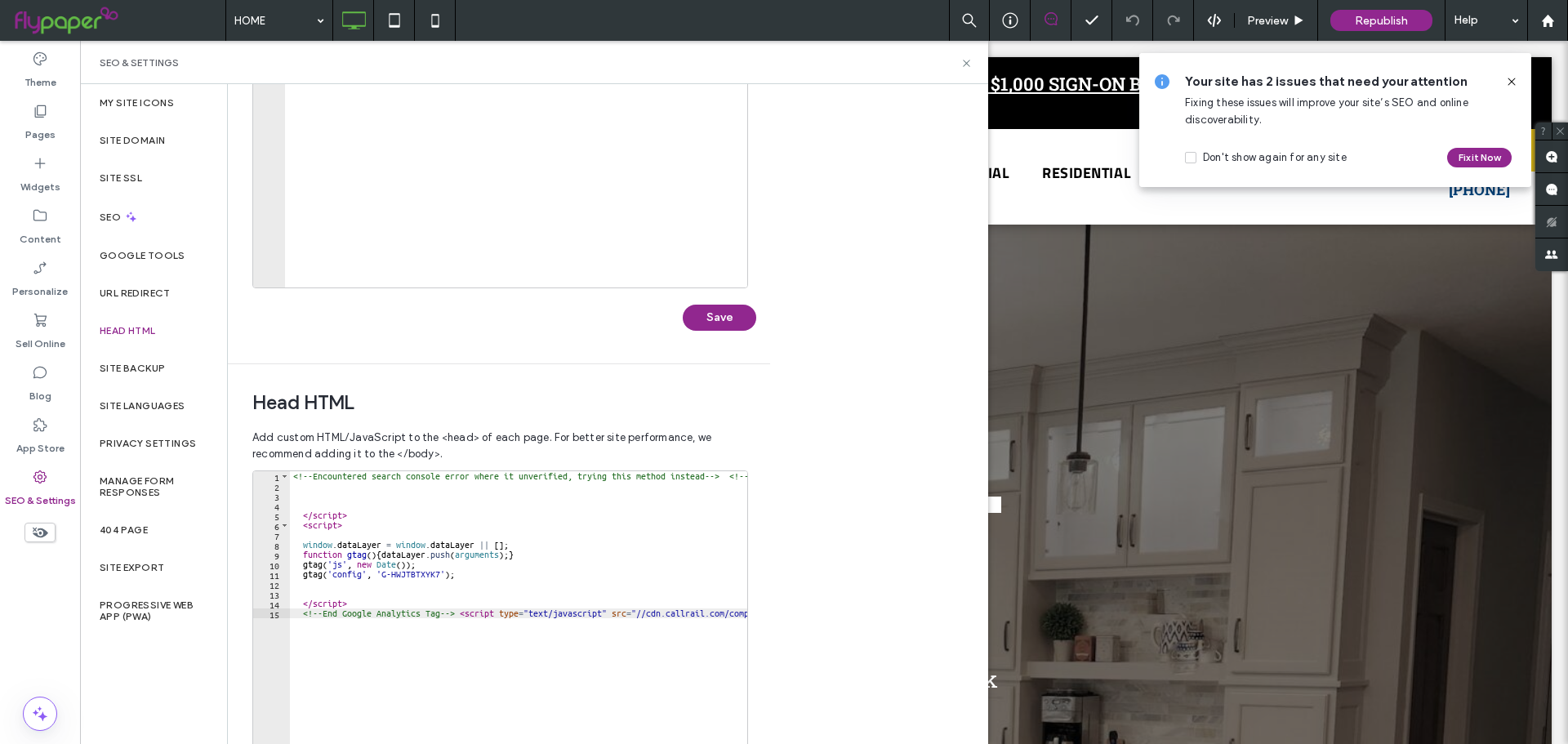 type on "**********" 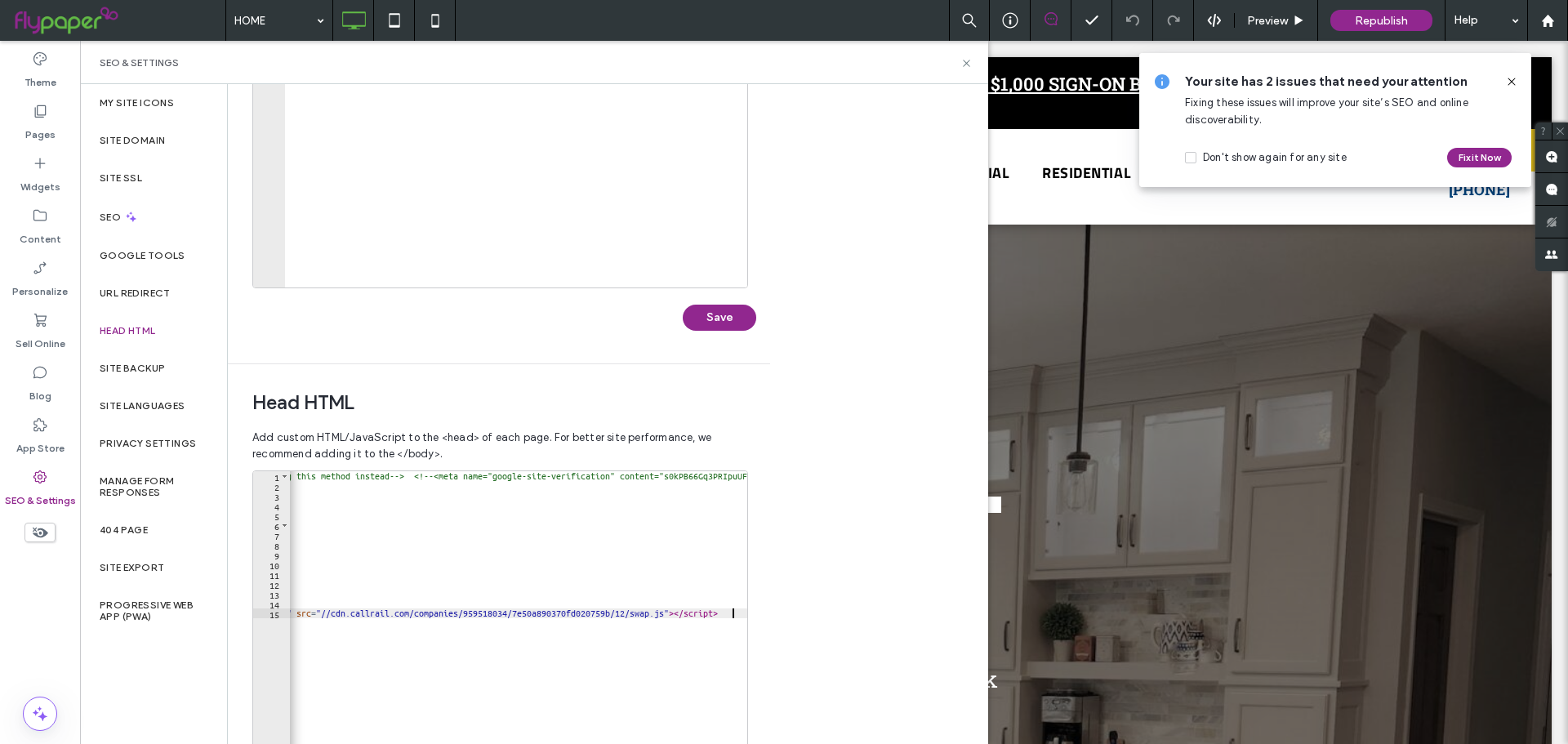 scroll, scrollTop: 0, scrollLeft: 315, axis: horizontal 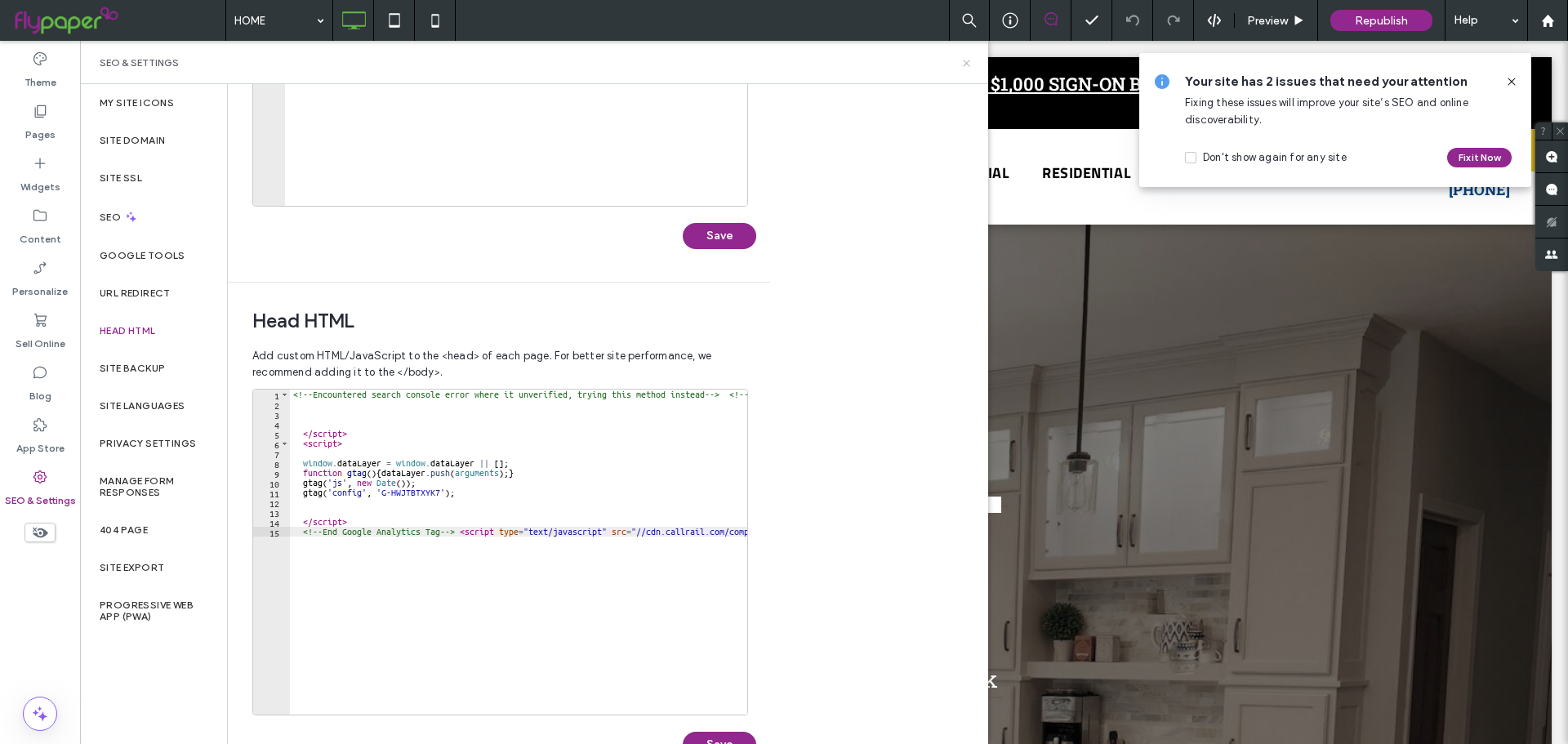 click 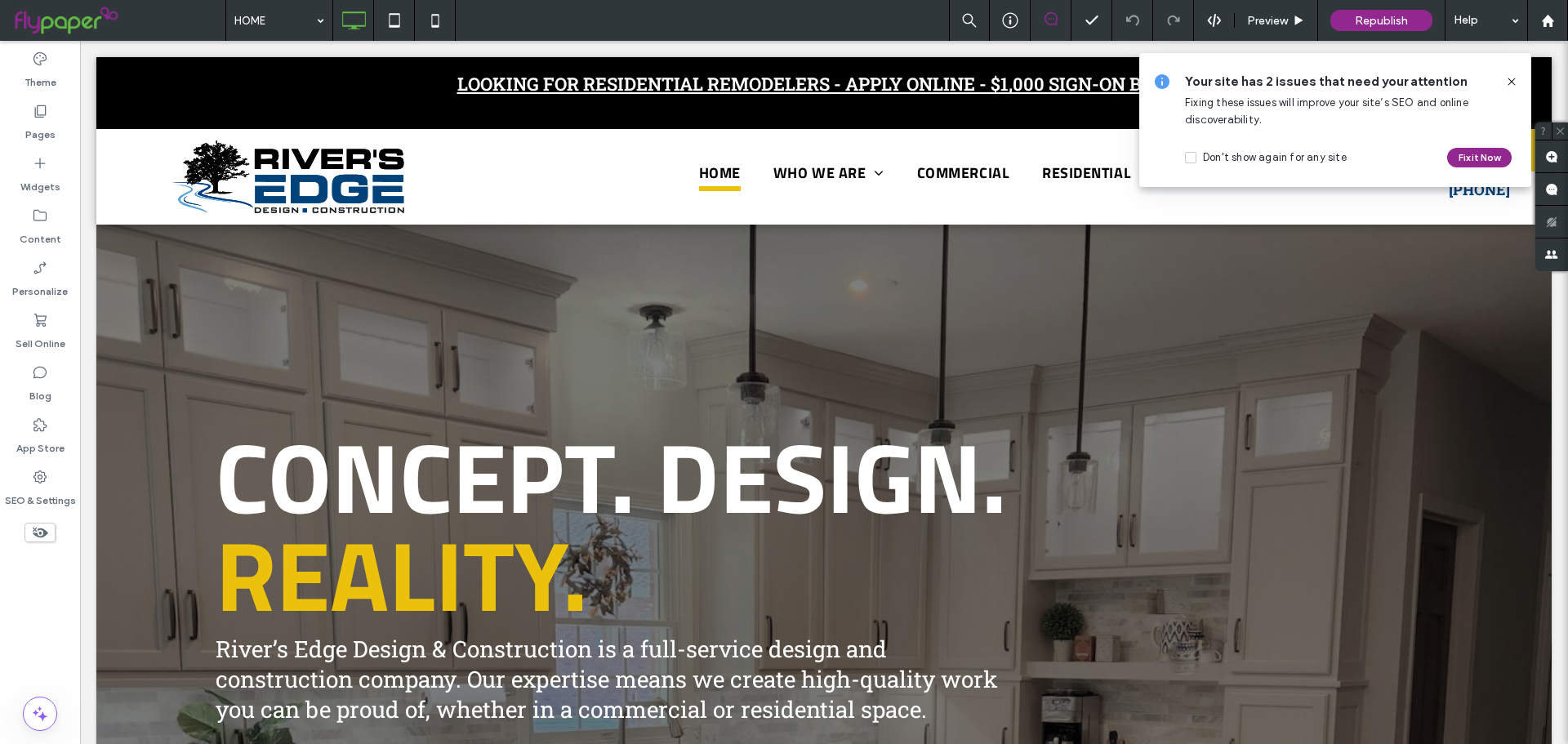 click 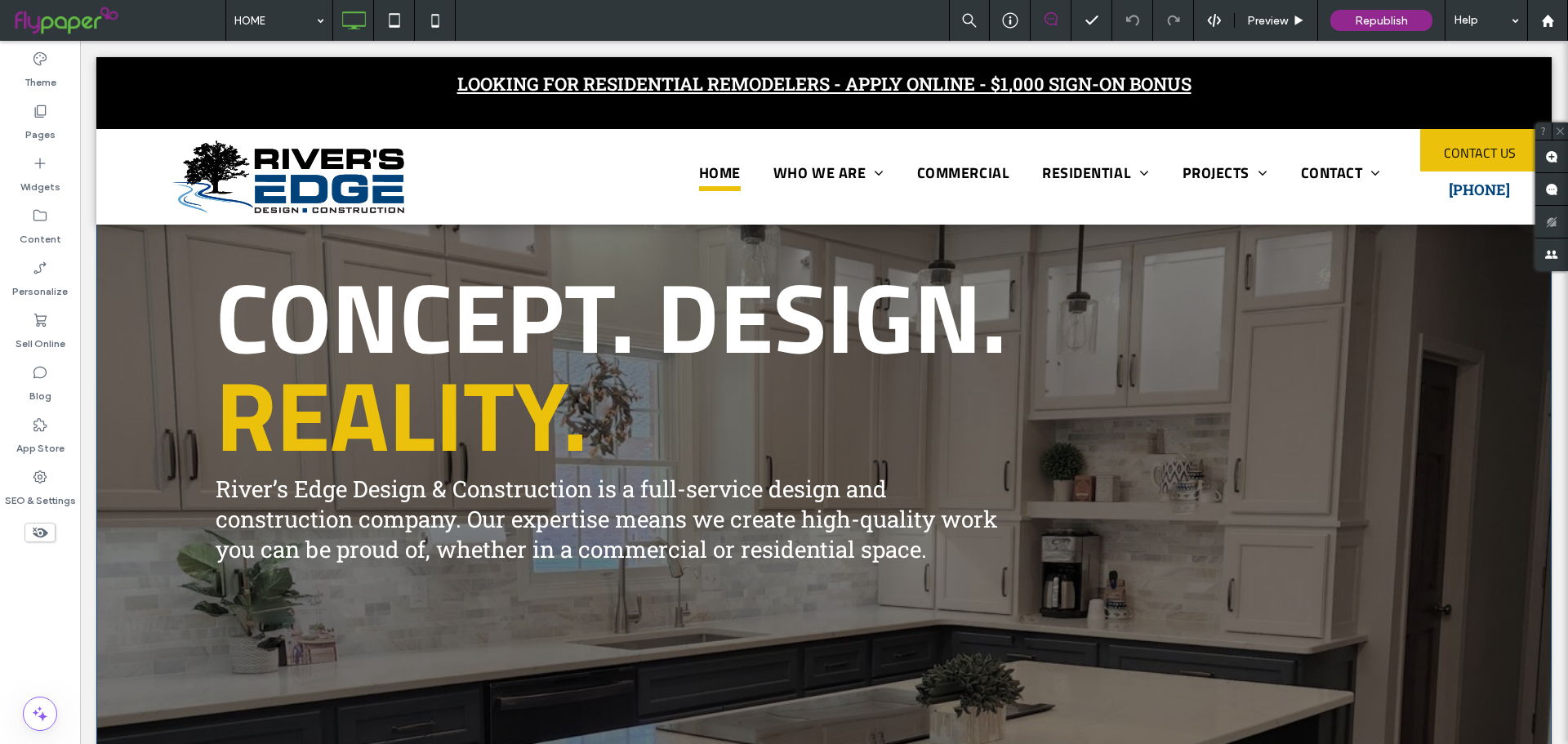 scroll, scrollTop: 163, scrollLeft: 0, axis: vertical 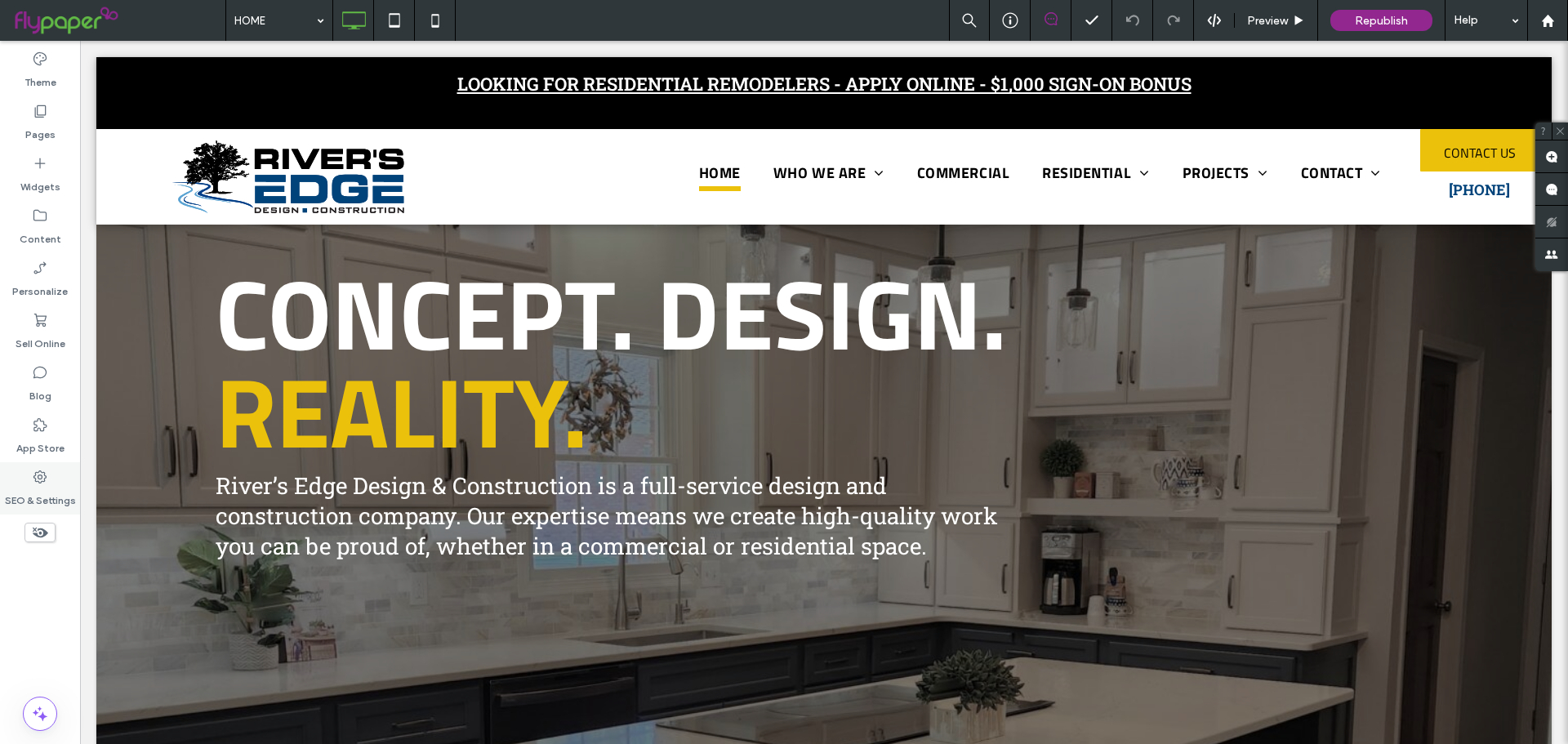 click on "SEO & Settings" at bounding box center [40, 497] 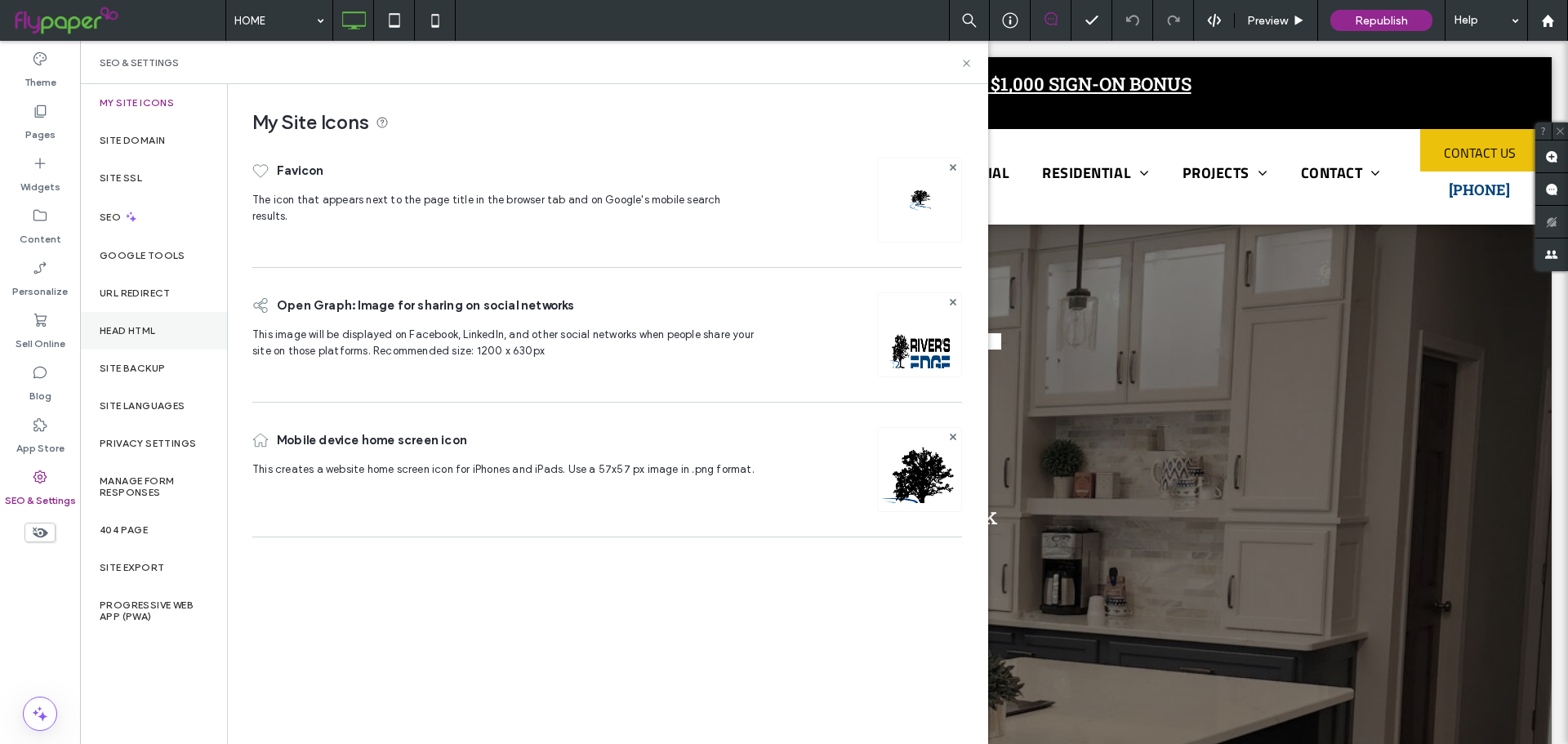 click on "Head HTML" at bounding box center [154, 331] 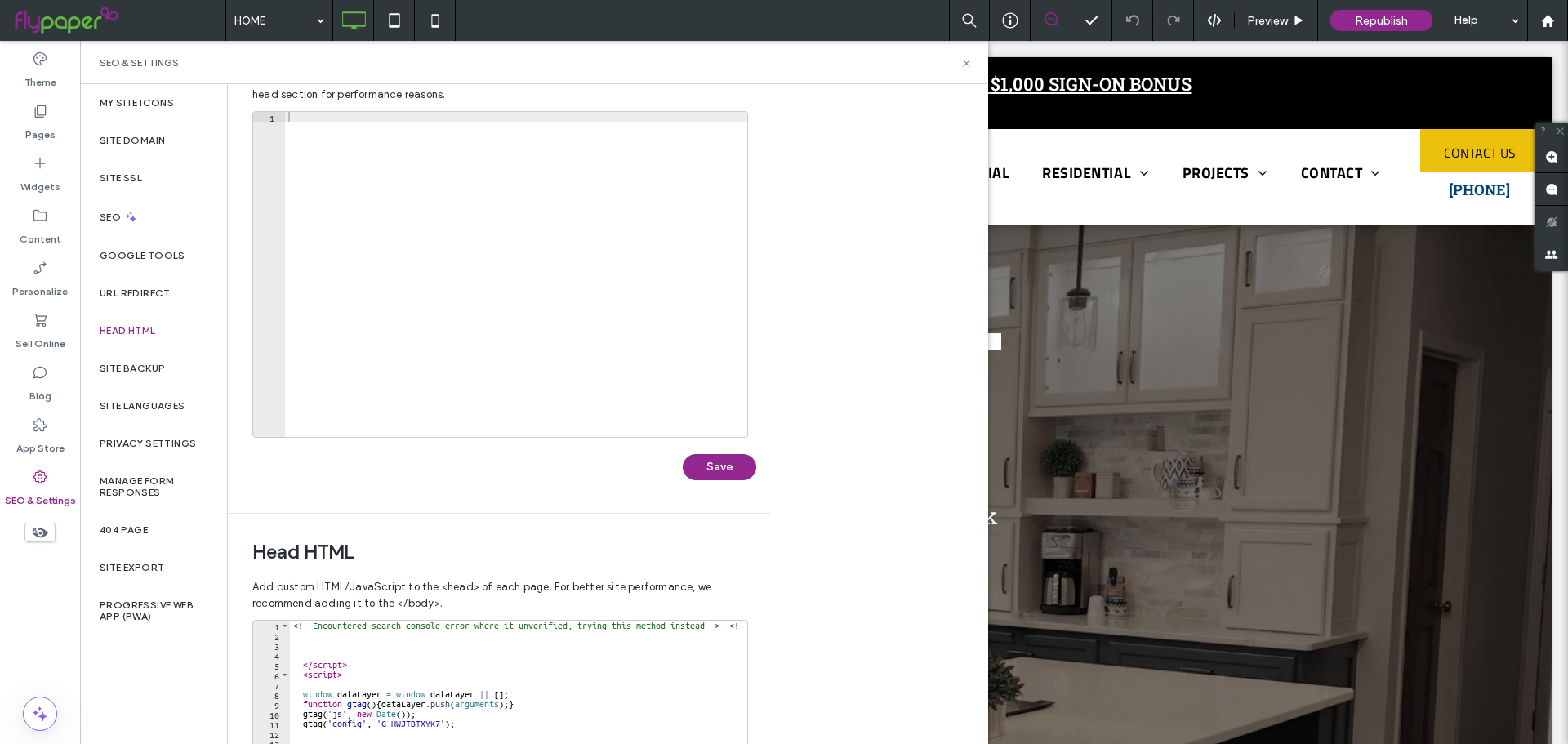 scroll, scrollTop: 327, scrollLeft: 0, axis: vertical 